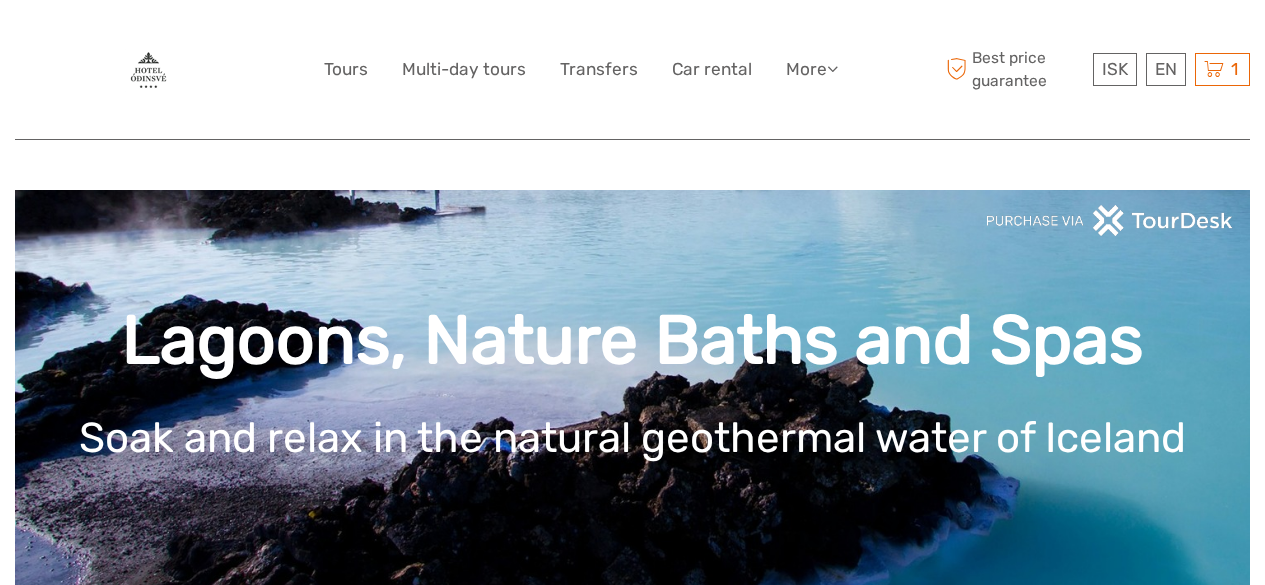 scroll, scrollTop: 1852, scrollLeft: 0, axis: vertical 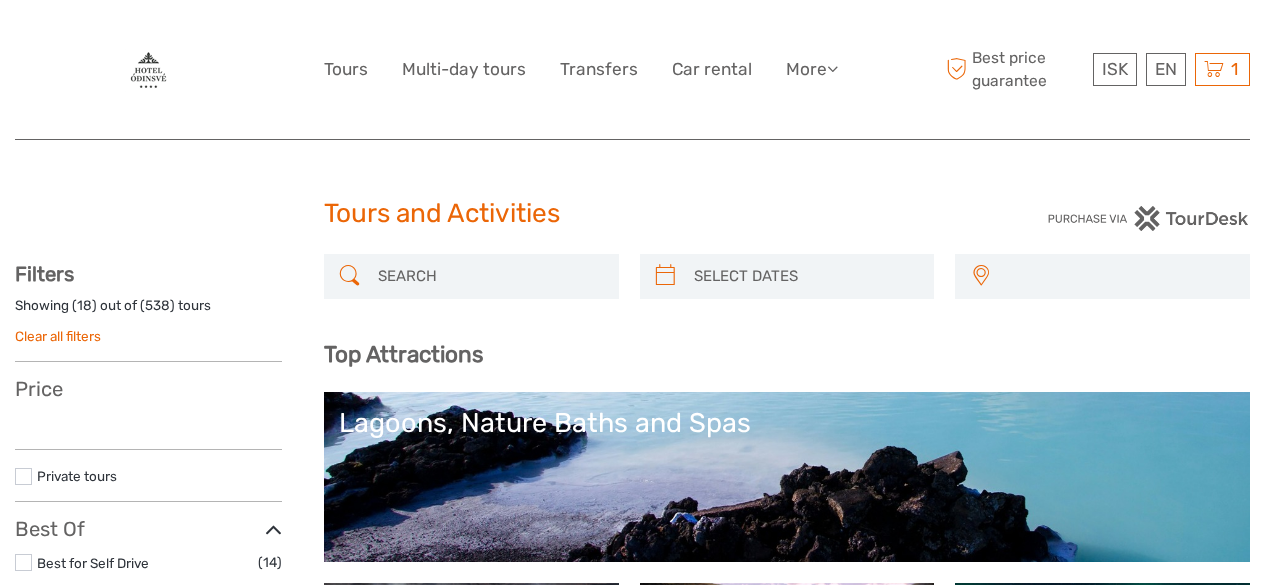 select 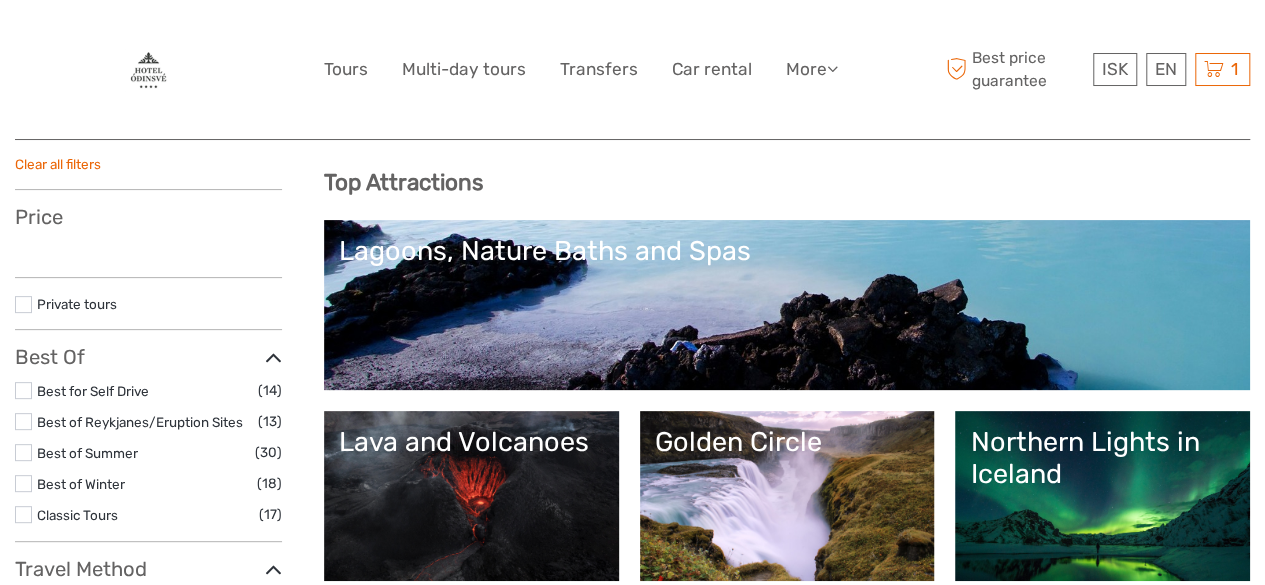 select 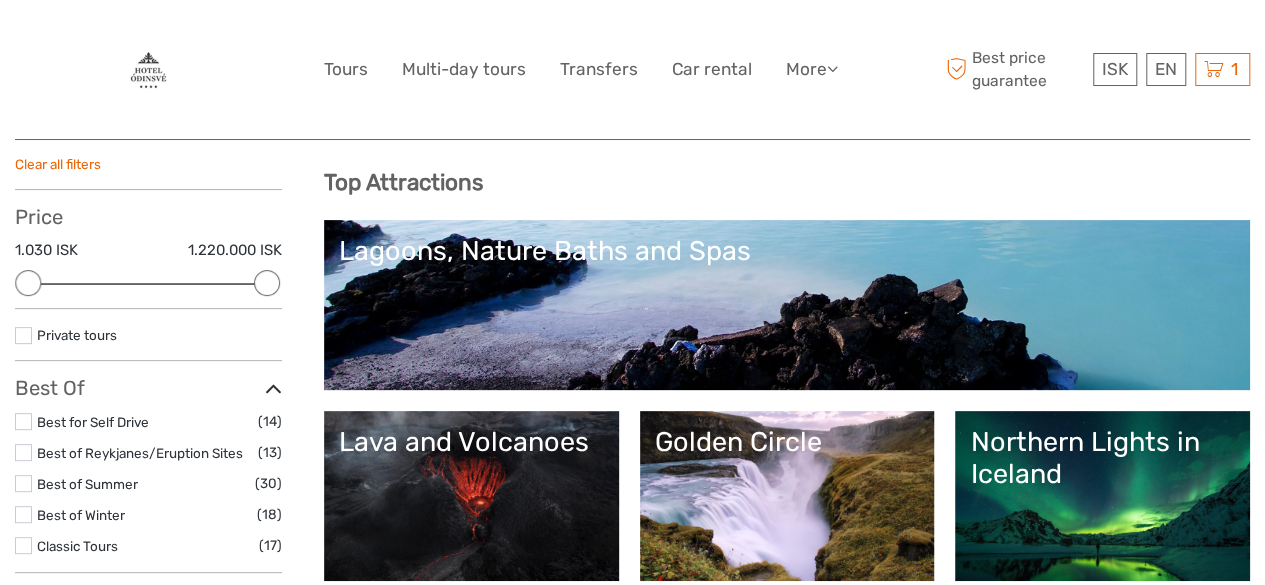 scroll, scrollTop: 0, scrollLeft: 0, axis: both 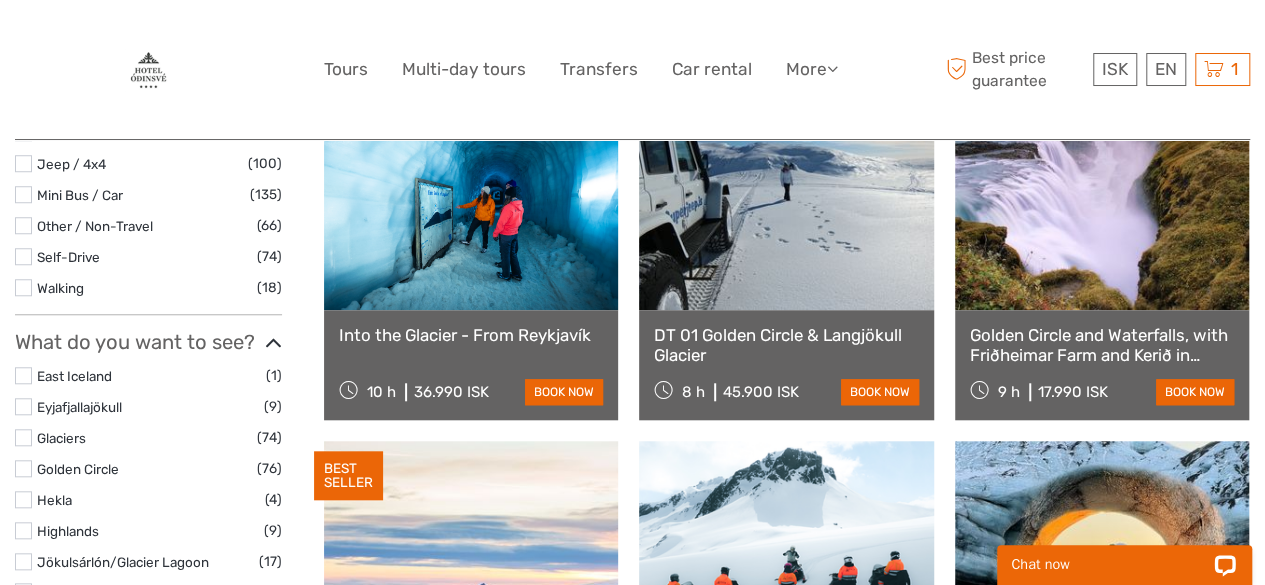 click on "Golden Circle and Waterfalls, with Friðheimar Farm and Kerið in small group" at bounding box center [1102, 345] 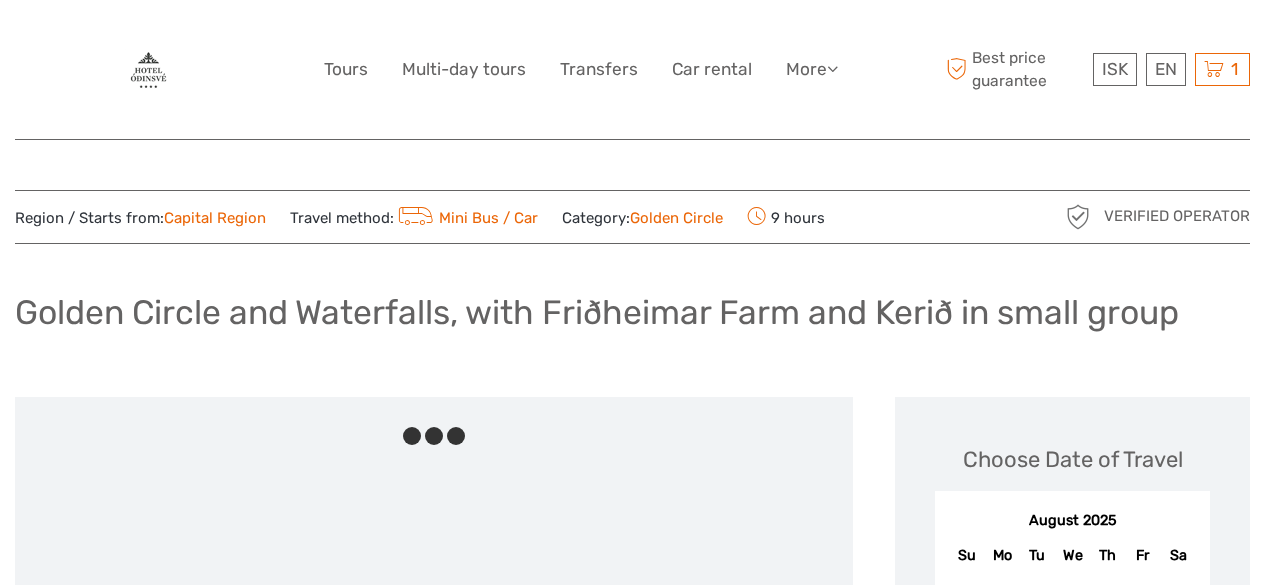 scroll, scrollTop: 0, scrollLeft: 0, axis: both 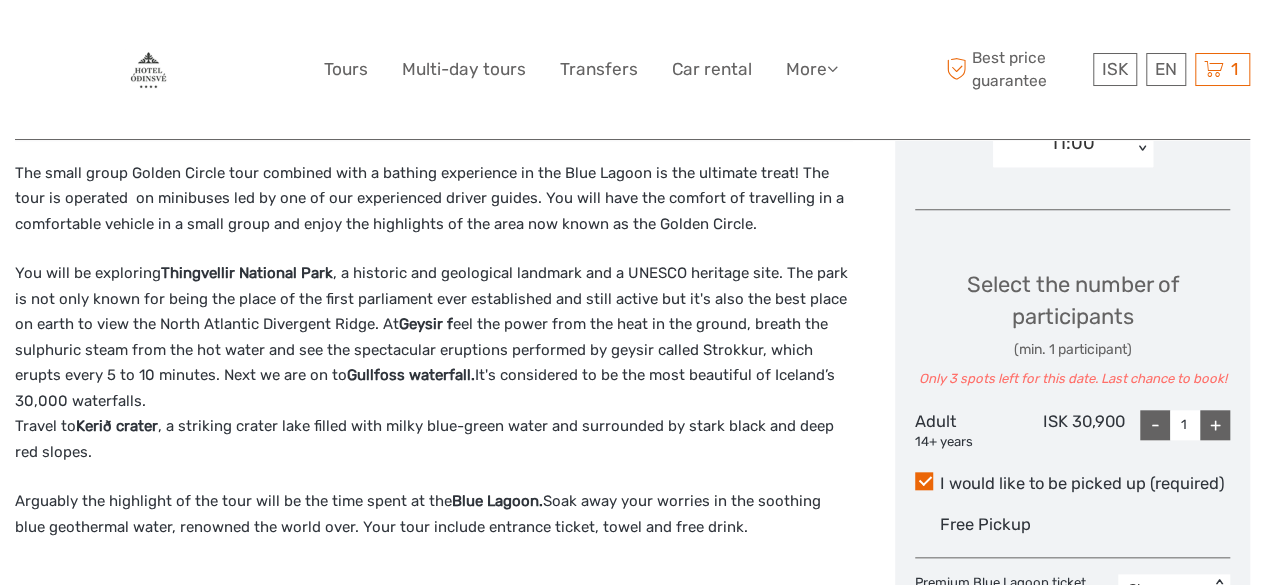 click on "Arguably the highlight of the tour will be the time spent at the  Blue Lagoon.  Soak away your worries in the soothing blue geothermal water, renowned the world over. Your tour include entrance ticket, towel and free drink." at bounding box center (434, 514) 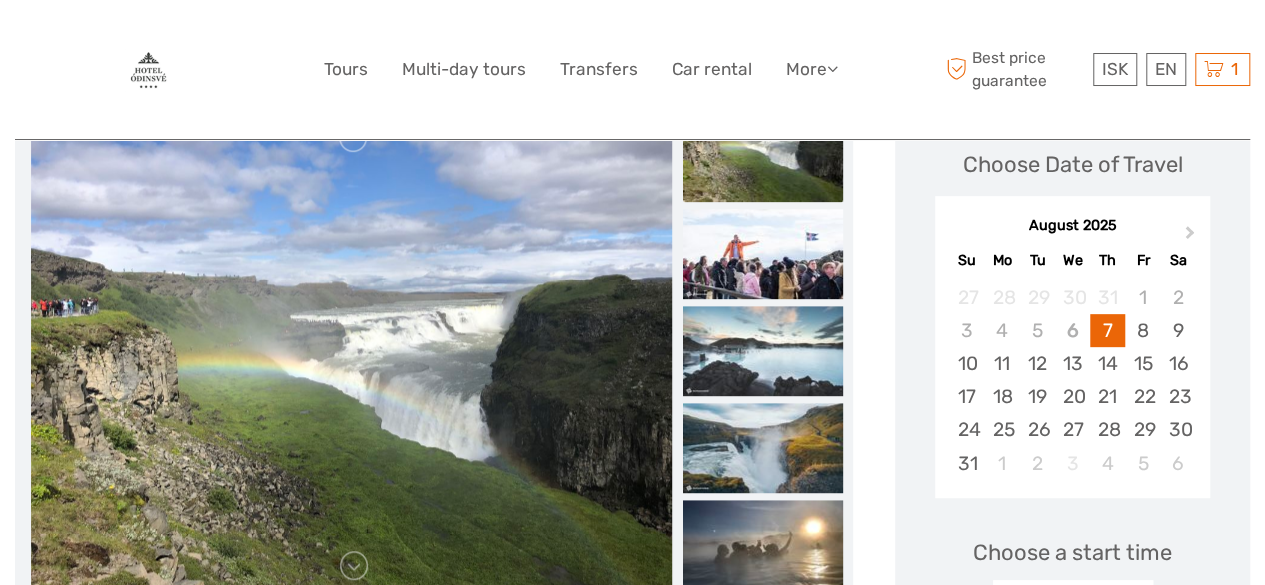 scroll, scrollTop: 294, scrollLeft: 0, axis: vertical 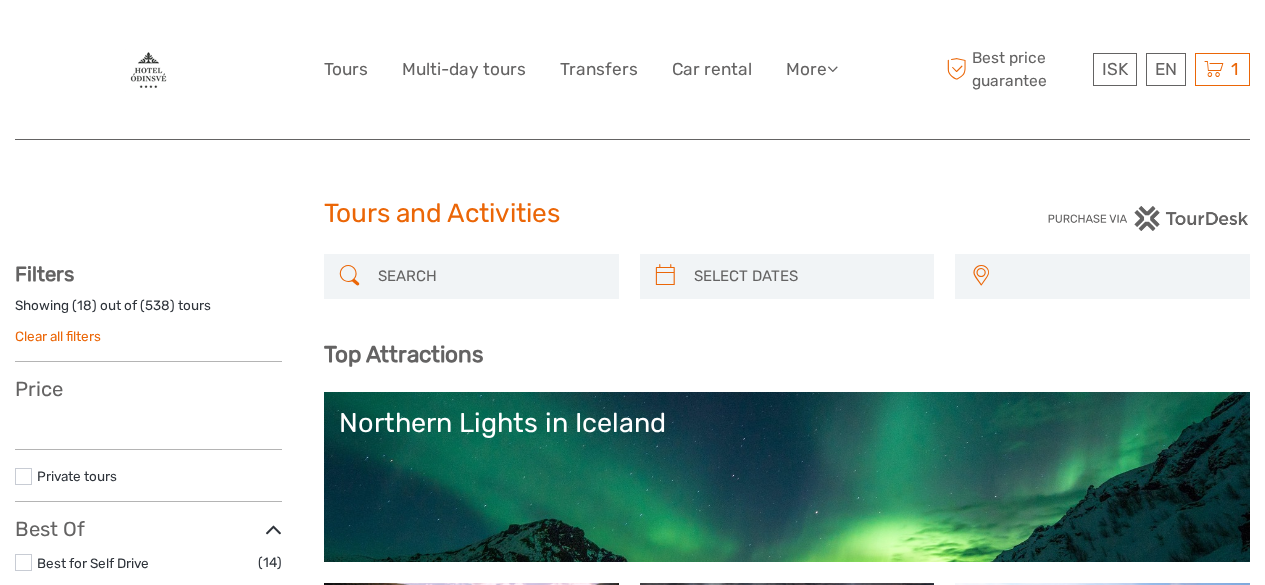 select 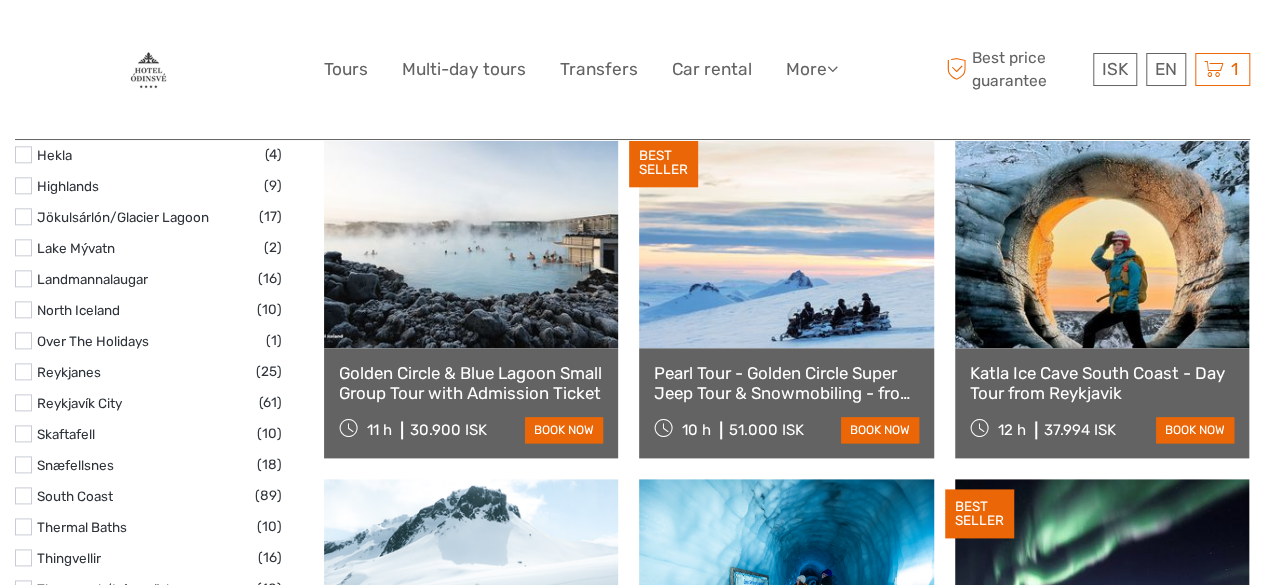 select 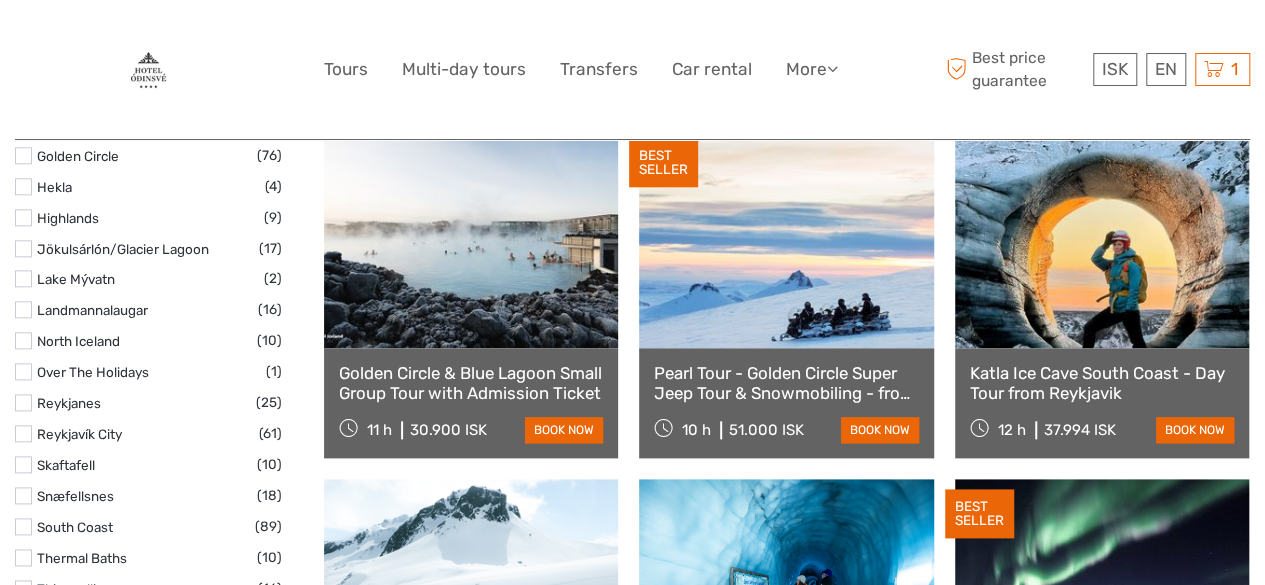 scroll, scrollTop: 1049, scrollLeft: 0, axis: vertical 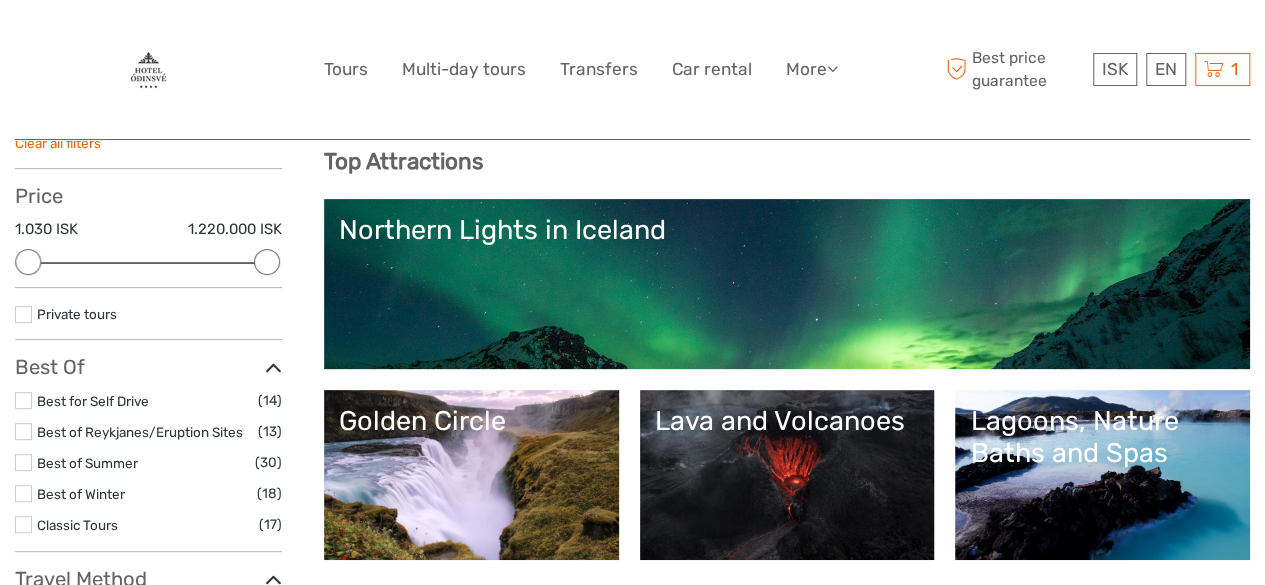 click at bounding box center [23, 314] 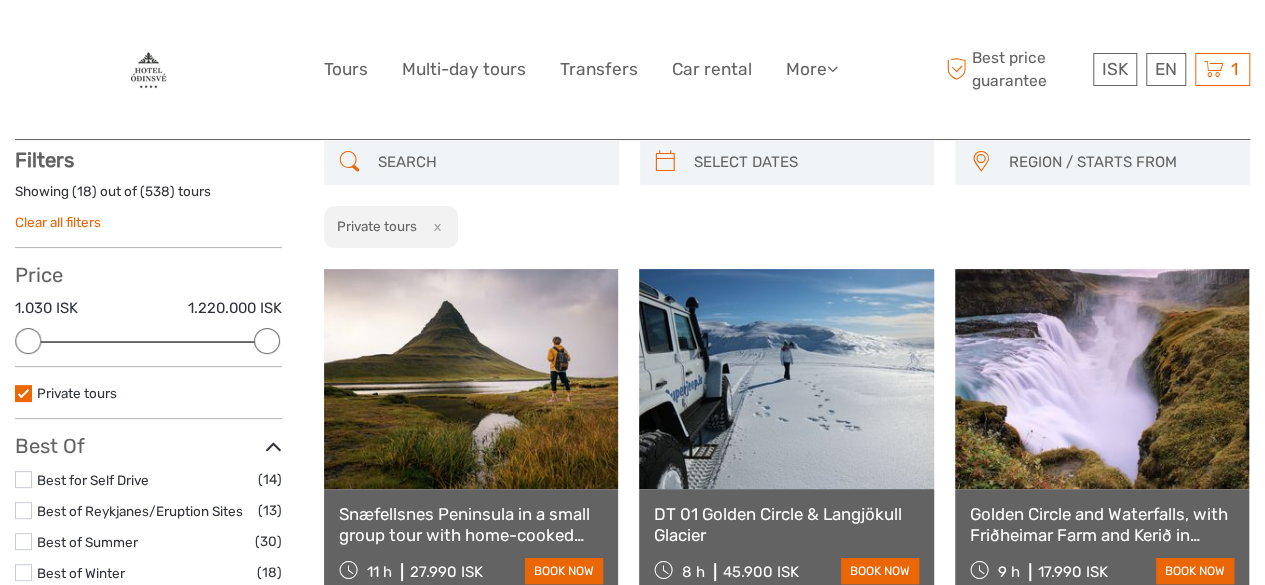 scroll, scrollTop: 113, scrollLeft: 0, axis: vertical 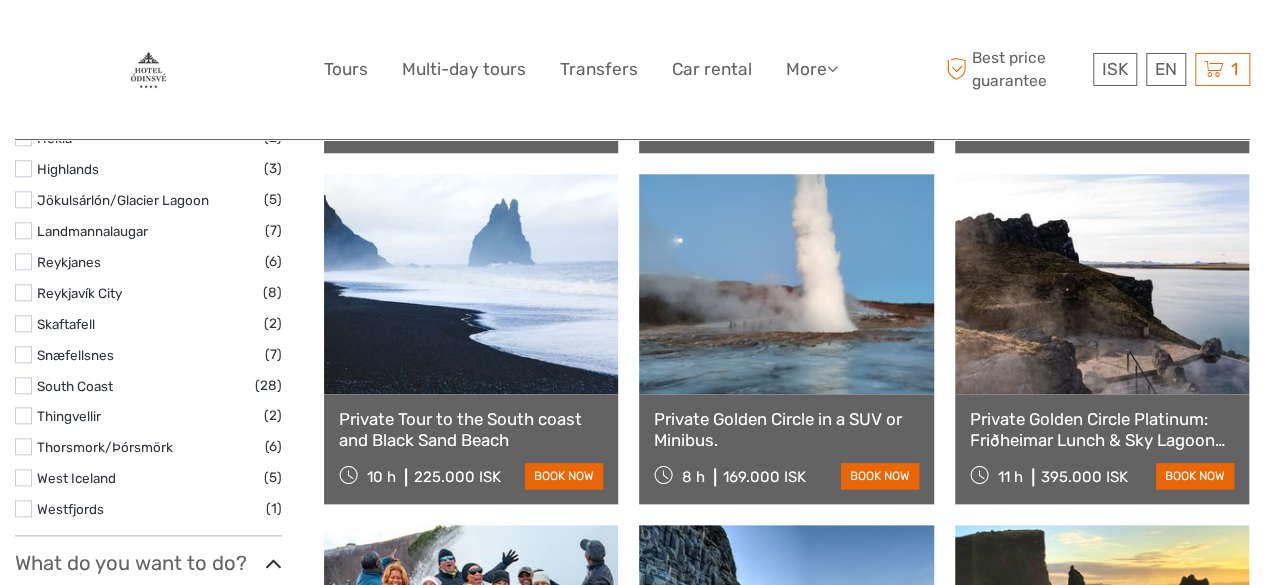 click at bounding box center [786, 284] 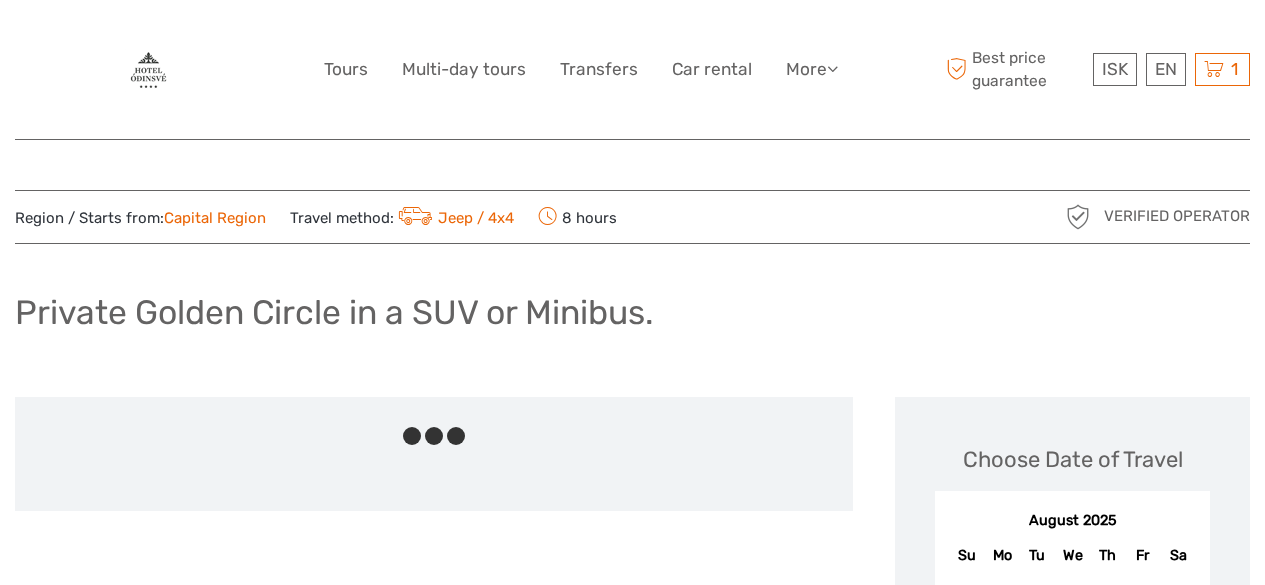 scroll, scrollTop: 0, scrollLeft: 0, axis: both 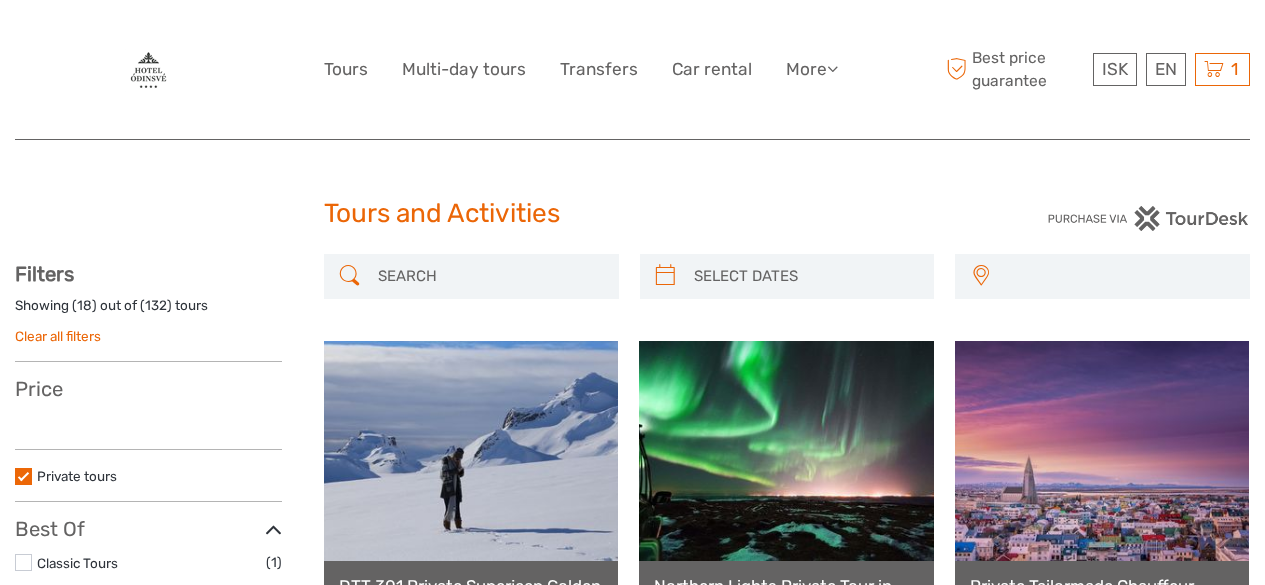 select 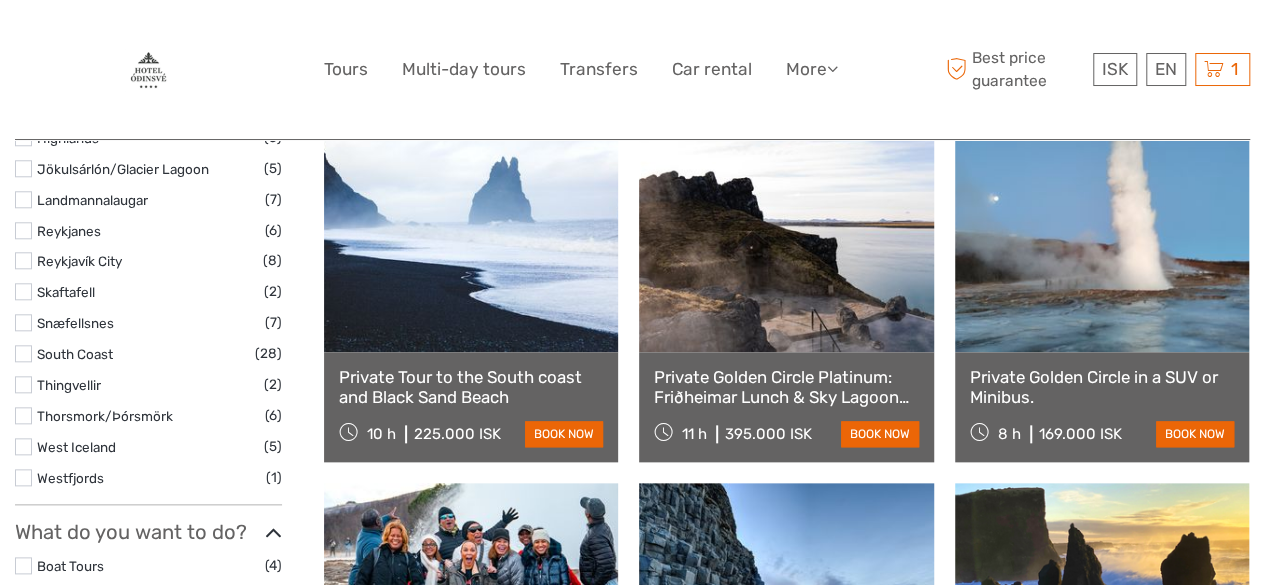 select 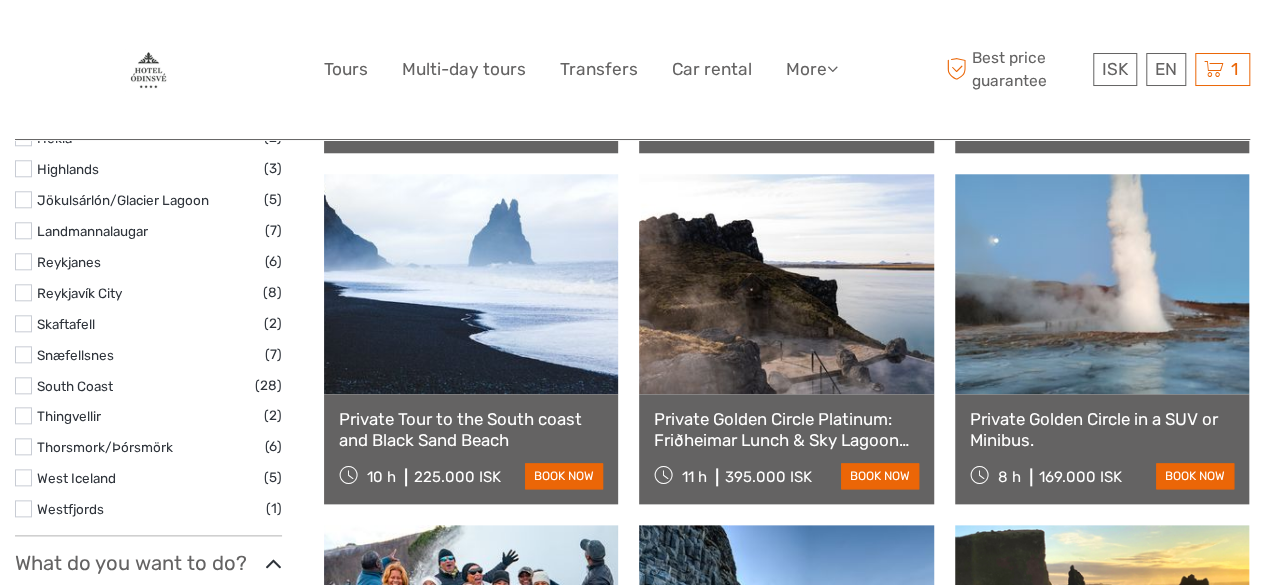 scroll, scrollTop: 0, scrollLeft: 0, axis: both 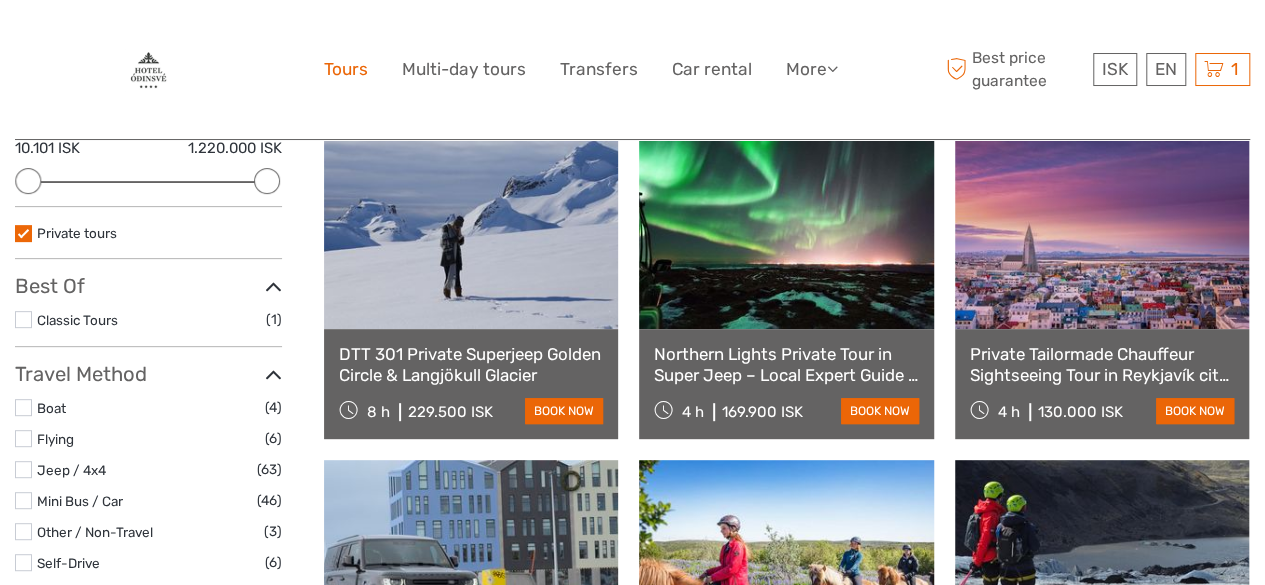 click on "Tours" at bounding box center [346, 69] 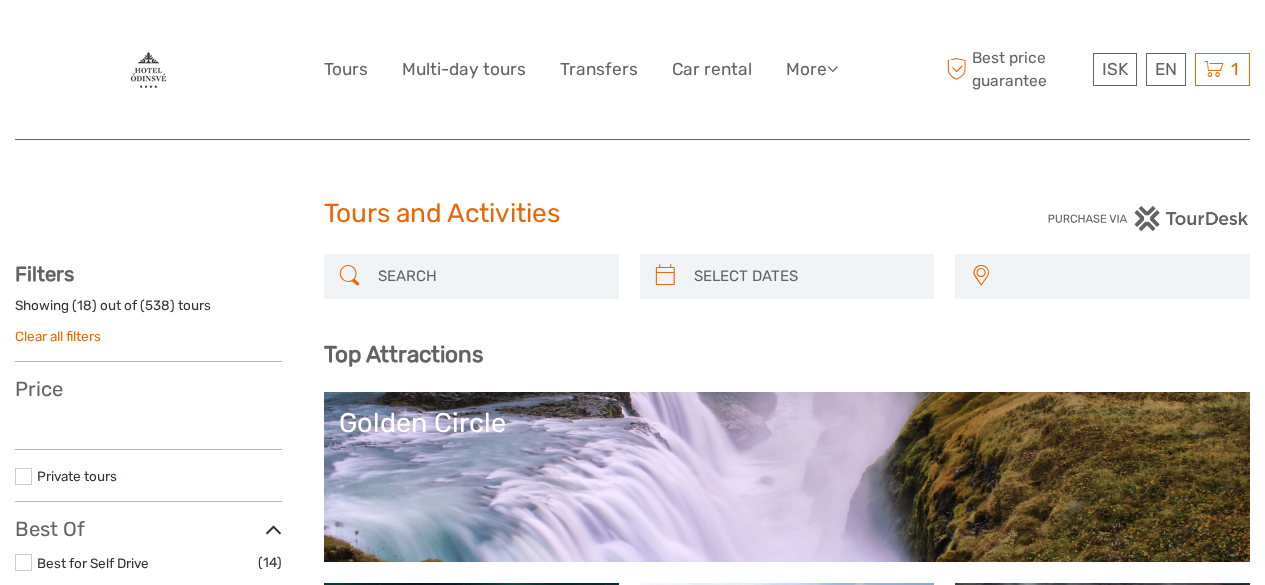 select 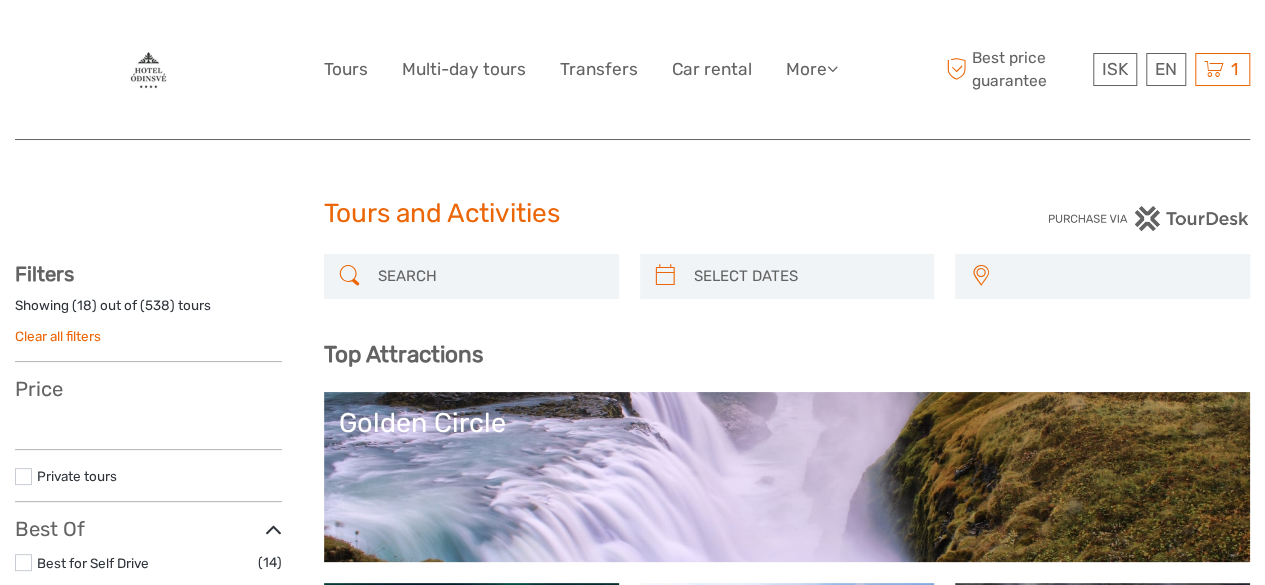 select 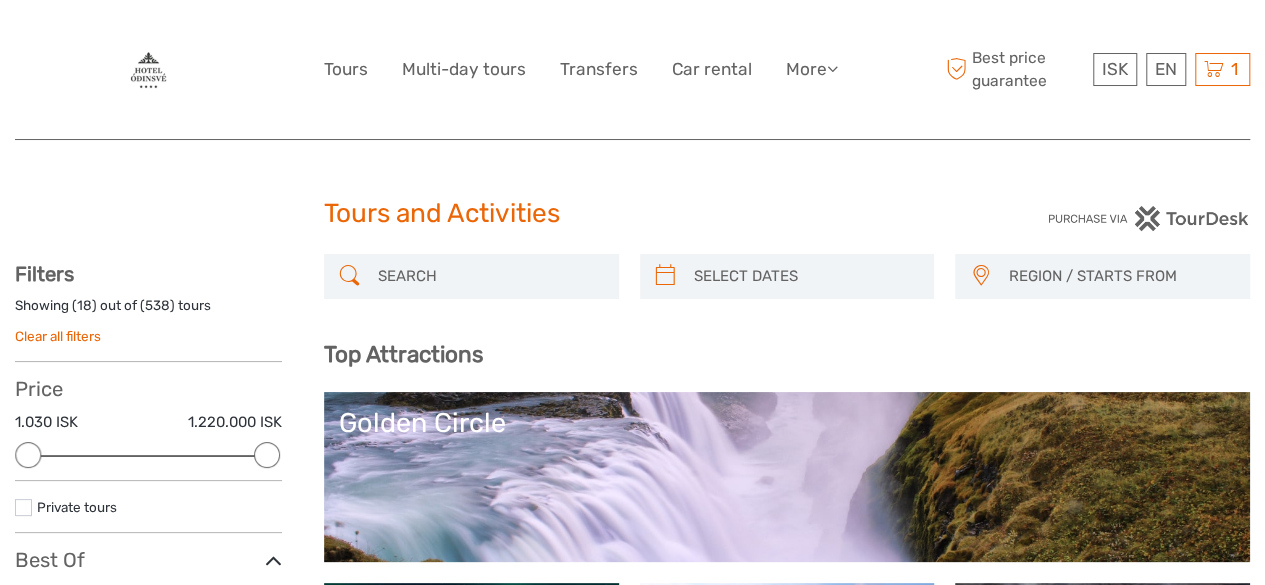 scroll, scrollTop: 0, scrollLeft: 0, axis: both 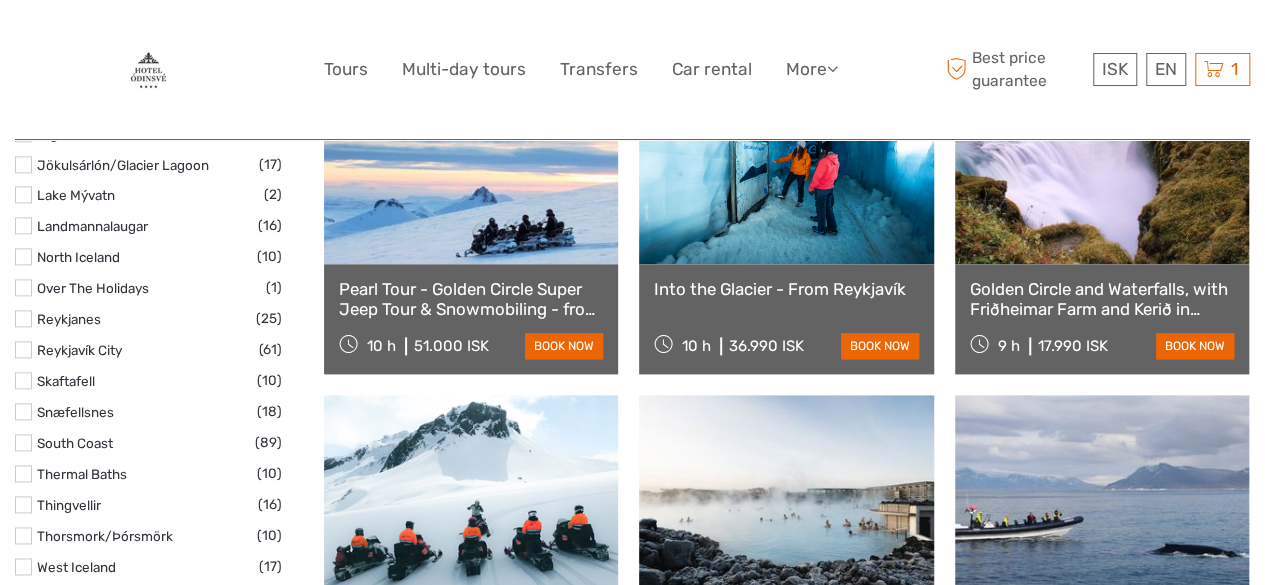 click at bounding box center (1102, 154) 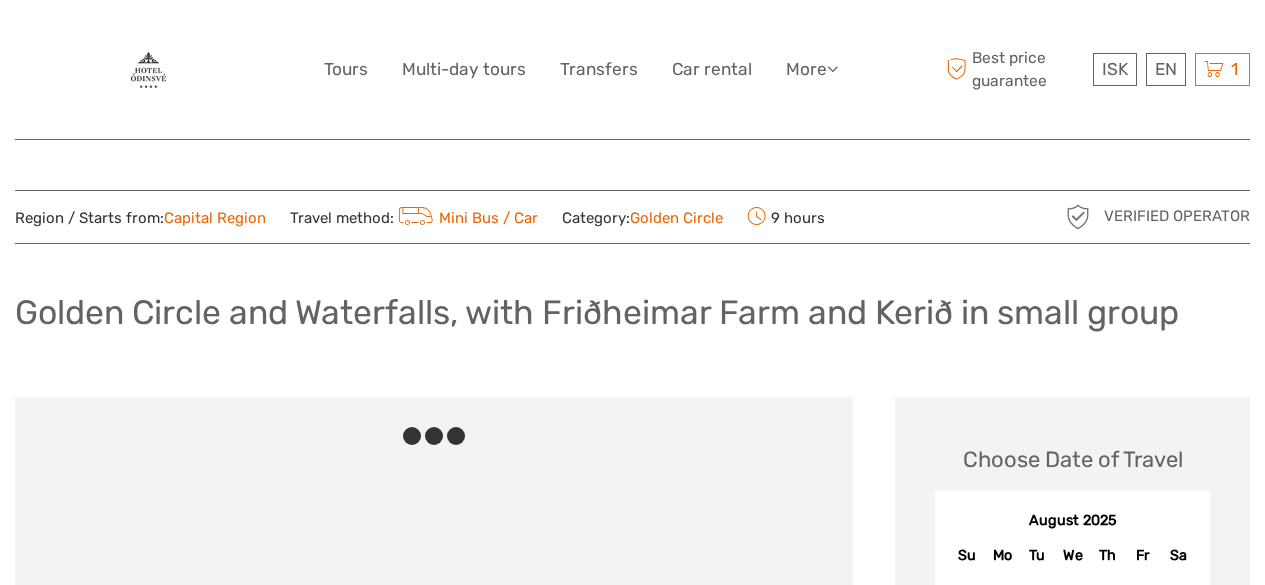 scroll, scrollTop: 0, scrollLeft: 0, axis: both 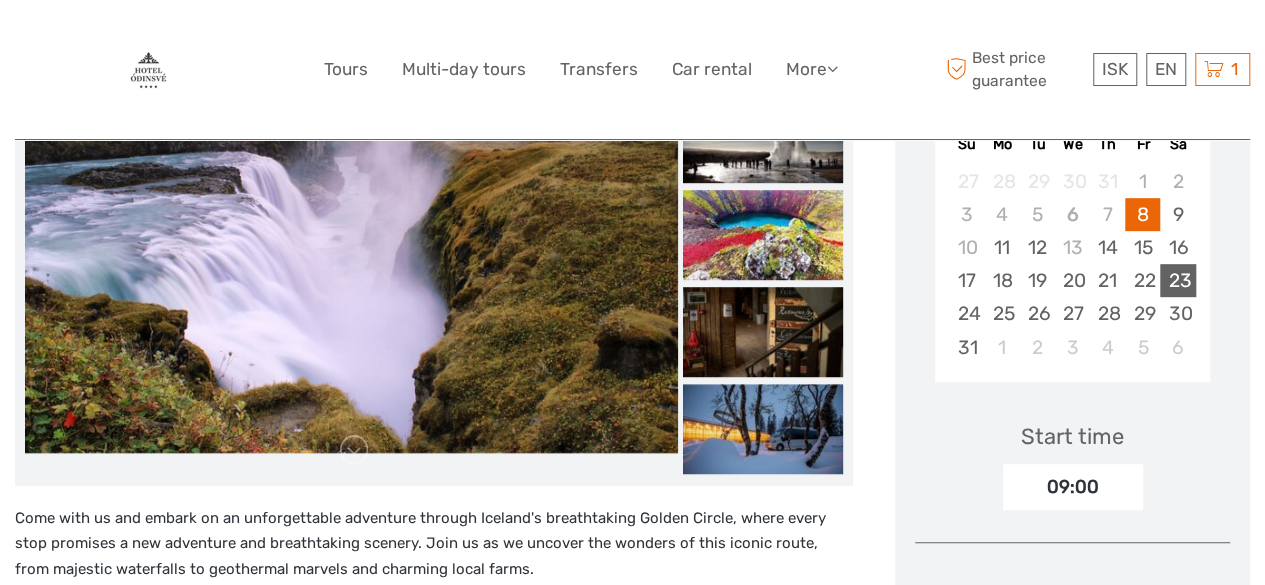 click on "23" at bounding box center (1177, 280) 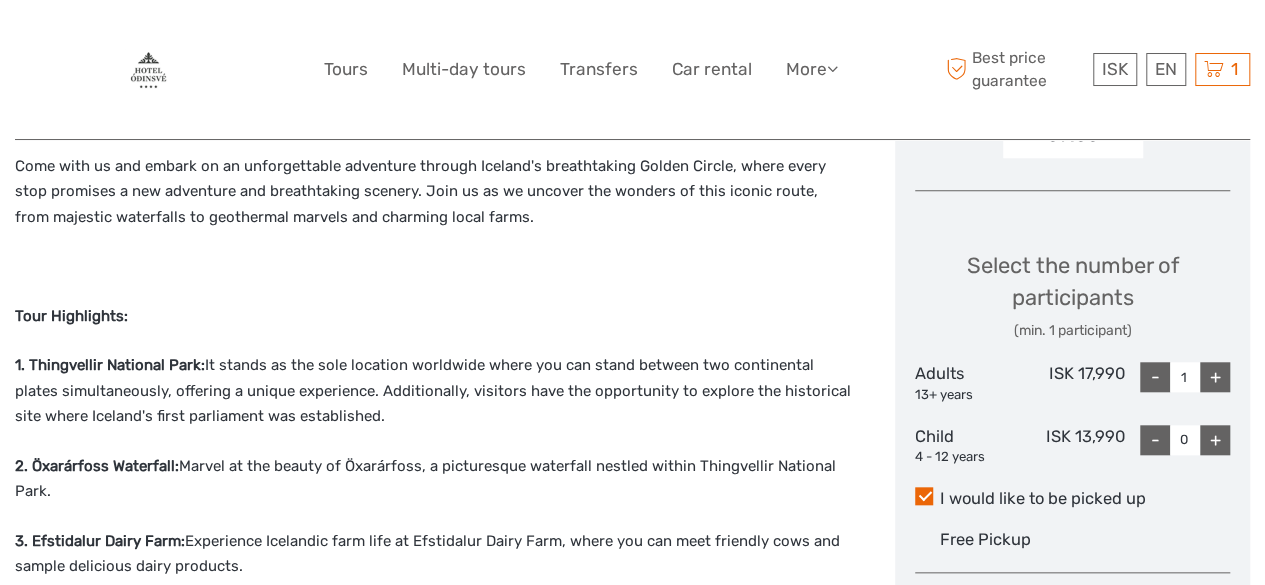 scroll, scrollTop: 764, scrollLeft: 0, axis: vertical 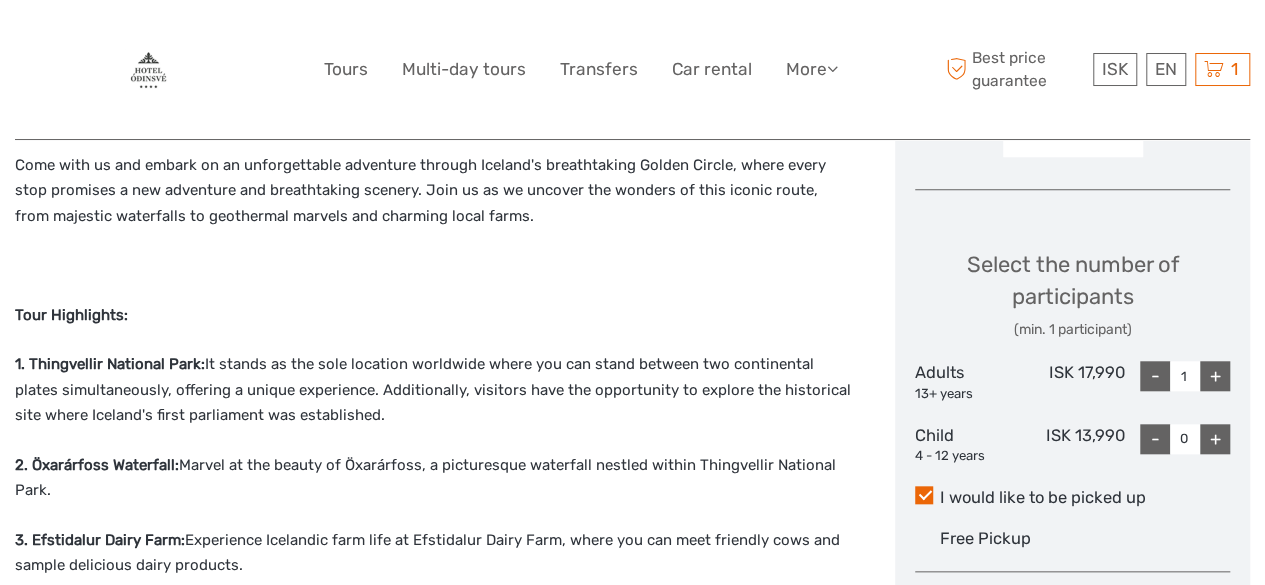 click on "+" at bounding box center (1215, 376) 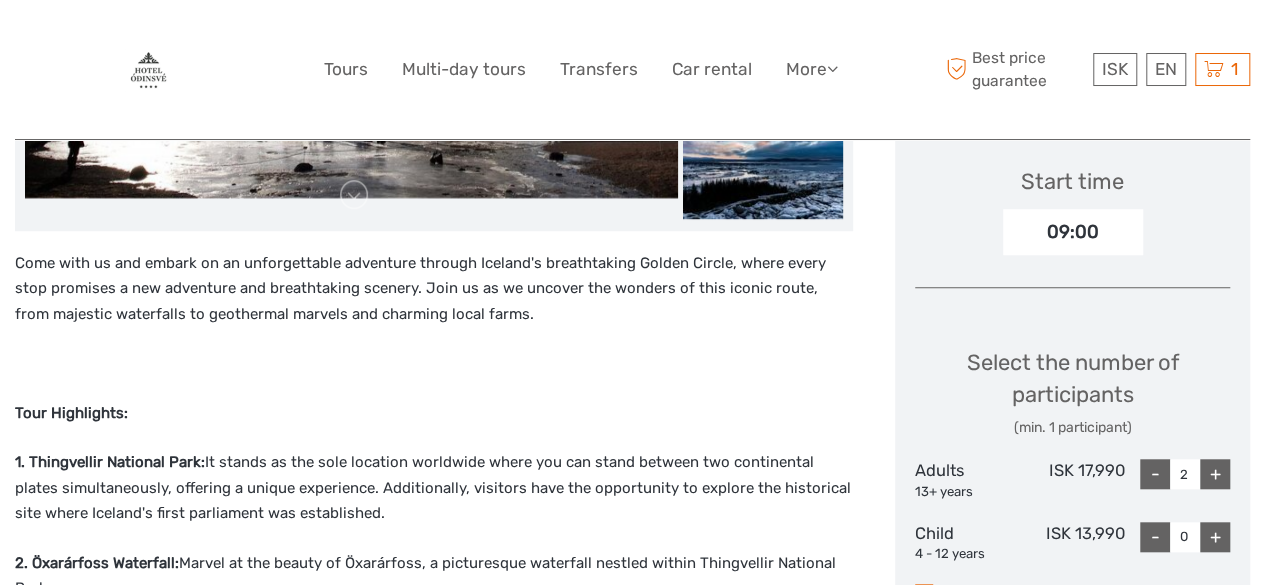 scroll, scrollTop: 664, scrollLeft: 0, axis: vertical 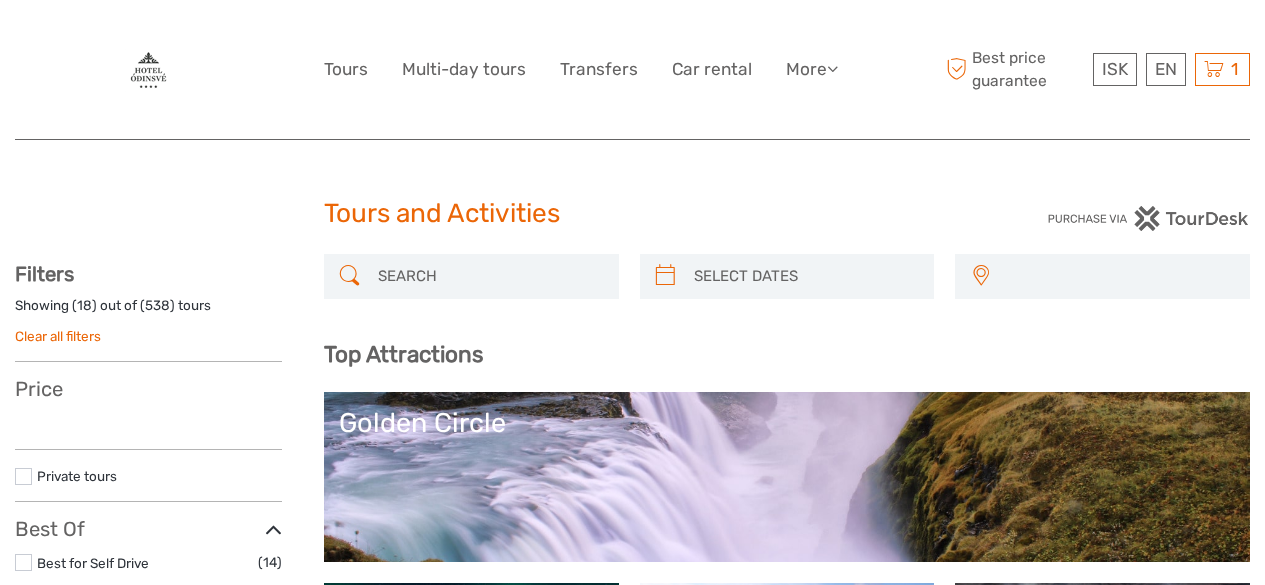 select 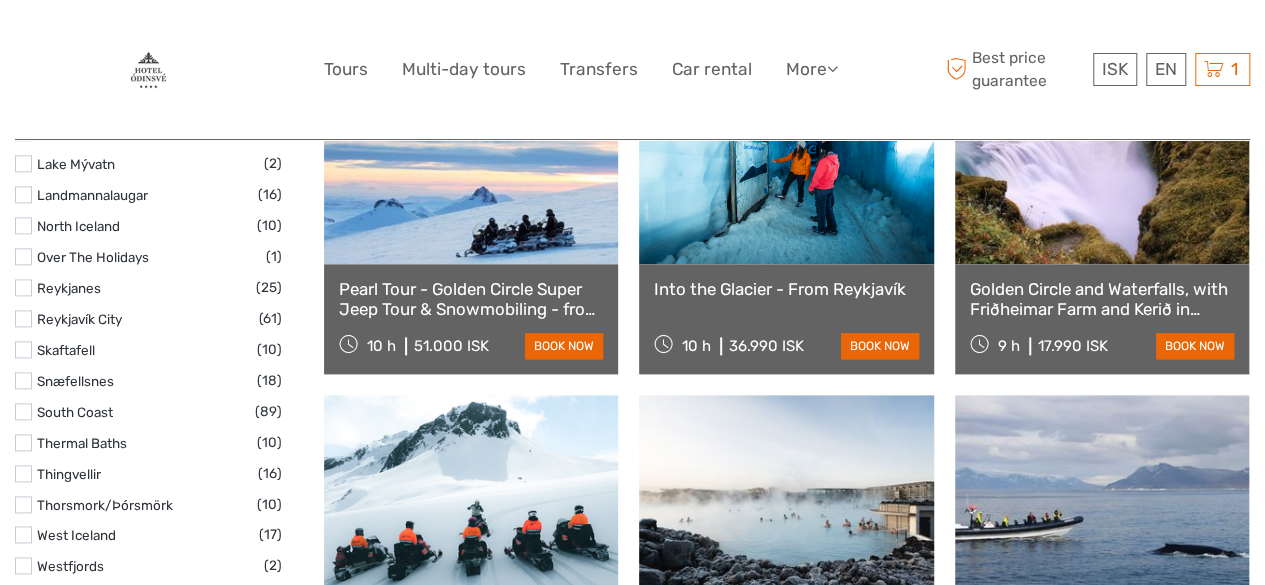 select 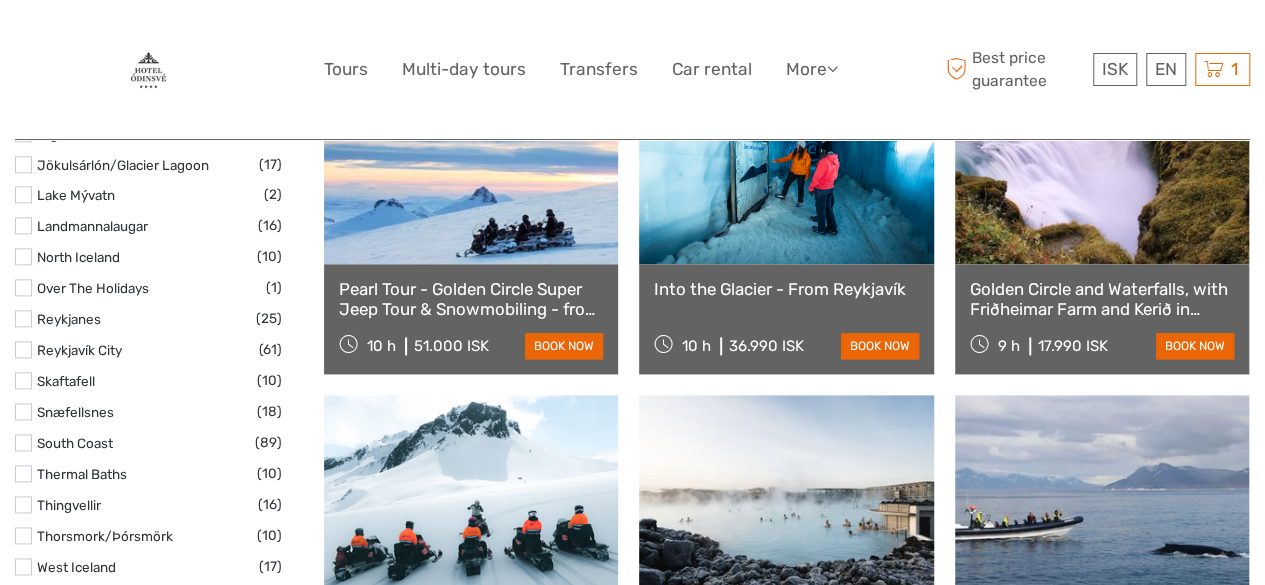 scroll, scrollTop: 0, scrollLeft: 0, axis: both 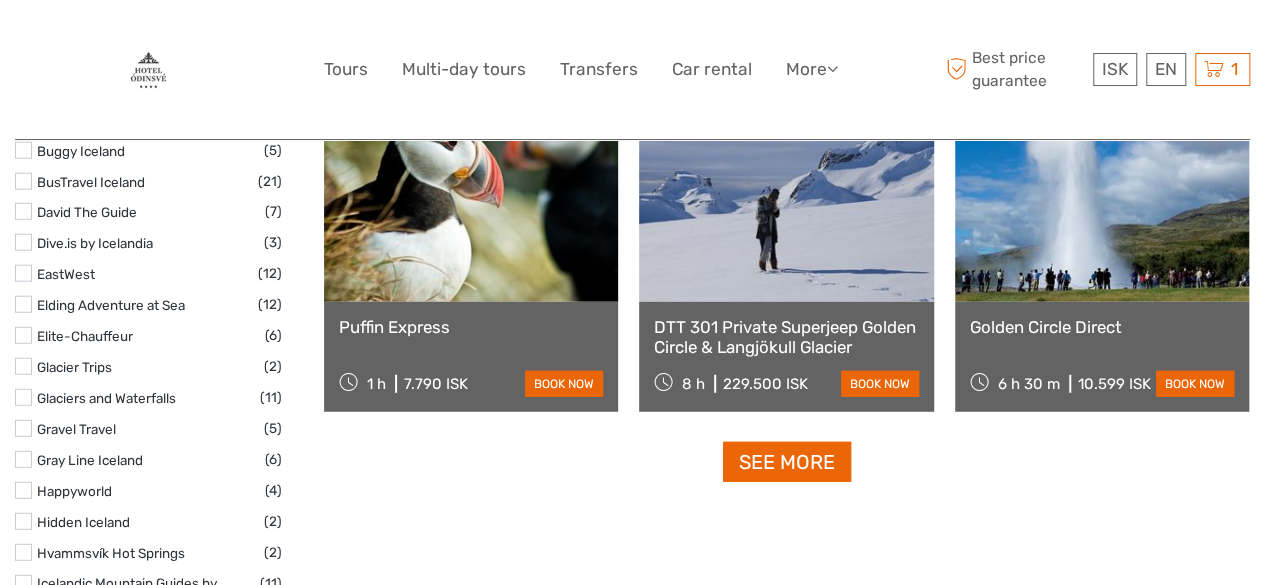 click at bounding box center (1102, 192) 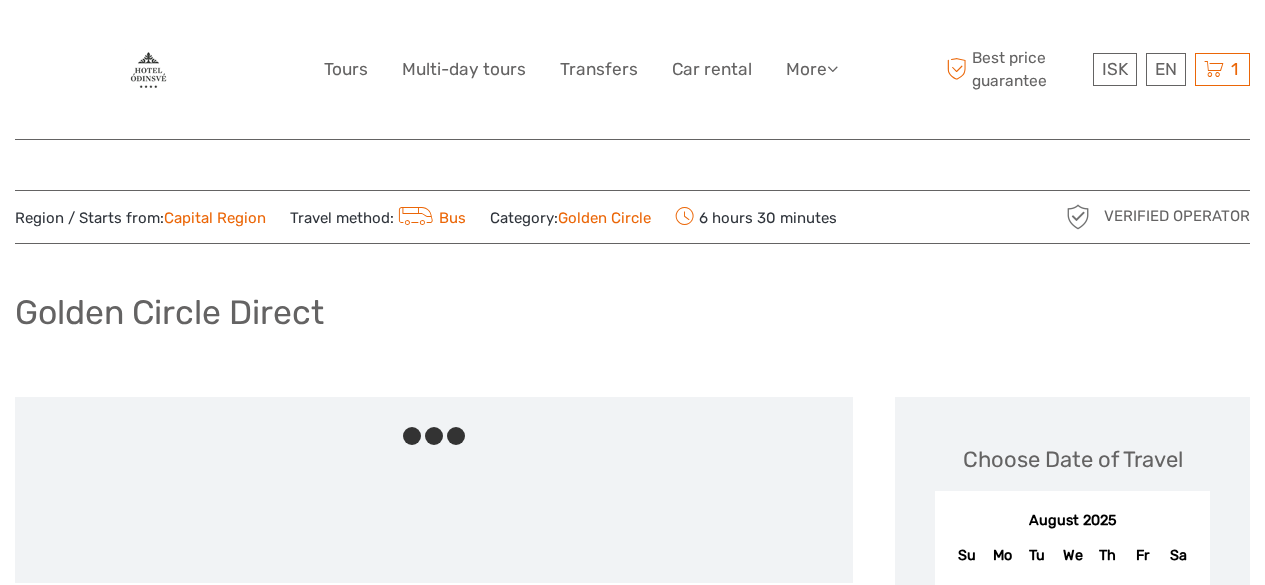 scroll, scrollTop: 0, scrollLeft: 0, axis: both 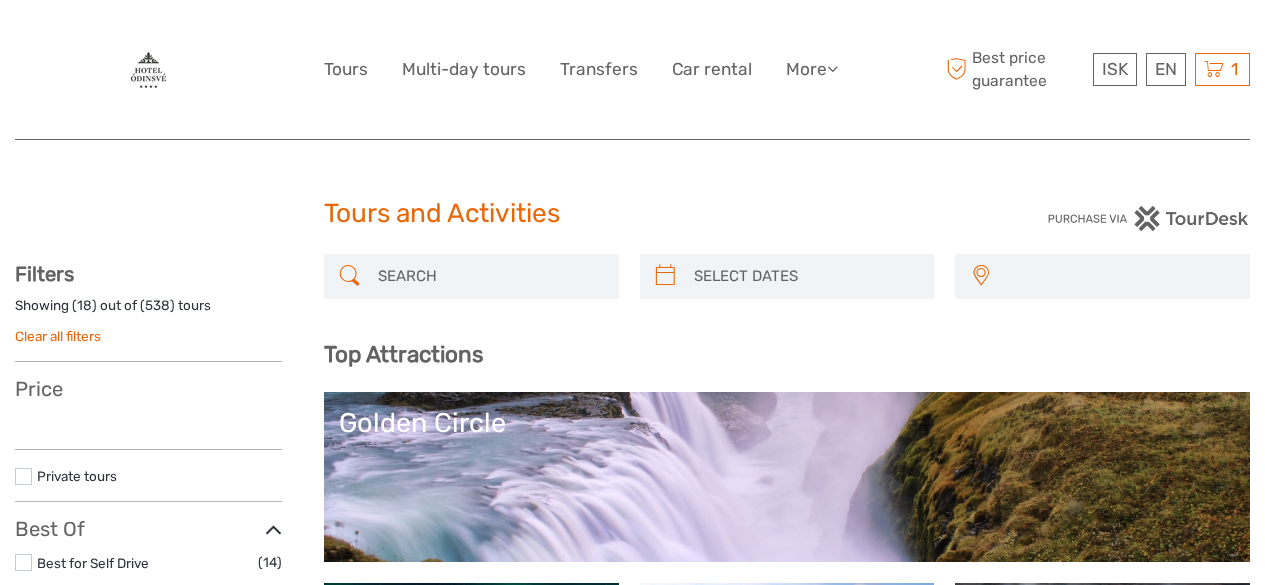 select 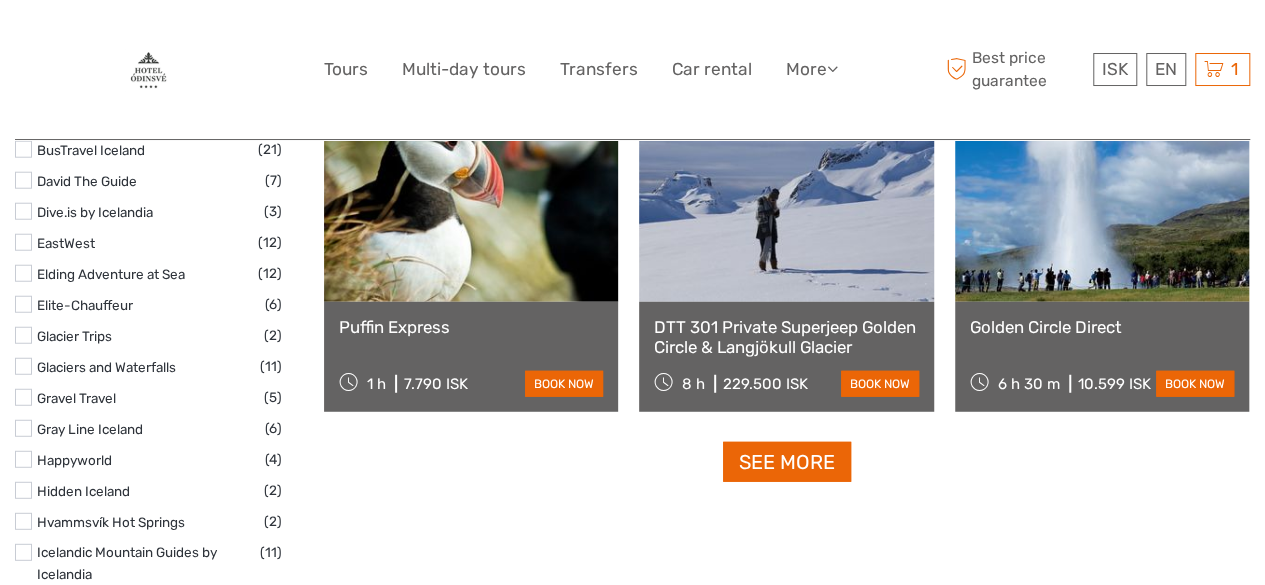 select 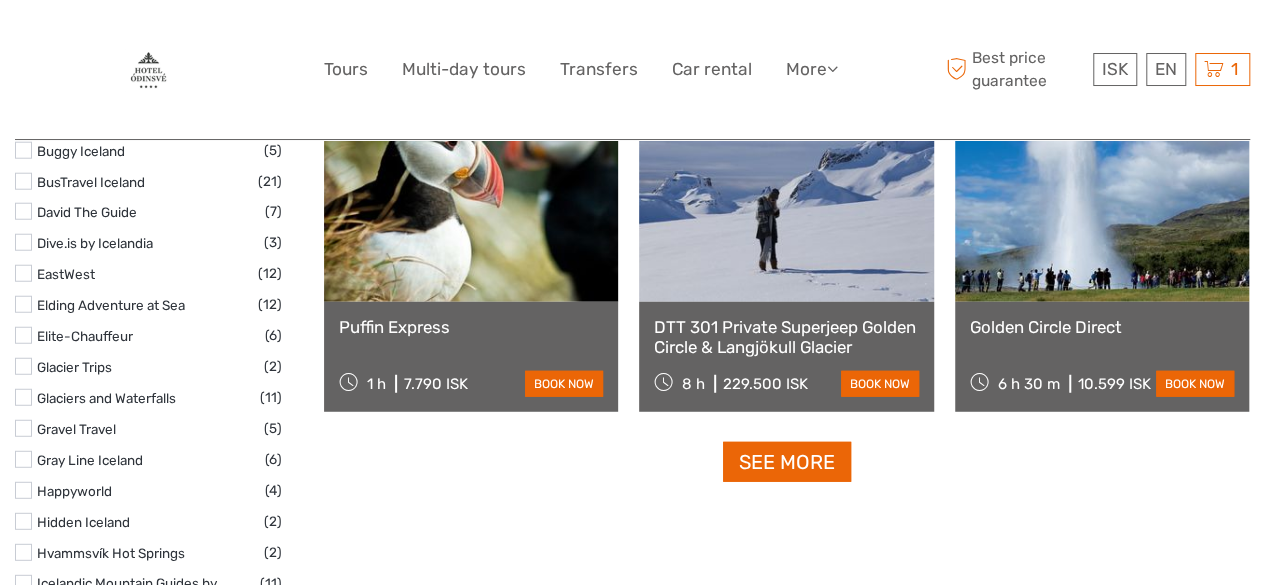 scroll, scrollTop: 0, scrollLeft: 0, axis: both 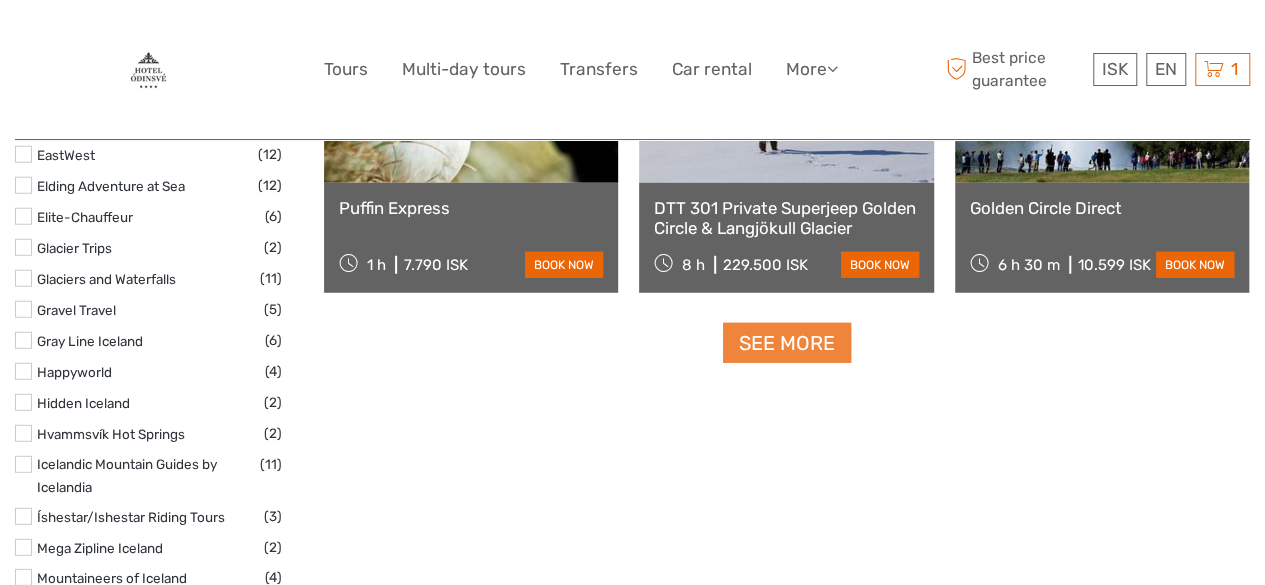 click on "See more" at bounding box center [787, 343] 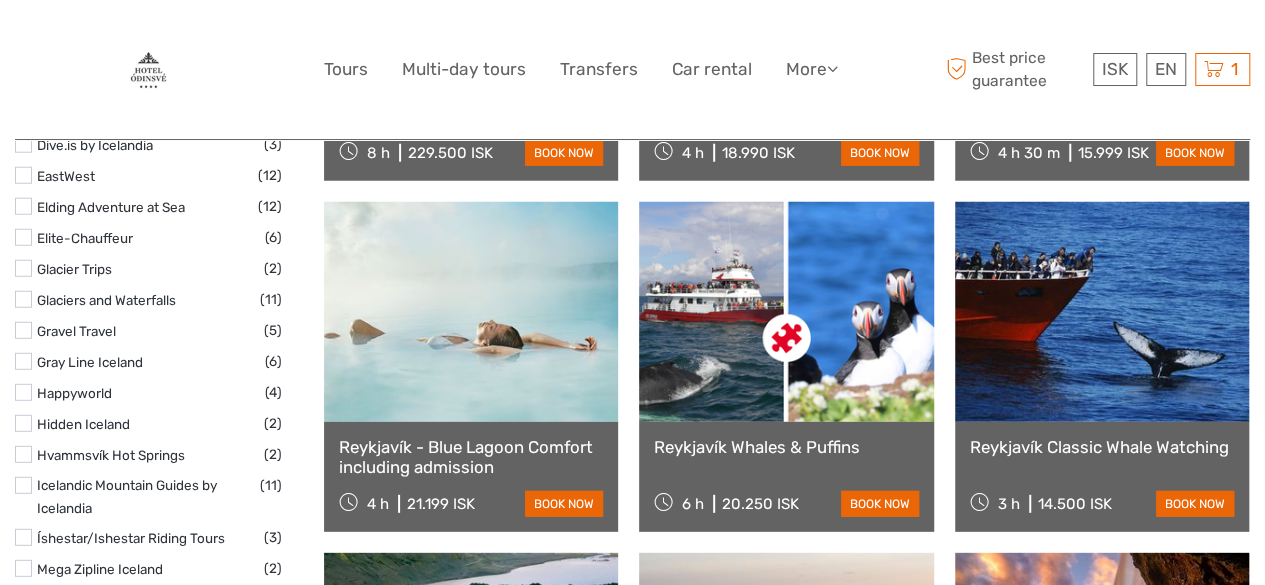 scroll, scrollTop: 2595, scrollLeft: 0, axis: vertical 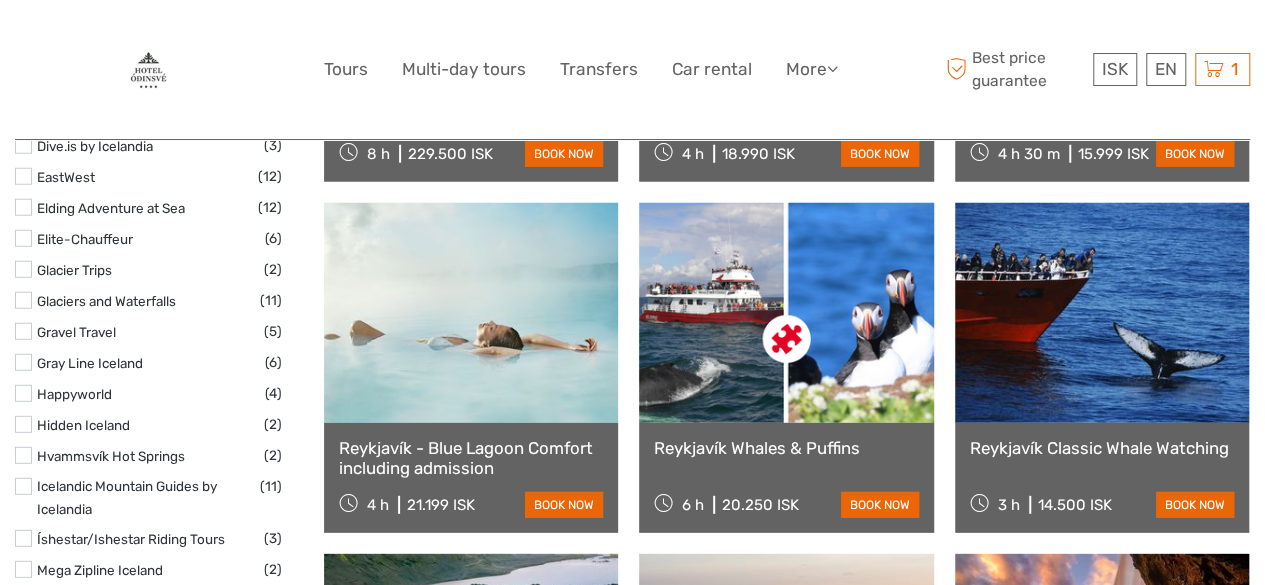 click at bounding box center (471, 313) 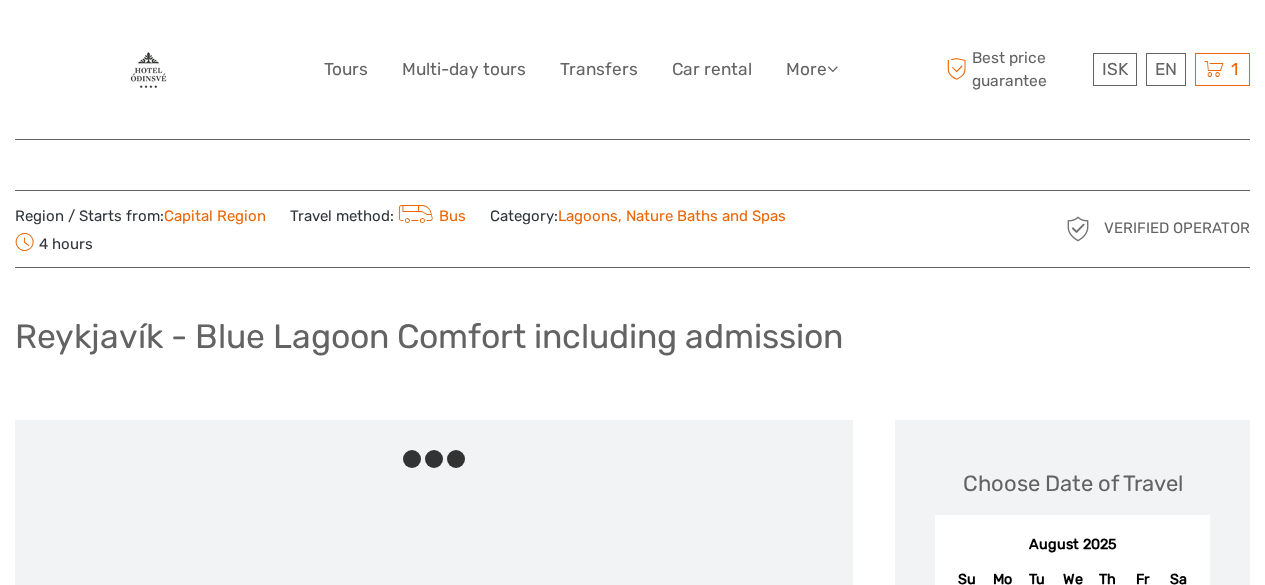 scroll, scrollTop: 0, scrollLeft: 0, axis: both 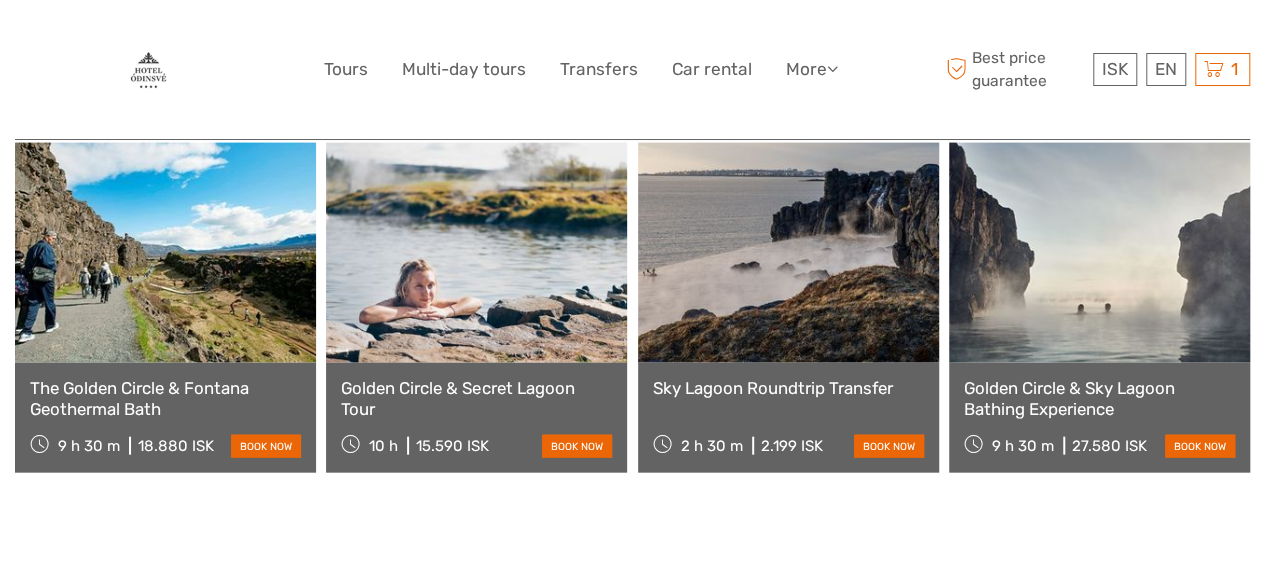 click at bounding box center [476, 253] 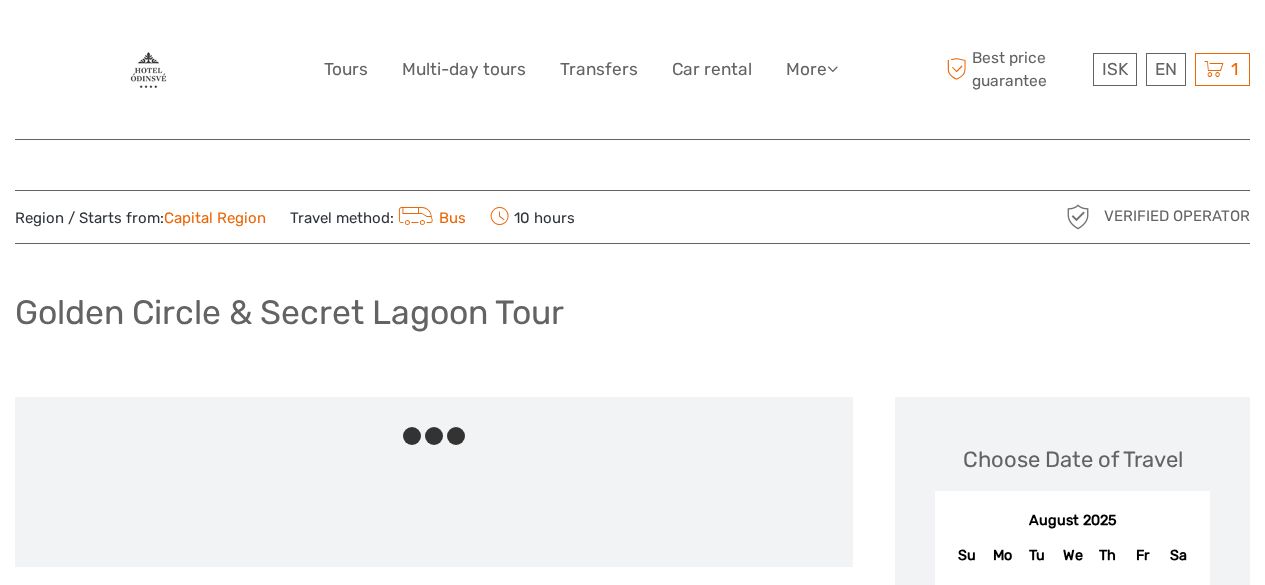 scroll, scrollTop: 0, scrollLeft: 0, axis: both 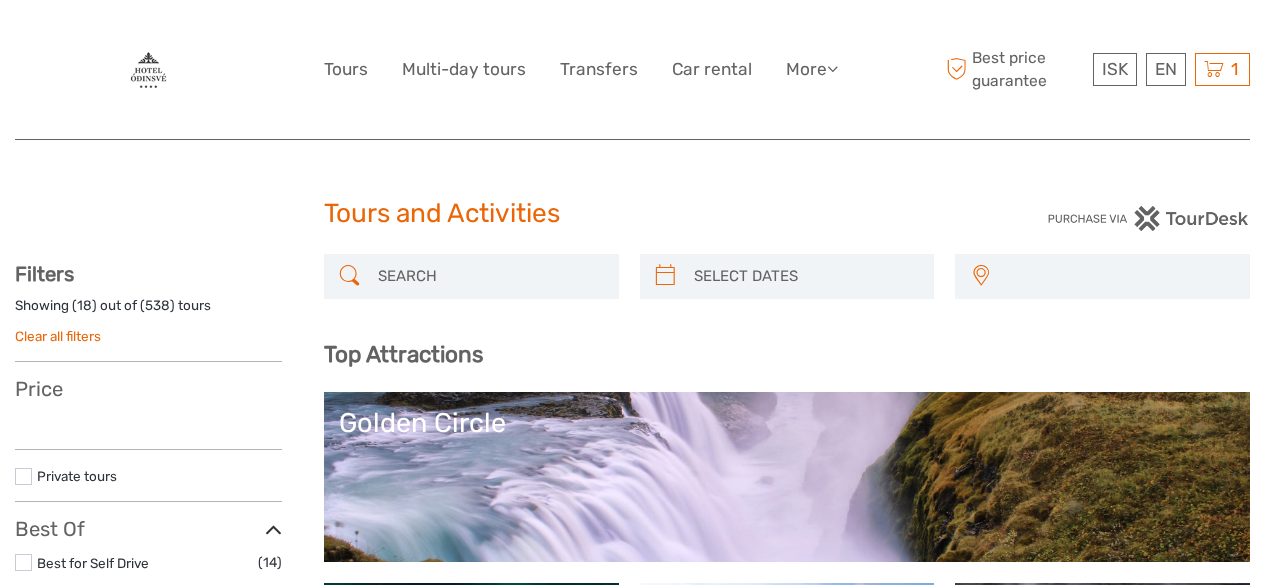 select 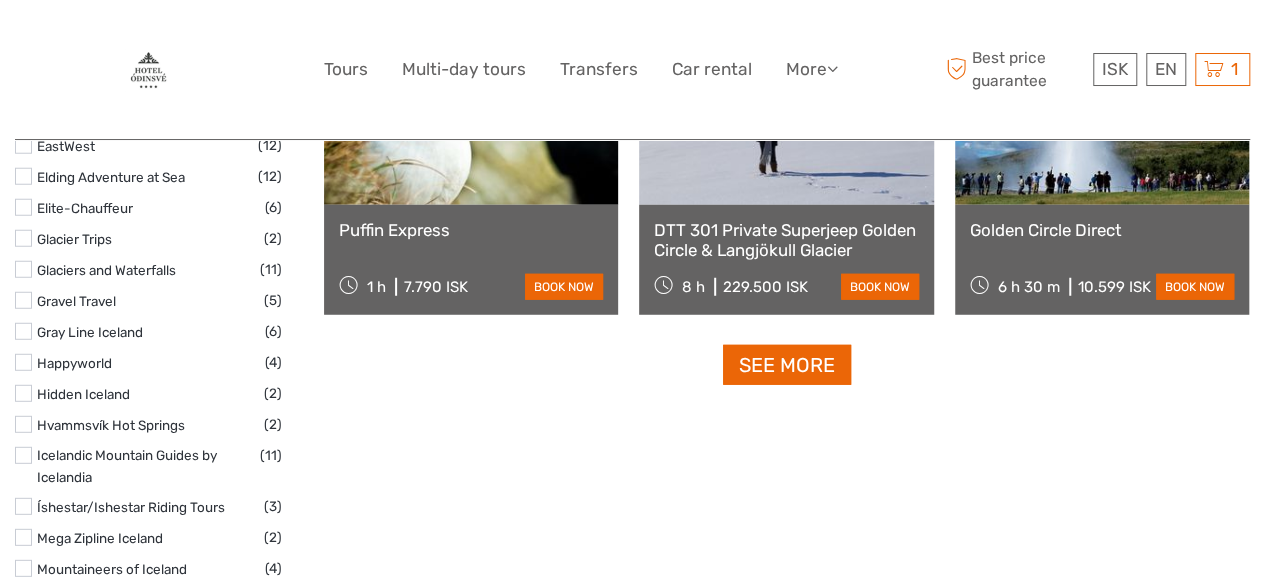 select 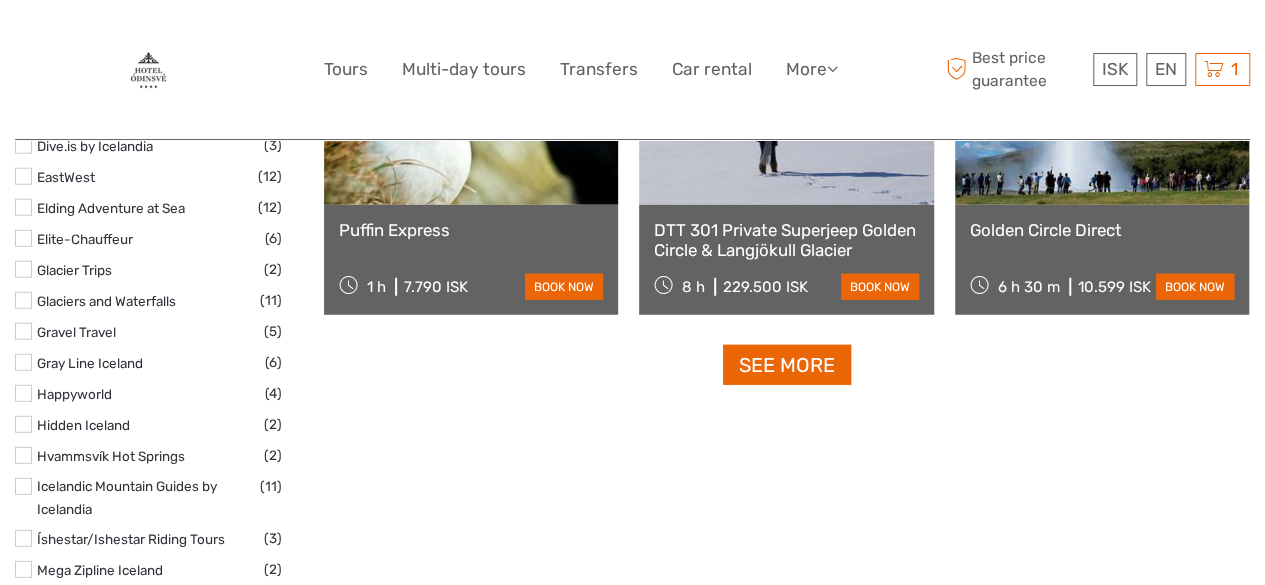 scroll, scrollTop: 0, scrollLeft: 0, axis: both 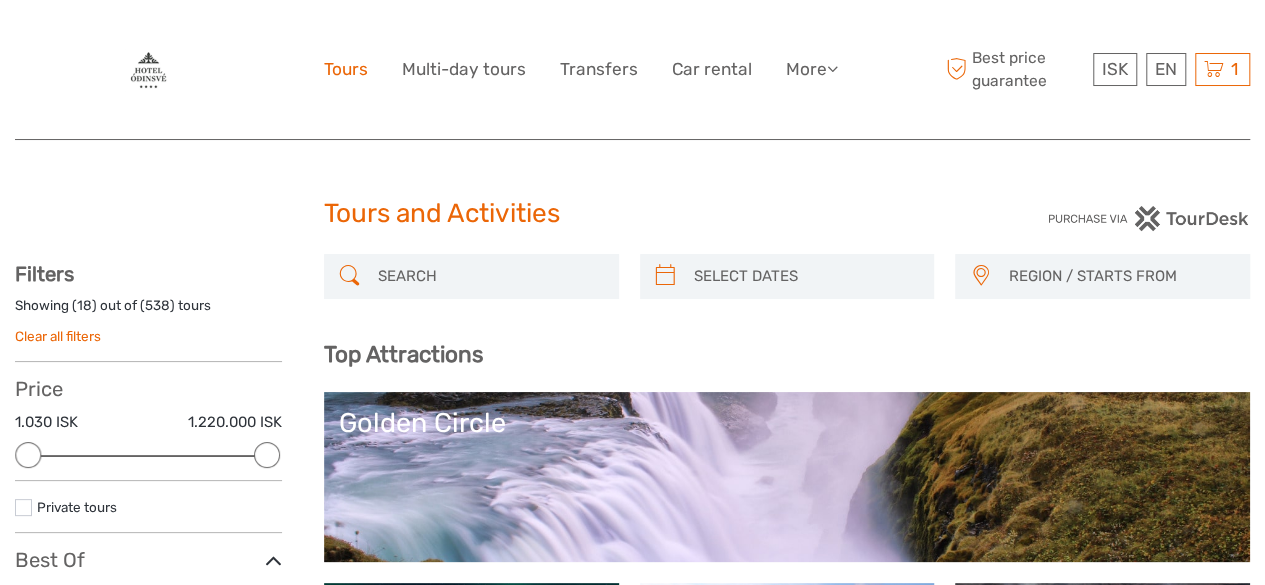 click on "Tours" at bounding box center (346, 69) 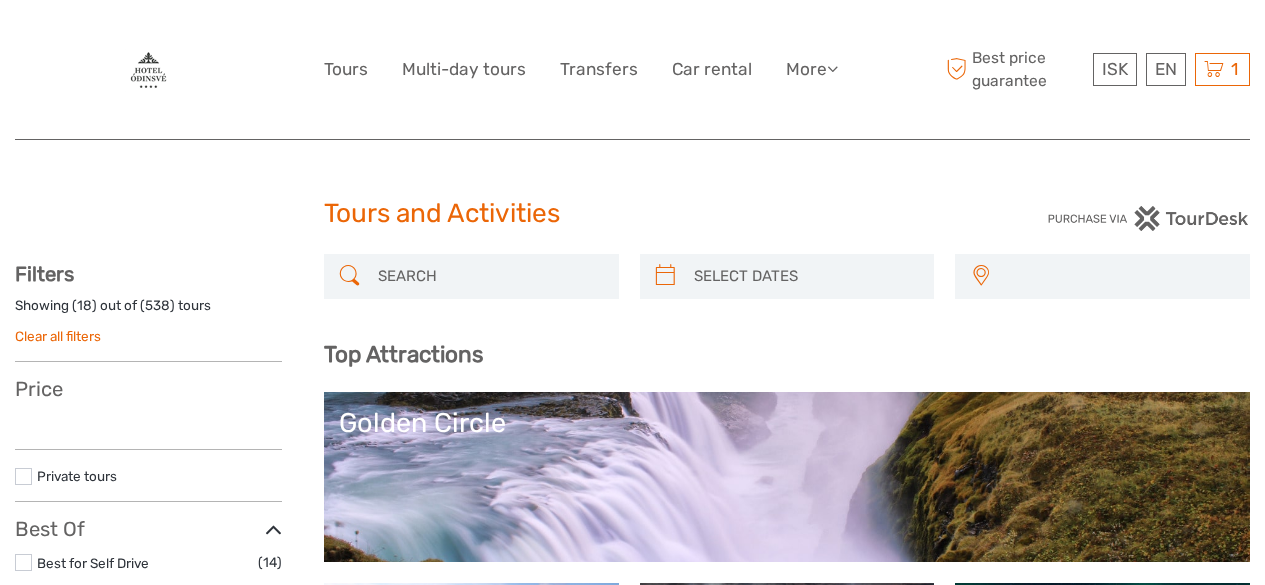 select 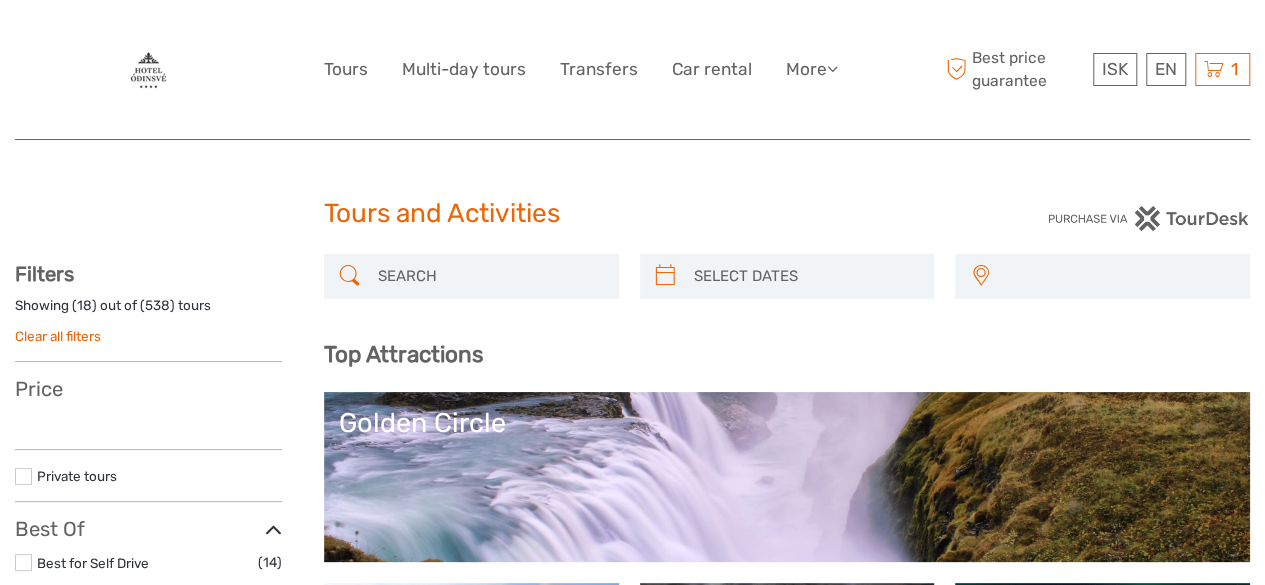 select 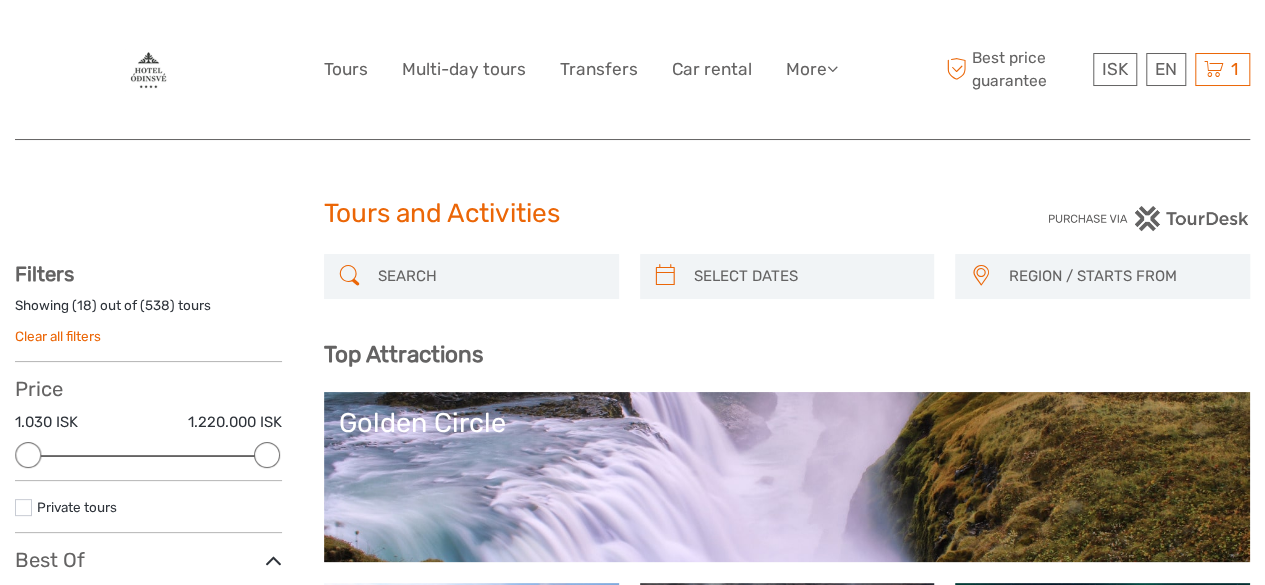 scroll, scrollTop: 0, scrollLeft: 0, axis: both 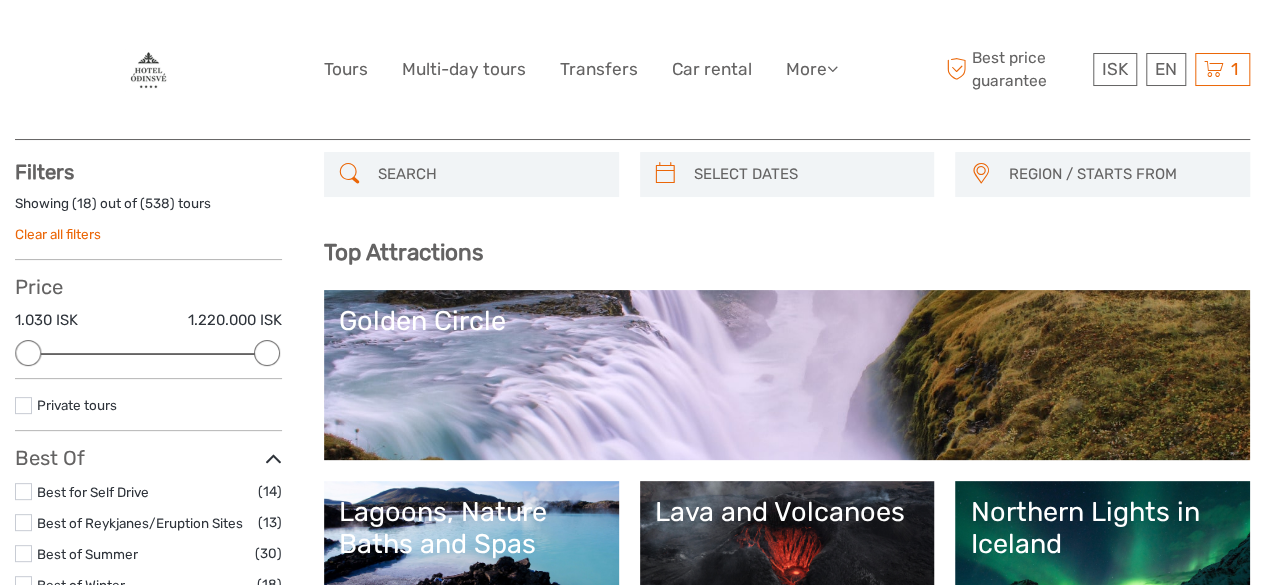 type on "06/08/2025" 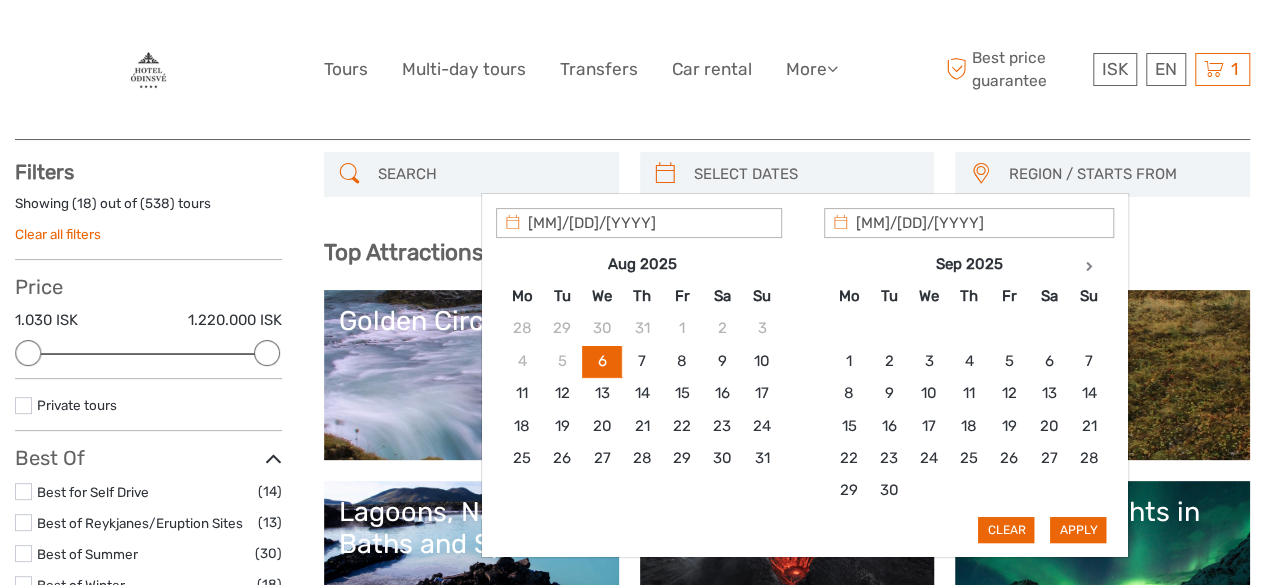 click at bounding box center (805, 174) 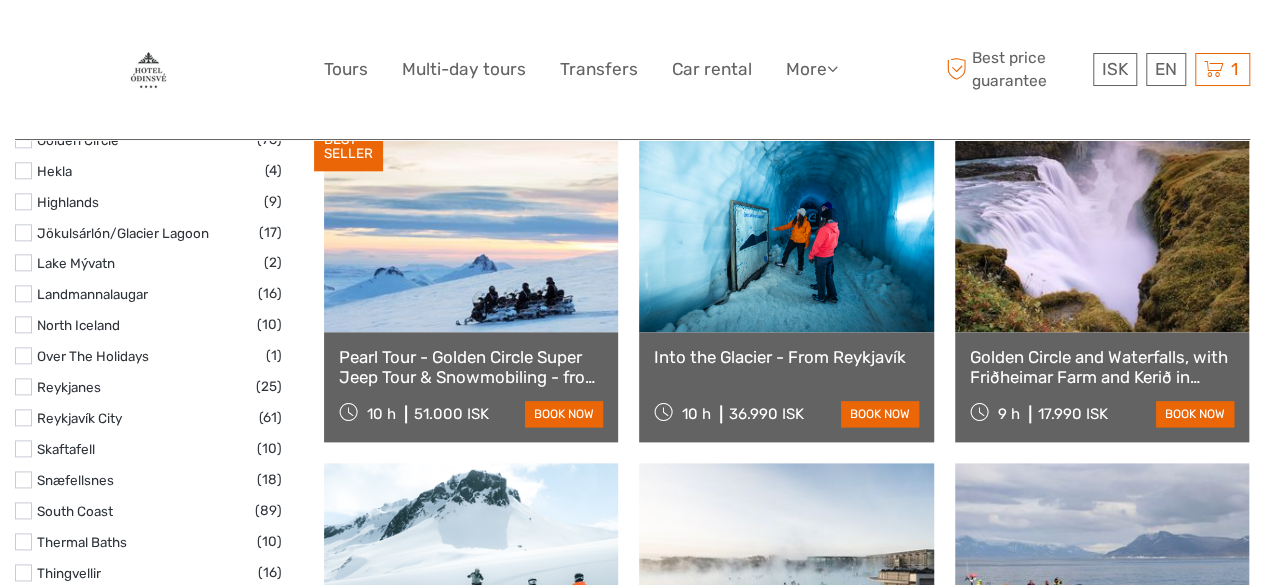 scroll, scrollTop: 1065, scrollLeft: 0, axis: vertical 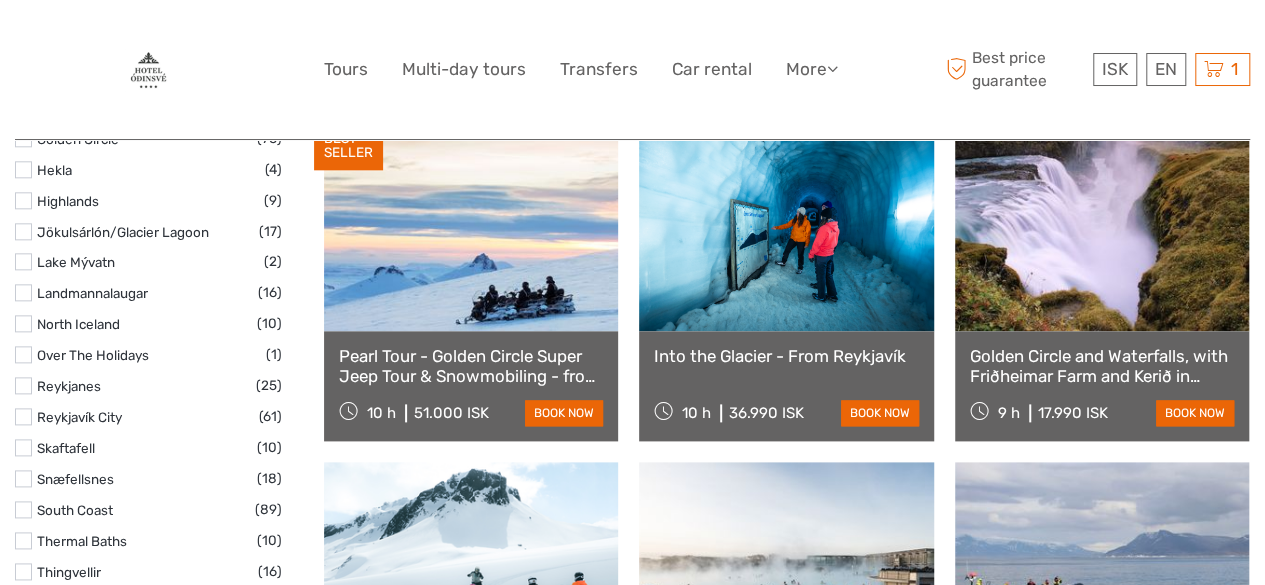 click at bounding box center [1102, 221] 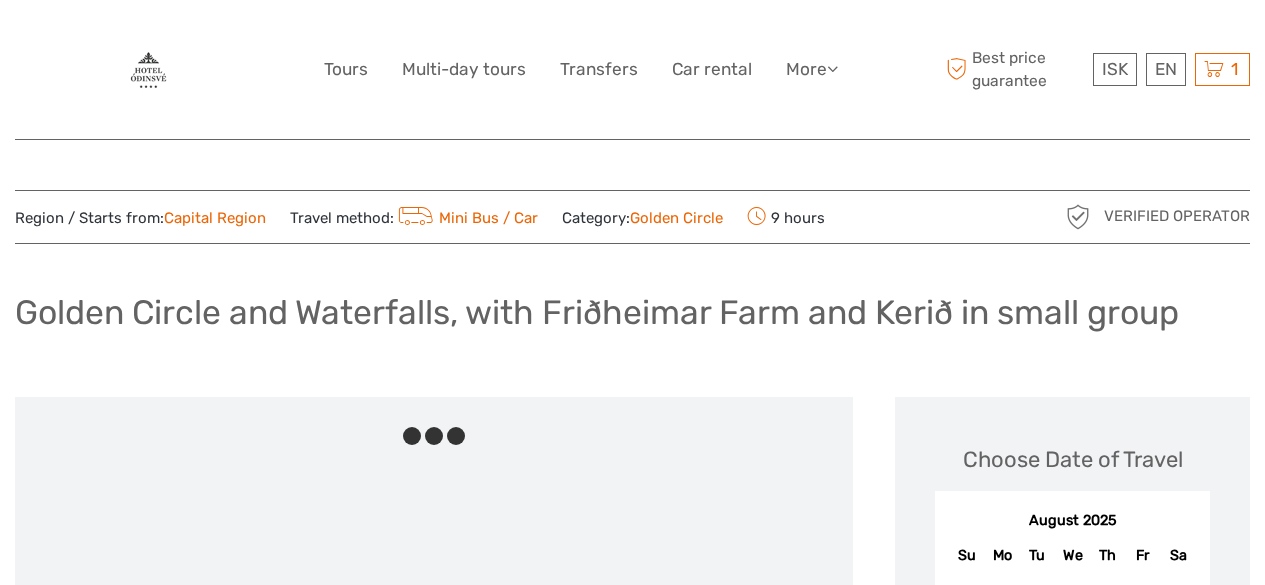 scroll, scrollTop: 0, scrollLeft: 0, axis: both 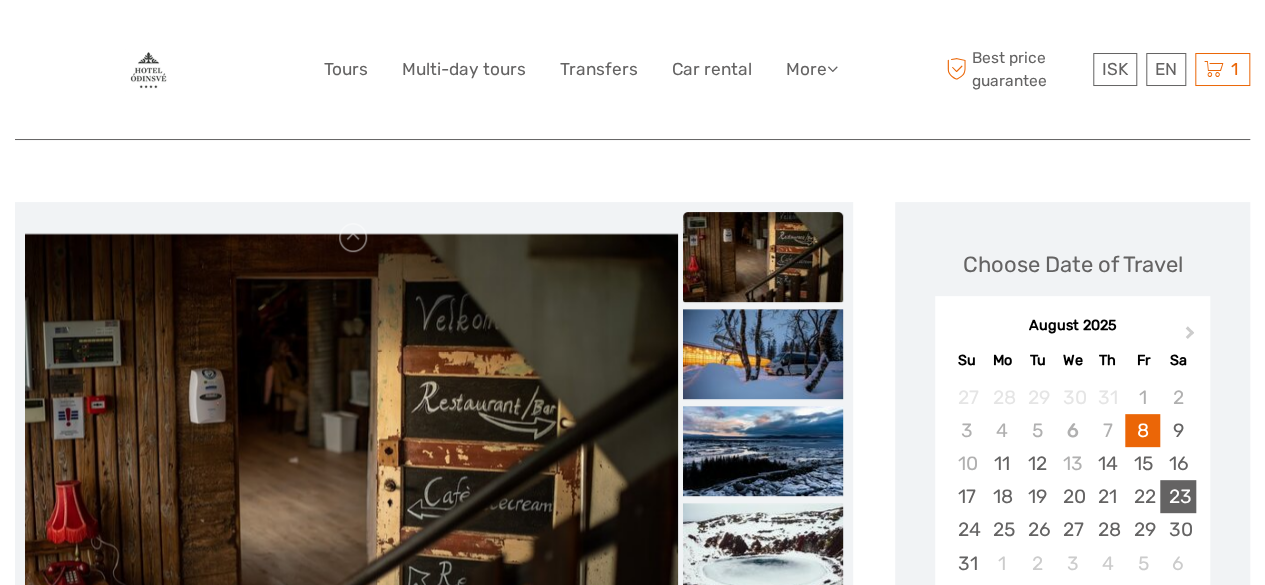 click on "23" at bounding box center (1177, 496) 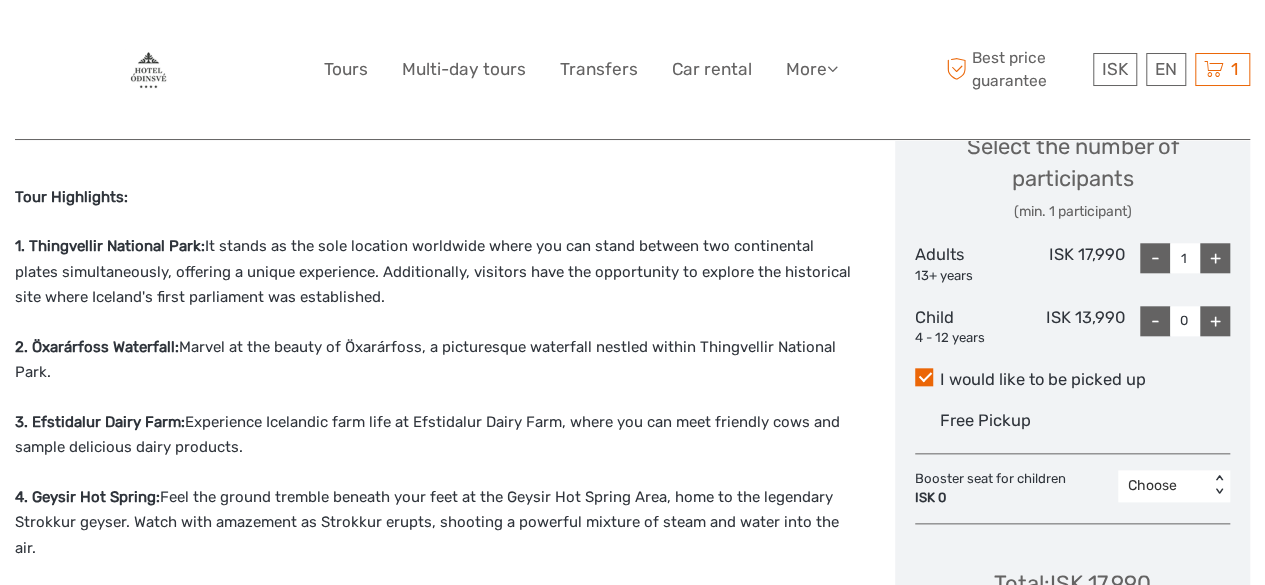 scroll, scrollTop: 883, scrollLeft: 0, axis: vertical 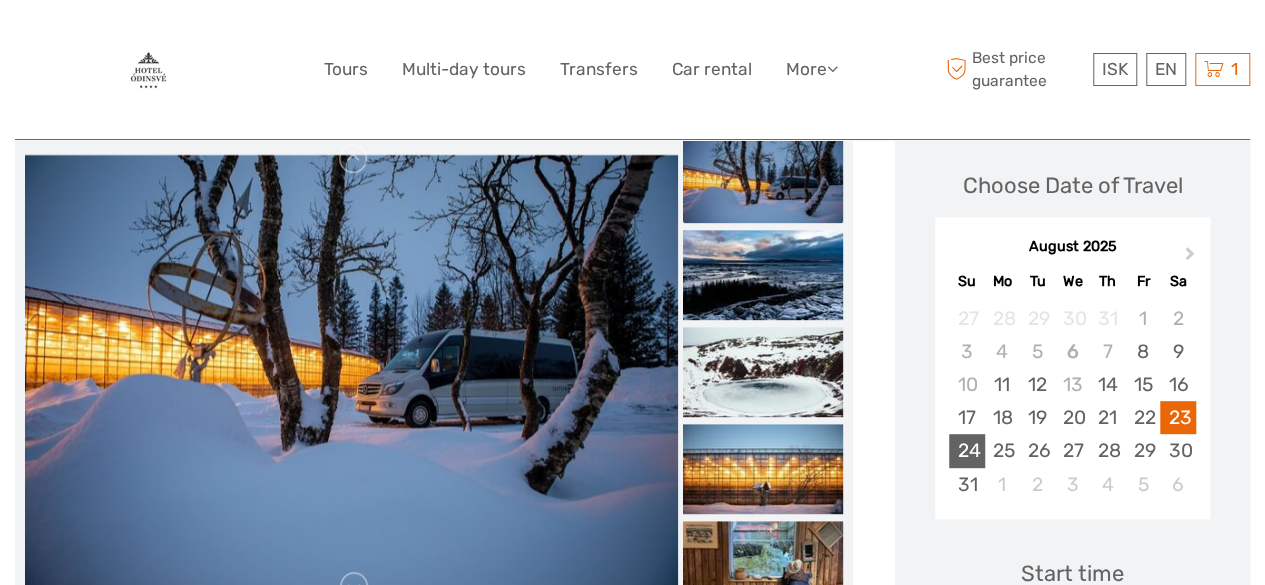 click on "24" at bounding box center (966, 450) 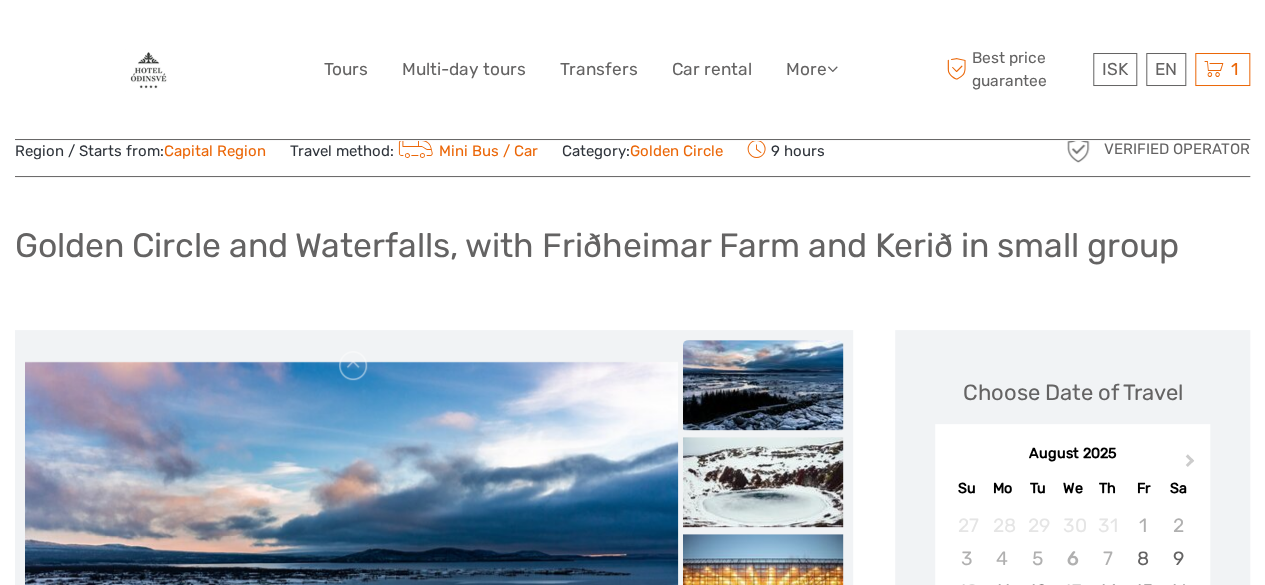 scroll, scrollTop: 66, scrollLeft: 0, axis: vertical 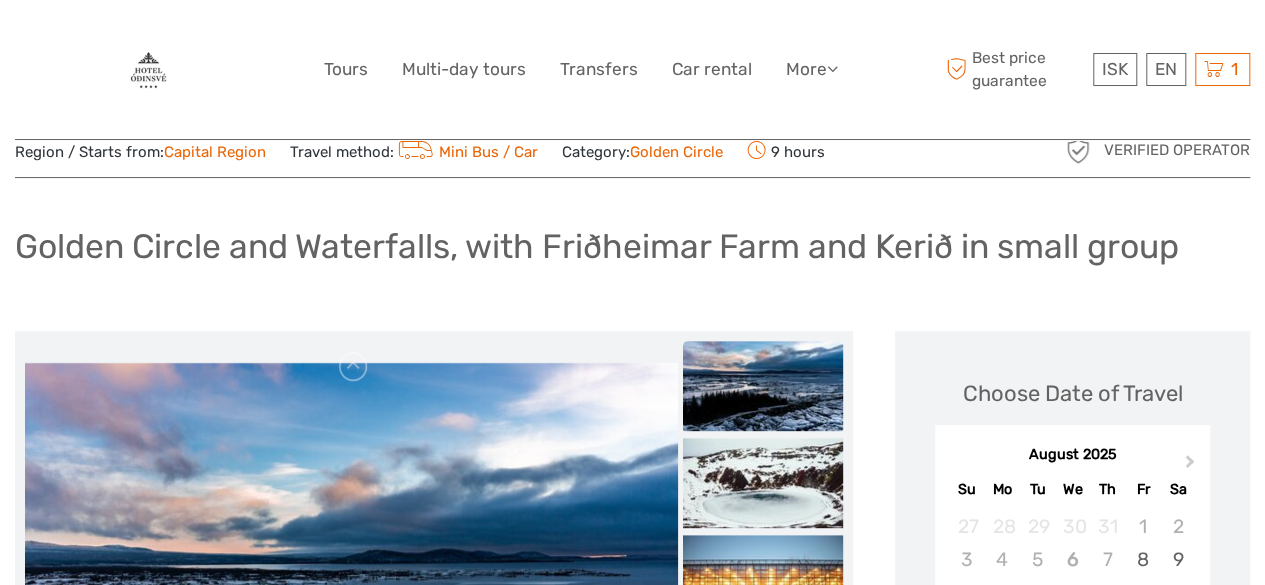 click on "ISK
ISK
€
$
£
EN
English
Español
Deutsch
Tours
Multi-day tours
Transfers
Car rental
More
Food & drink
Travel Articles
Food & drink
Travel Articles
Best price guarantee
Best price guarantee
ISK
ISK
€
$
£
EN
English
Español
Deutsch
1" at bounding box center (632, 2525) 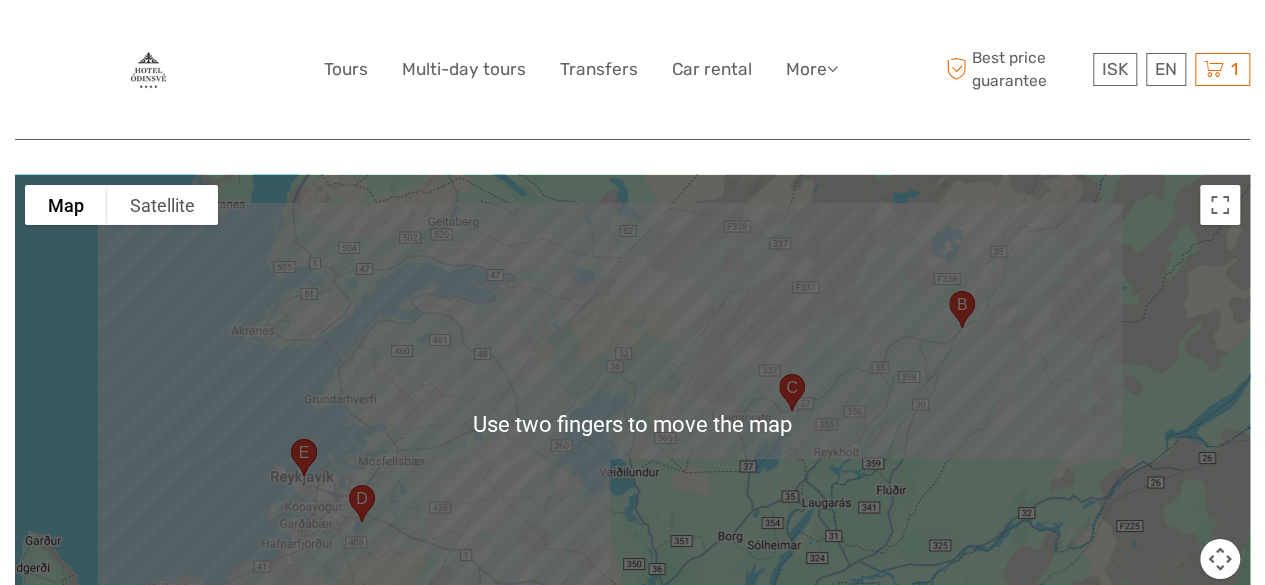 scroll, scrollTop: 3483, scrollLeft: 0, axis: vertical 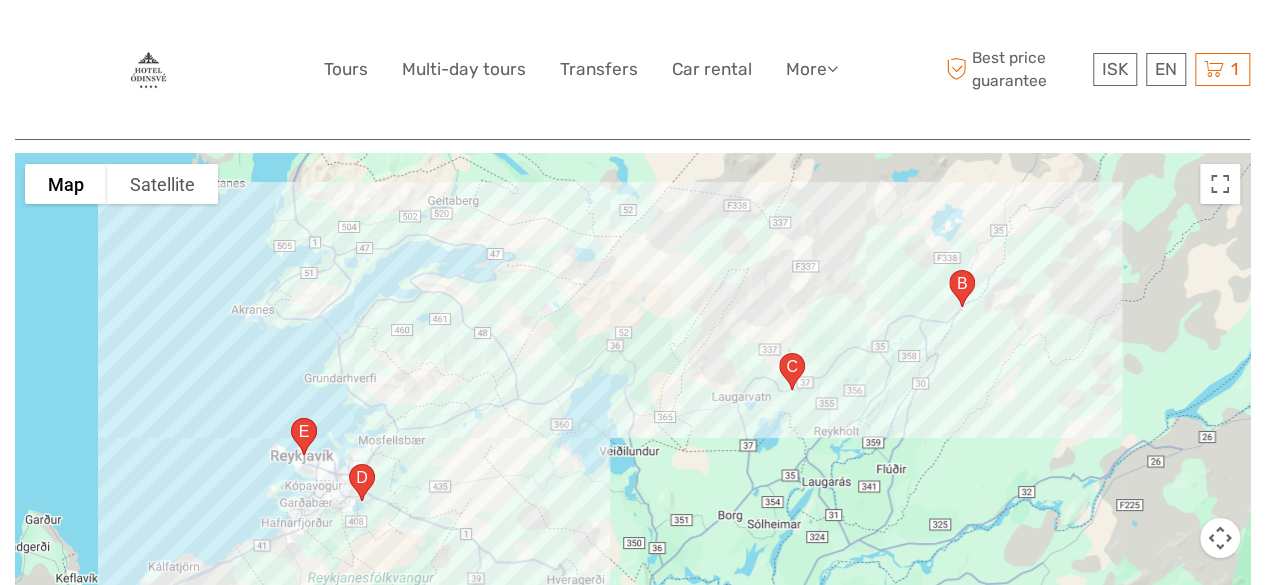 click at bounding box center (632, 404) 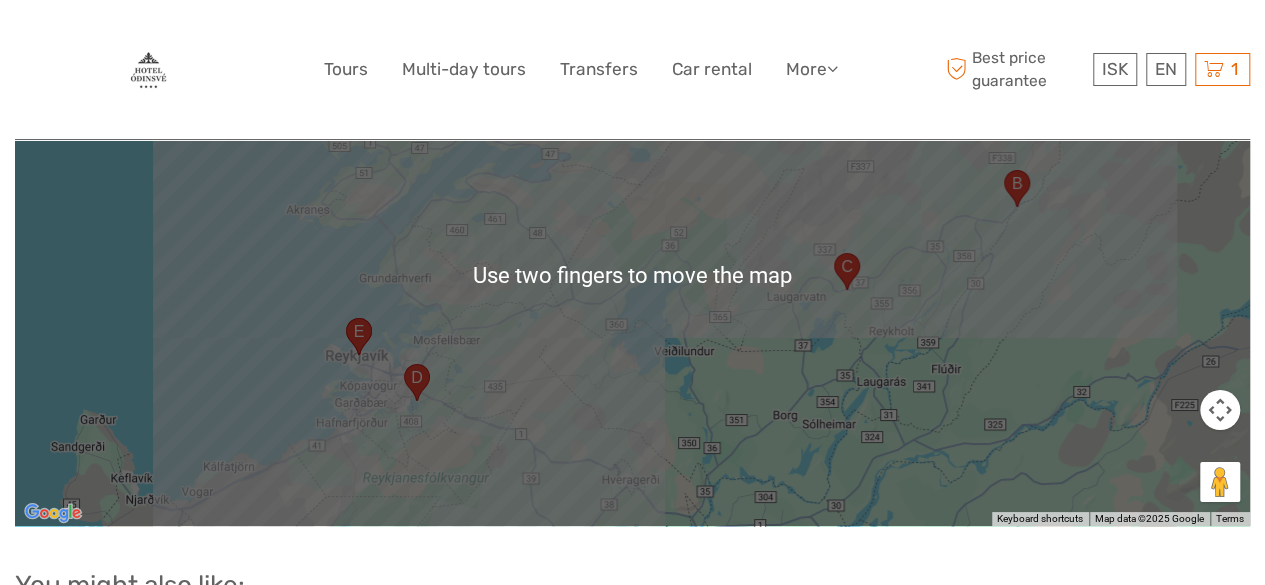 scroll, scrollTop: 3606, scrollLeft: 0, axis: vertical 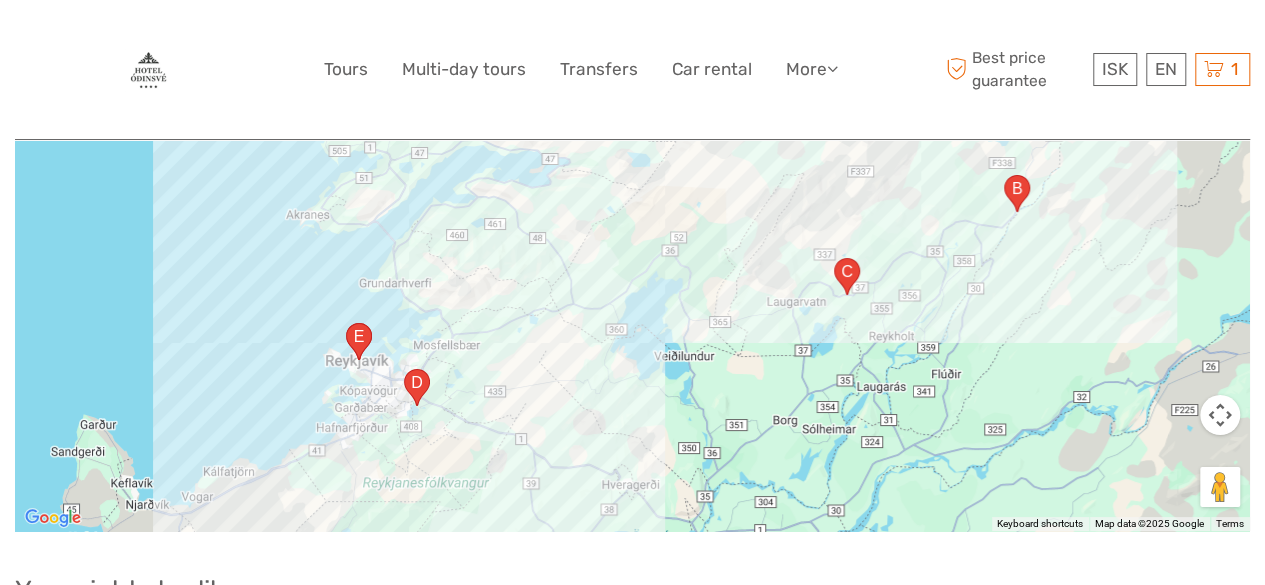 click at bounding box center [632, 281] 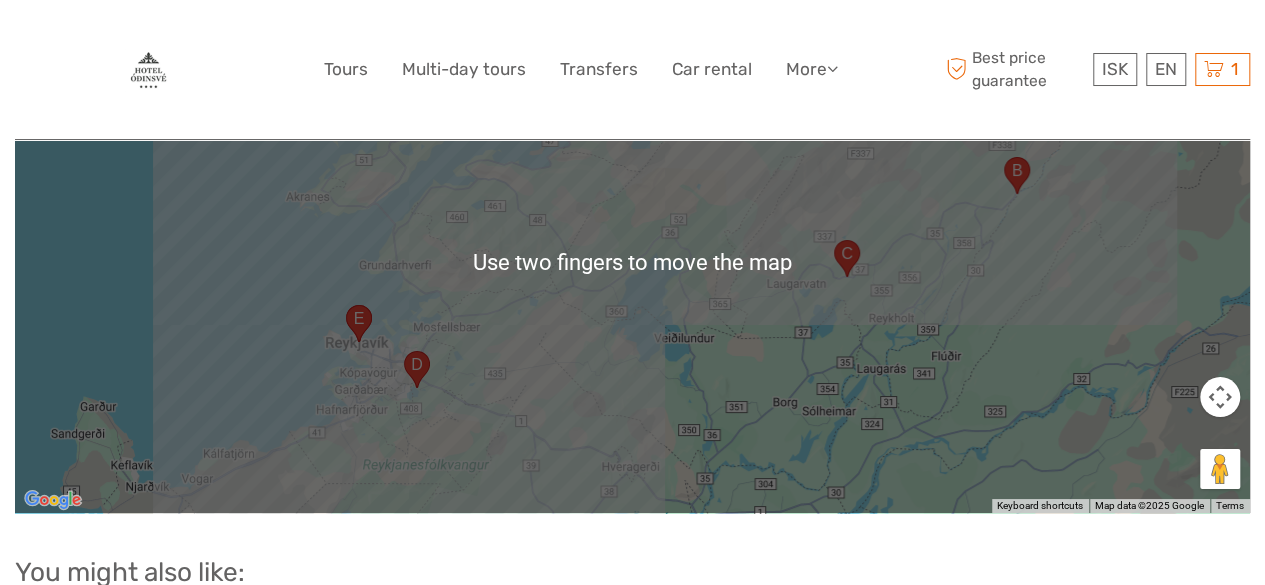 scroll, scrollTop: 3610, scrollLeft: 0, axis: vertical 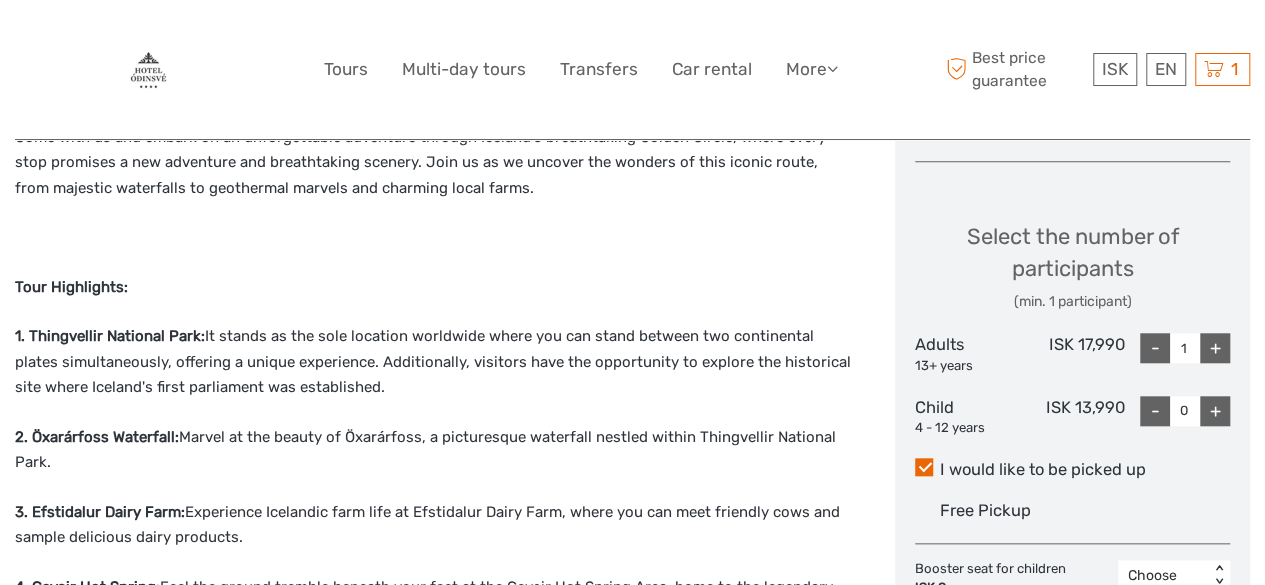 click on "+" at bounding box center (1215, 348) 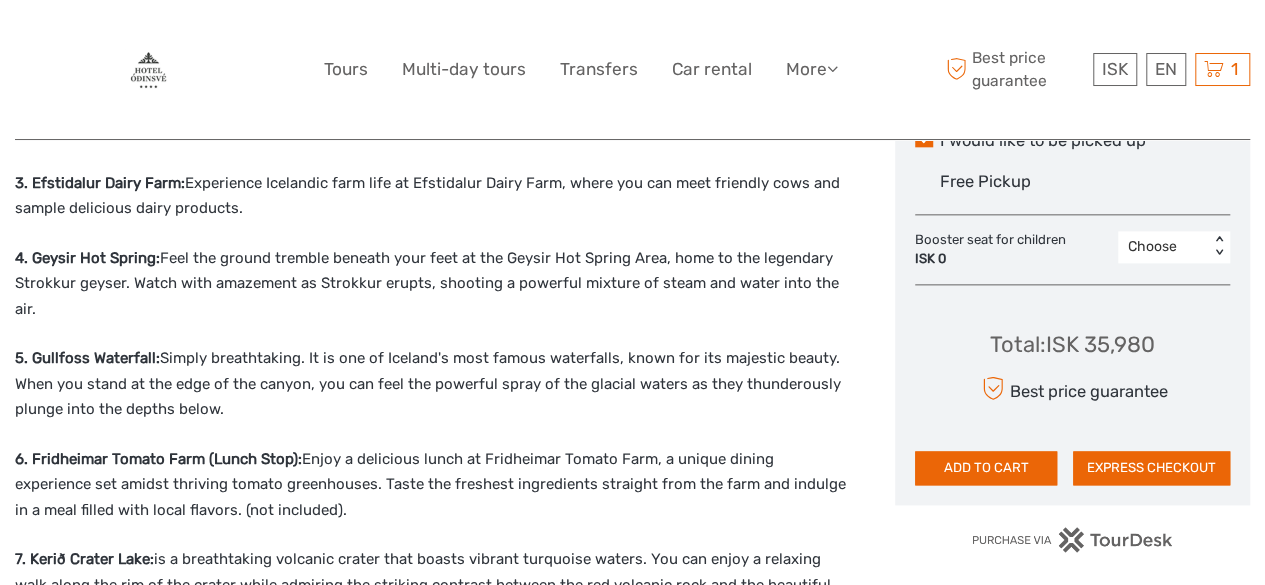 scroll, scrollTop: 1122, scrollLeft: 0, axis: vertical 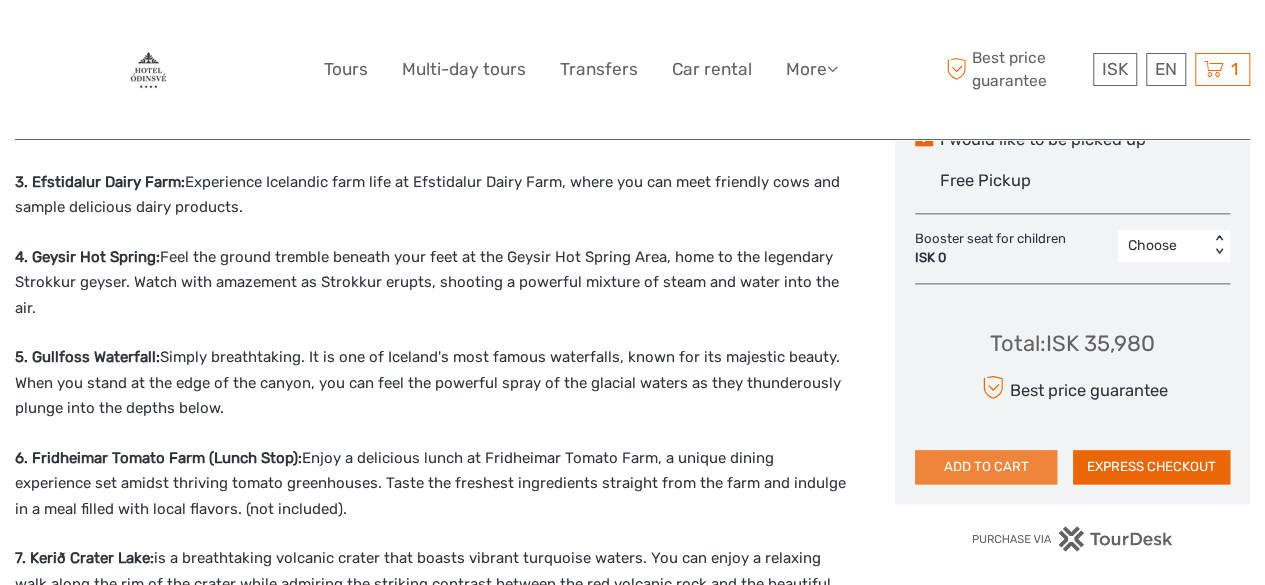 click on "ADD TO CART" at bounding box center [986, 467] 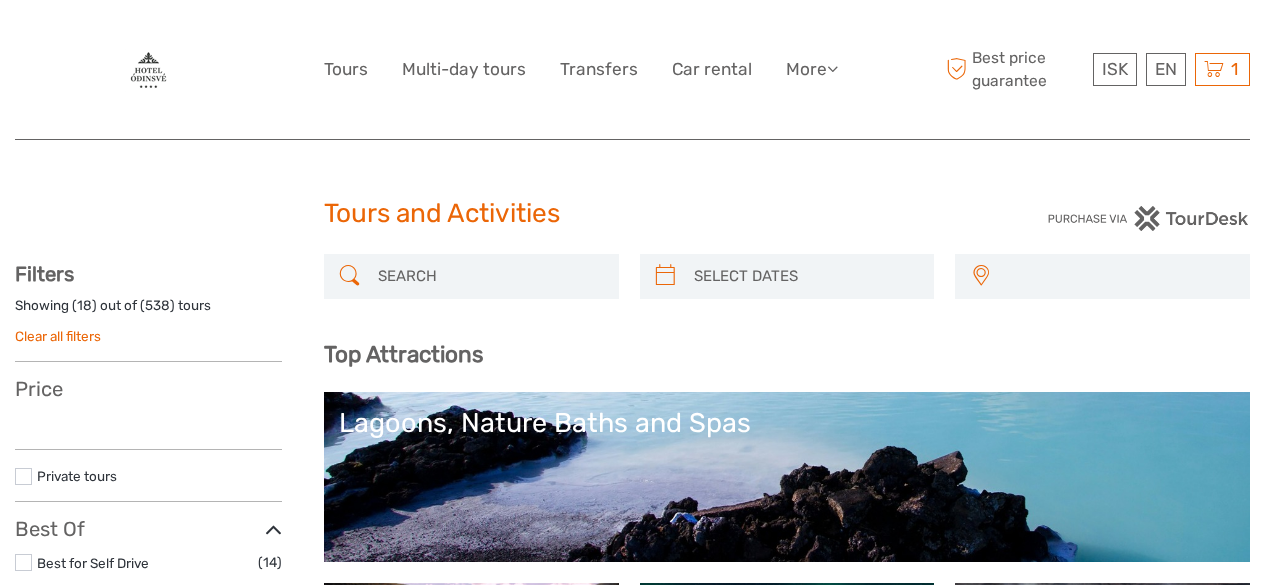 select 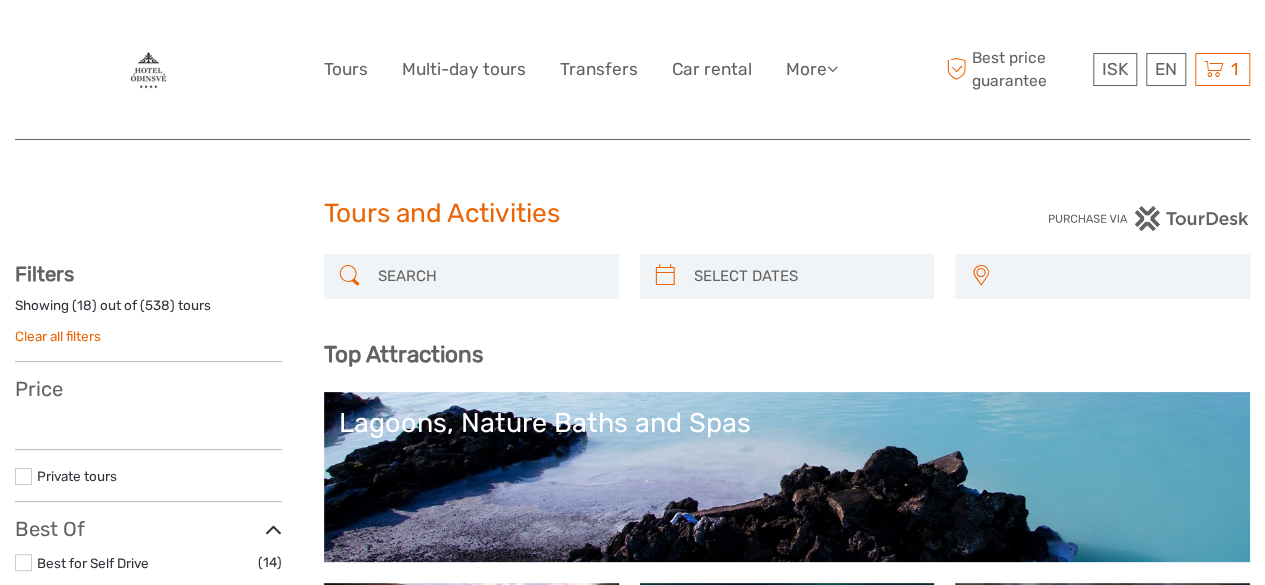 select 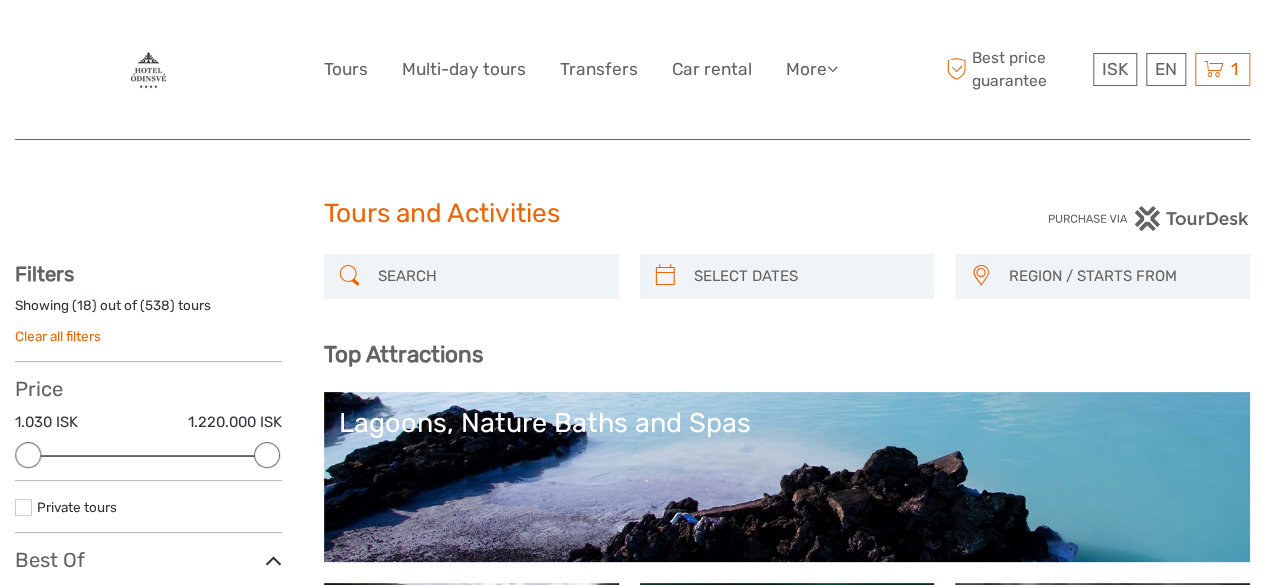 scroll, scrollTop: 0, scrollLeft: 0, axis: both 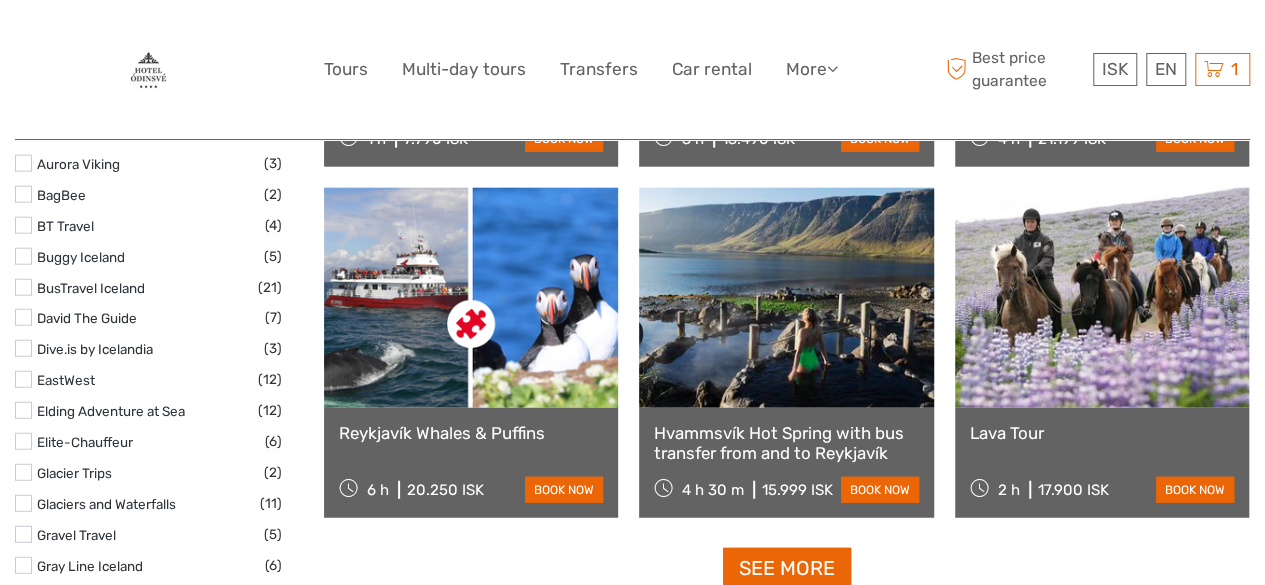 click at bounding box center (786, 298) 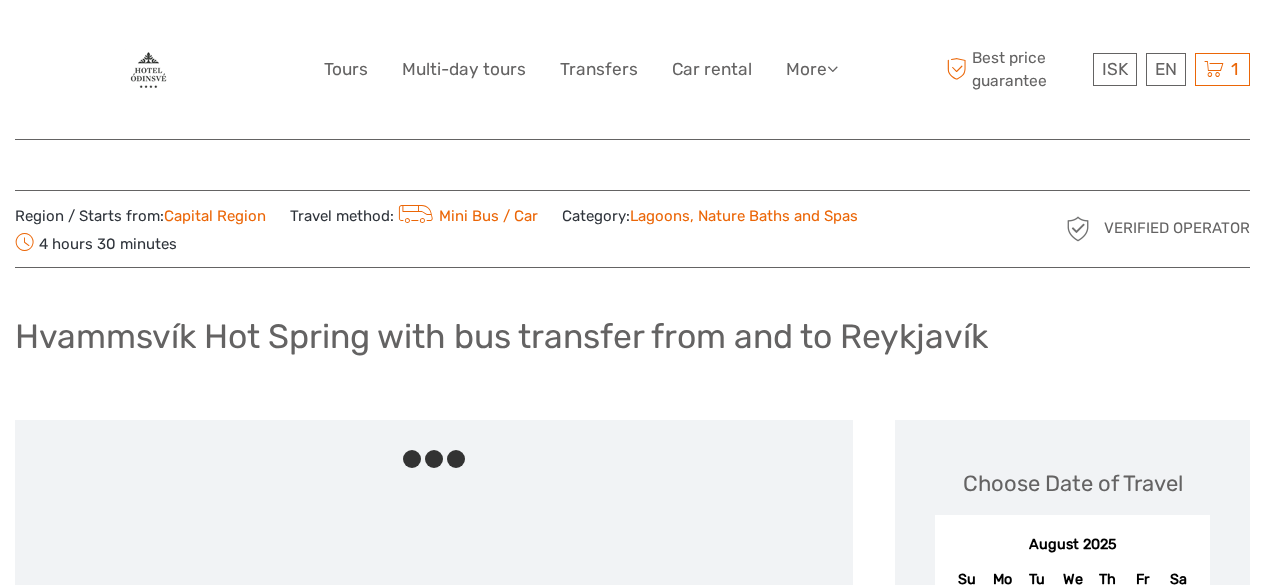scroll, scrollTop: 0, scrollLeft: 0, axis: both 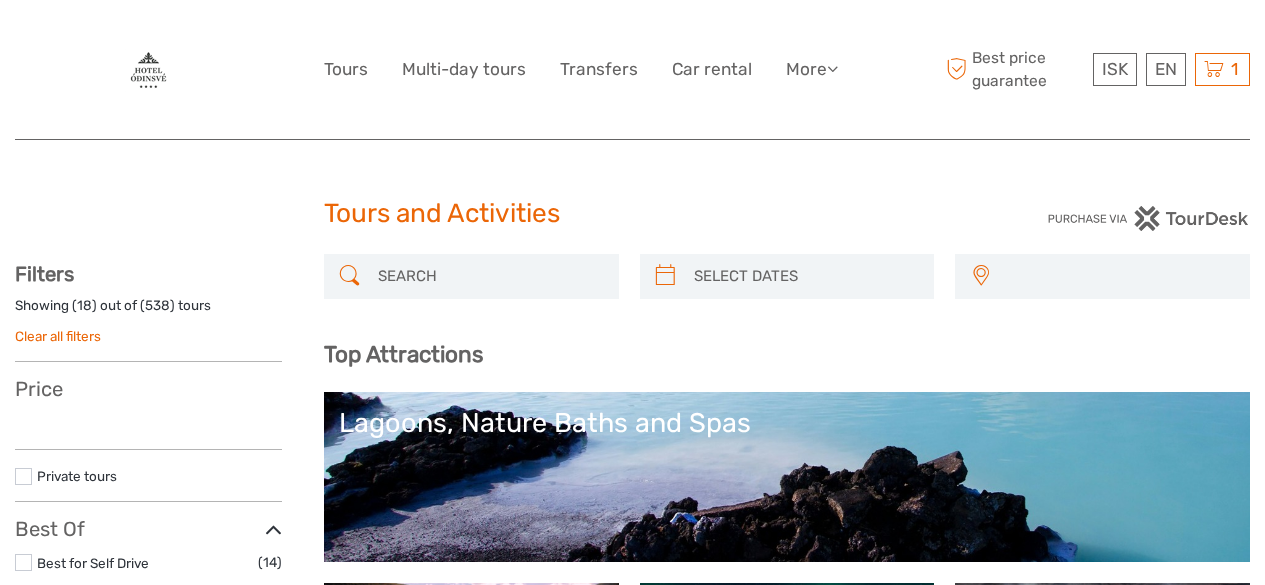 select 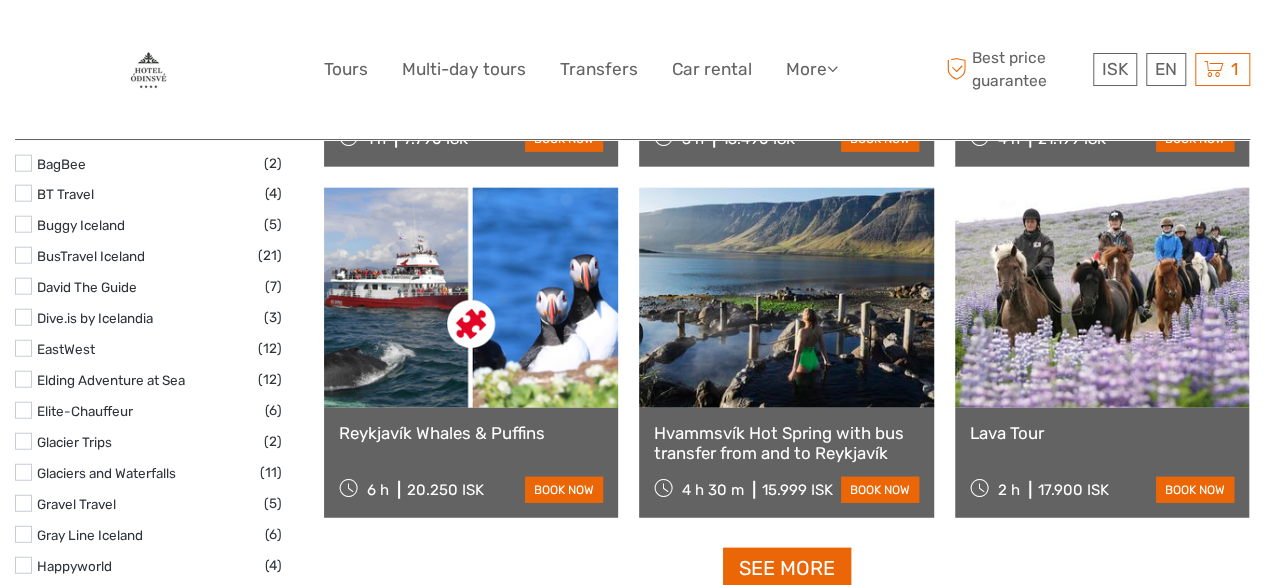 select 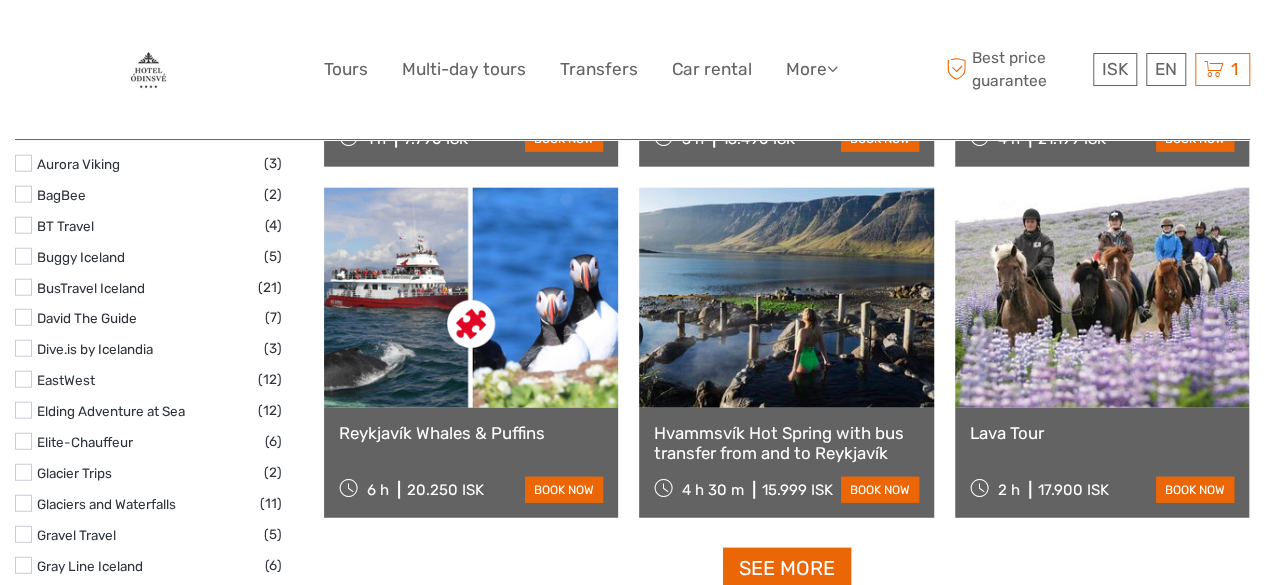 scroll, scrollTop: 0, scrollLeft: 0, axis: both 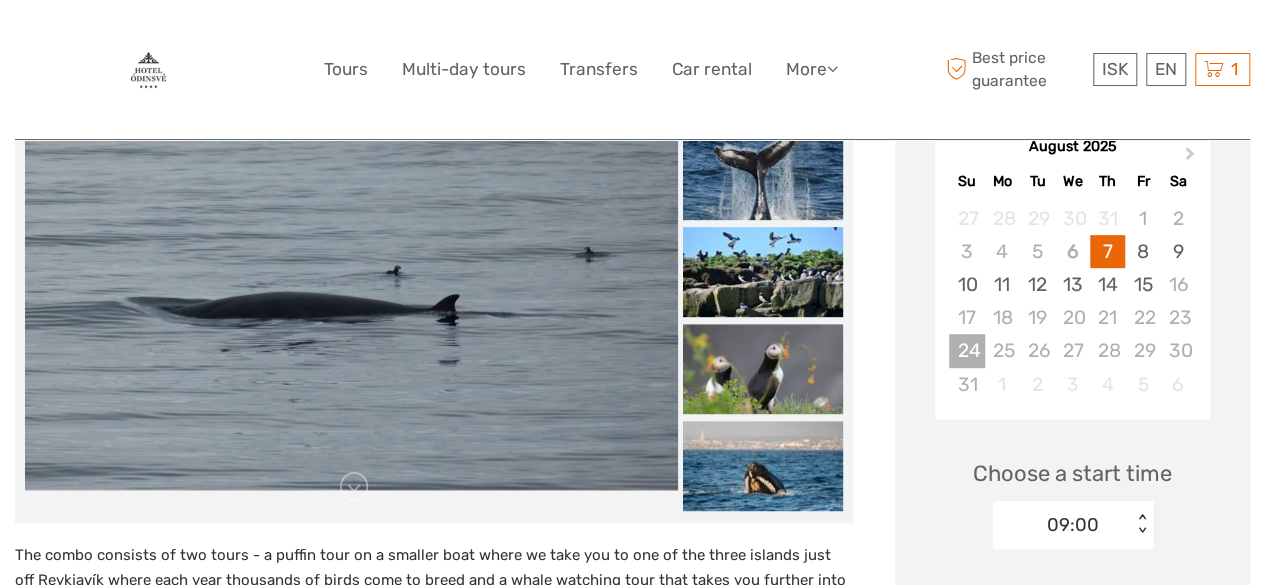 click on "24" at bounding box center (966, 350) 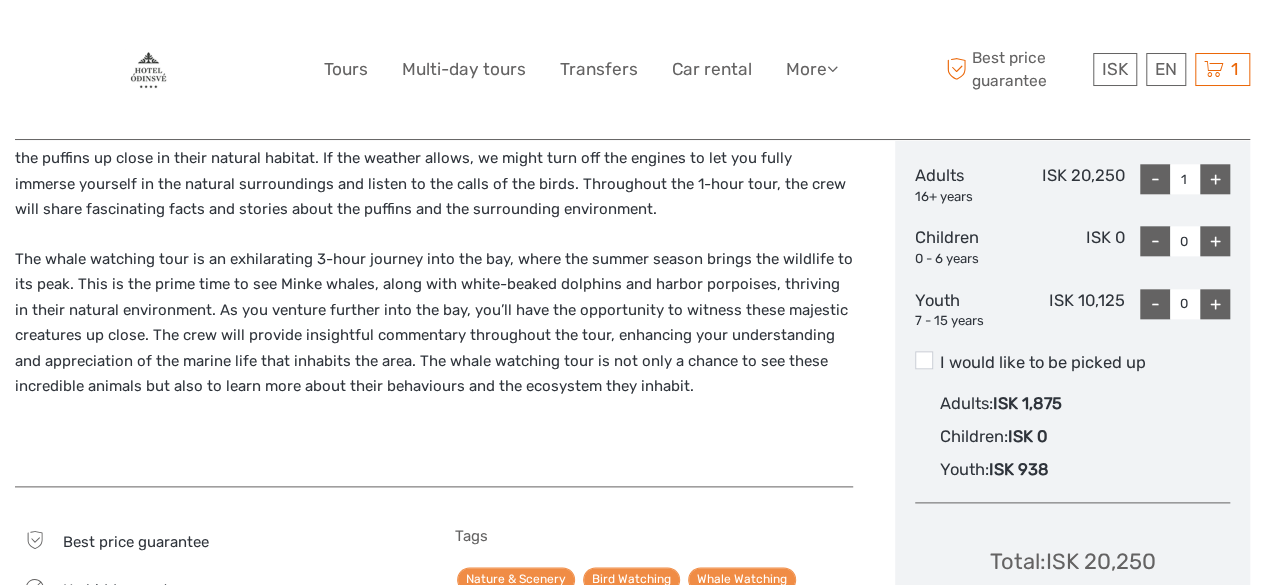 scroll, scrollTop: 990, scrollLeft: 0, axis: vertical 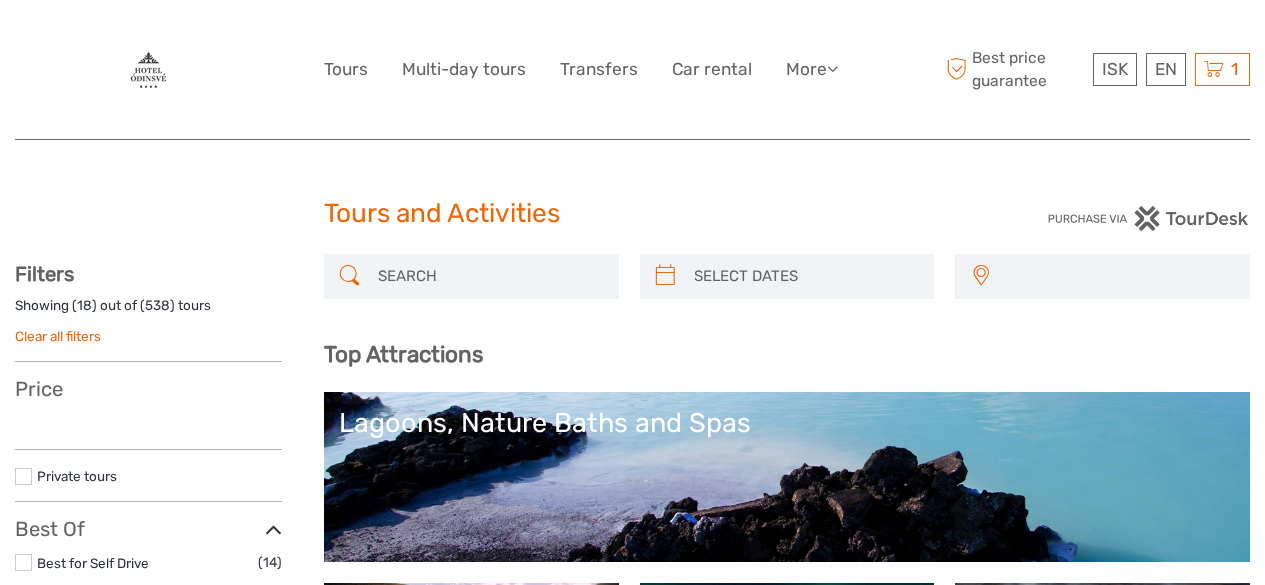 select 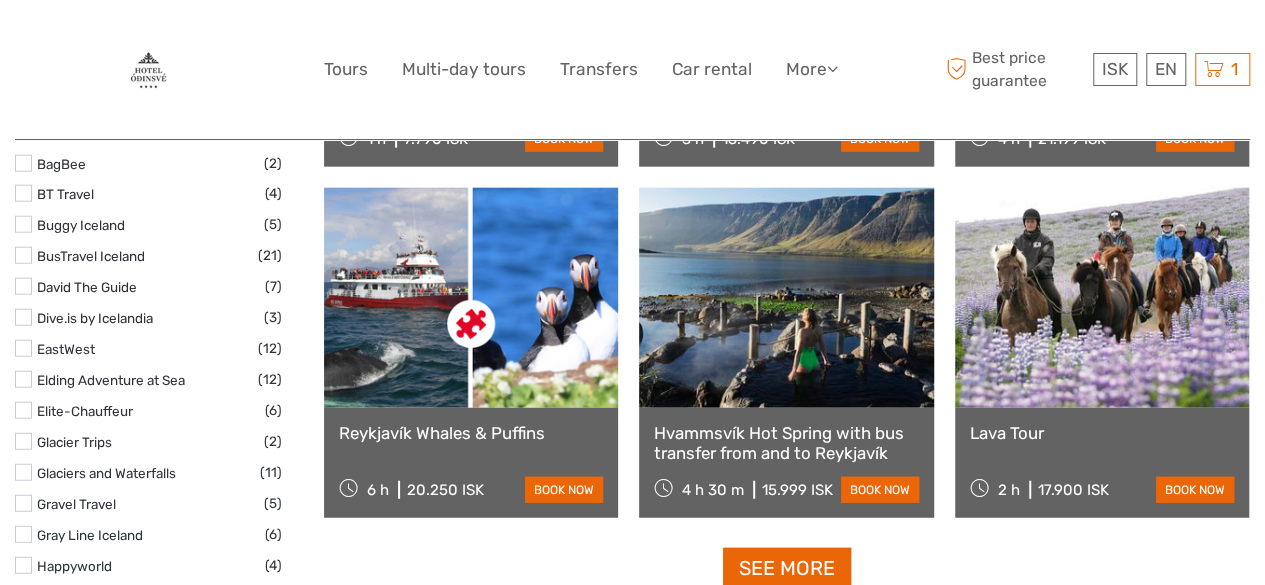 select 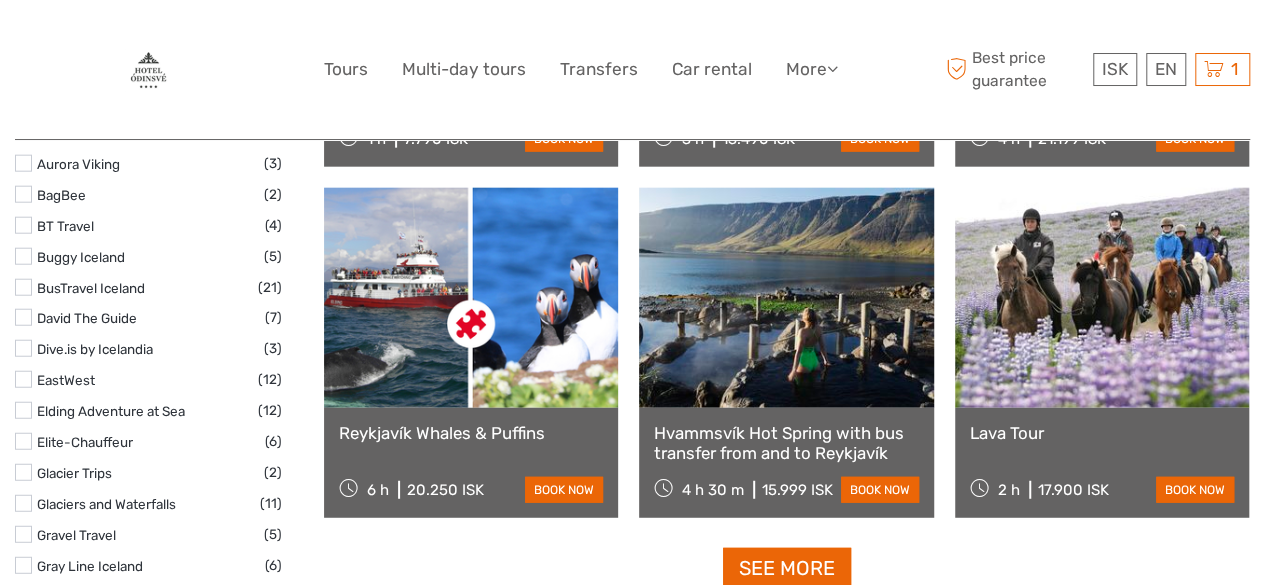 scroll, scrollTop: 0, scrollLeft: 0, axis: both 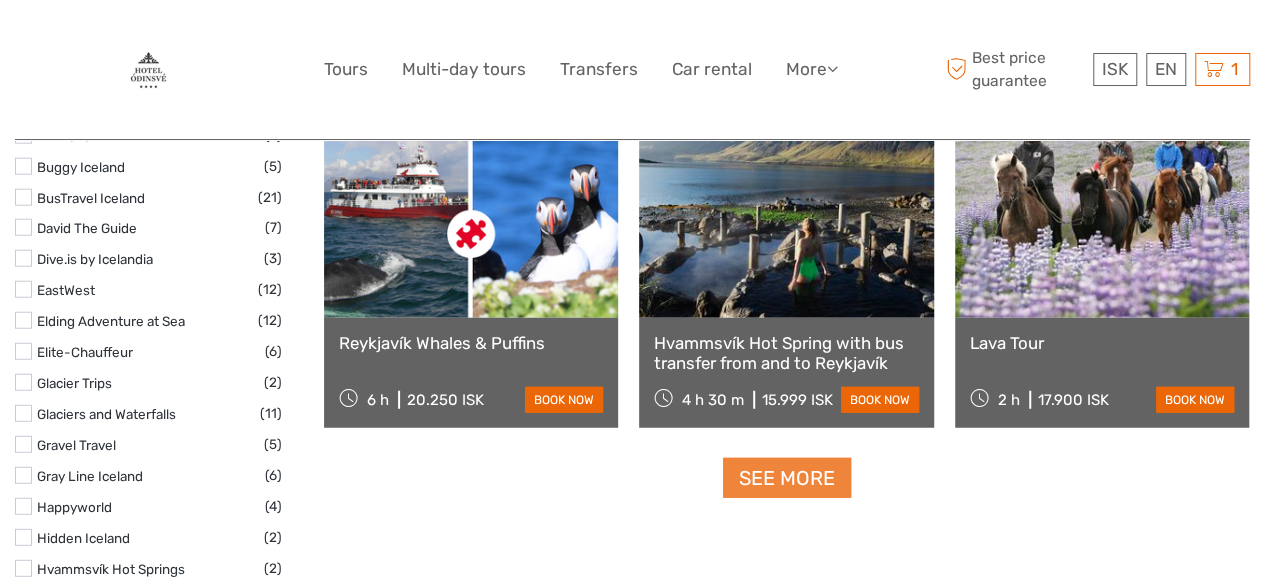 click on "See more" at bounding box center [787, 478] 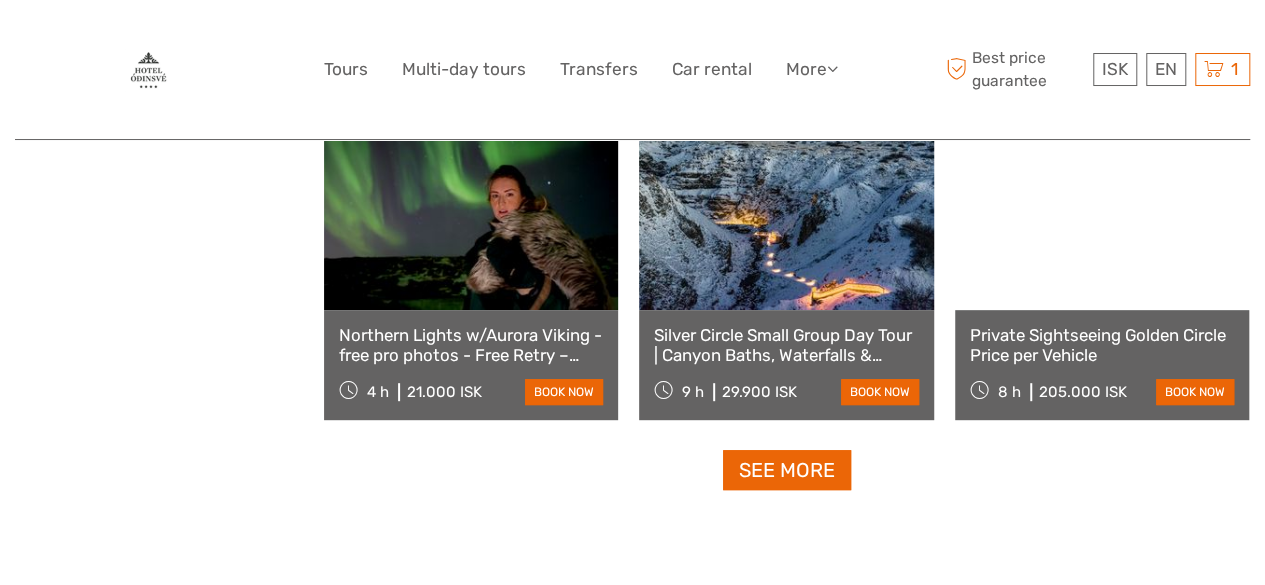 scroll, scrollTop: 4113, scrollLeft: 0, axis: vertical 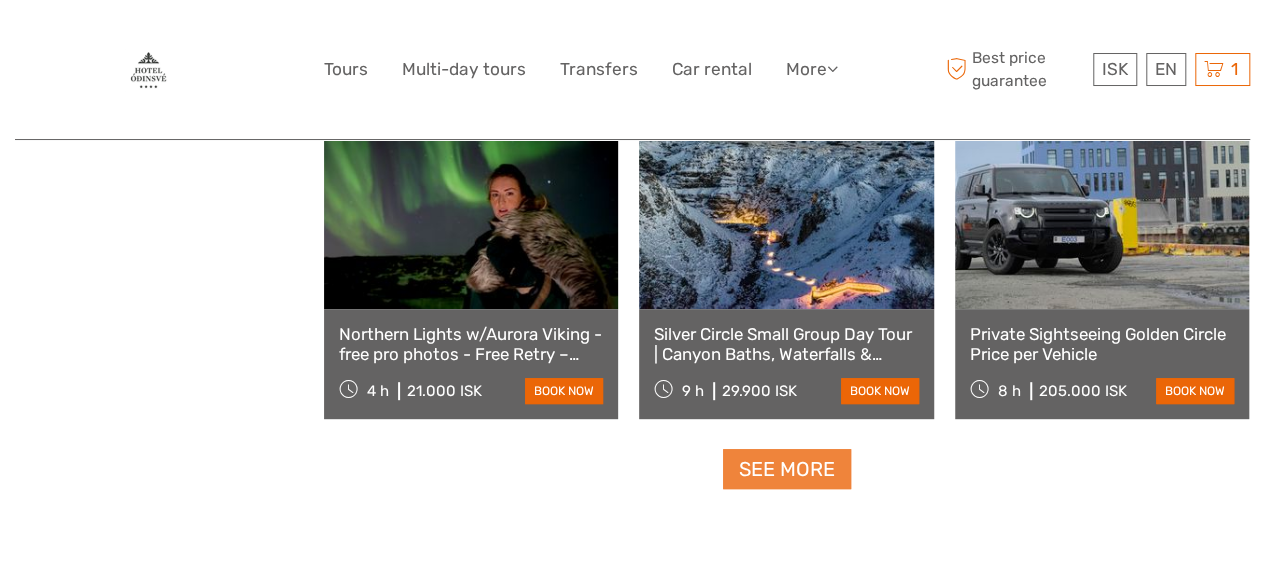 click on "See more" at bounding box center (787, 469) 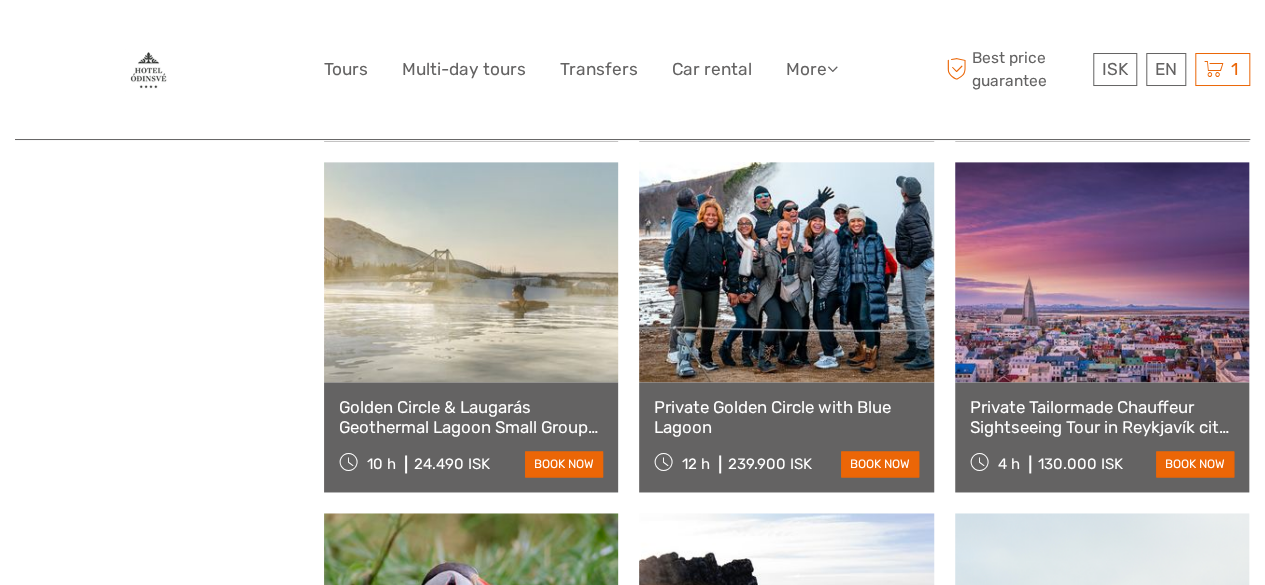 scroll, scrollTop: 5092, scrollLeft: 0, axis: vertical 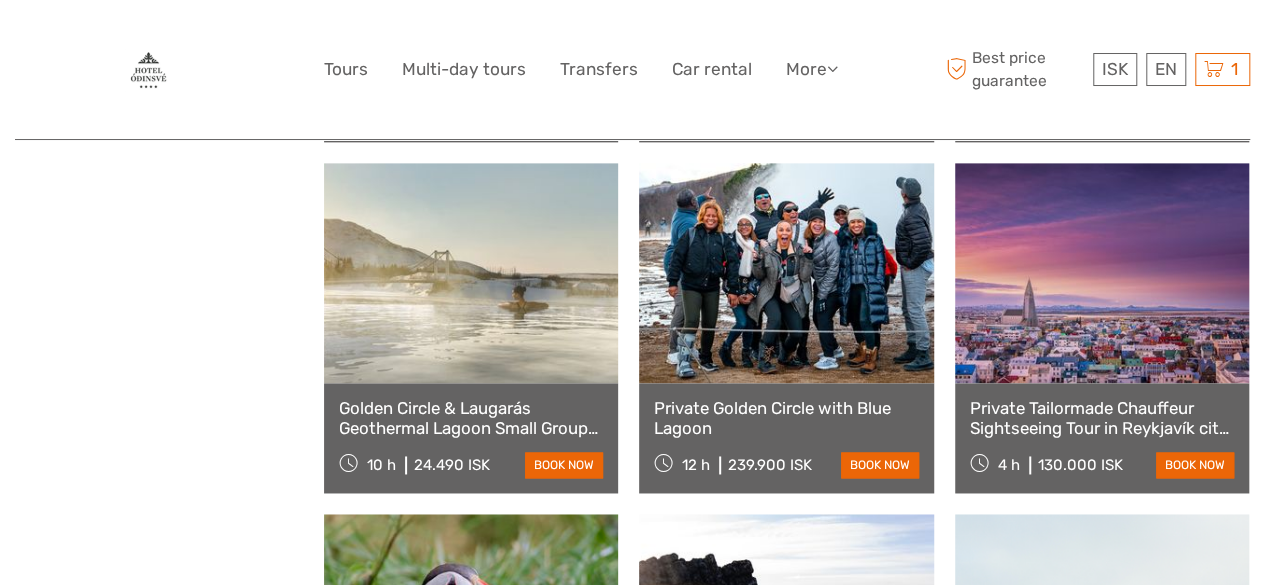 click at bounding box center (471, 273) 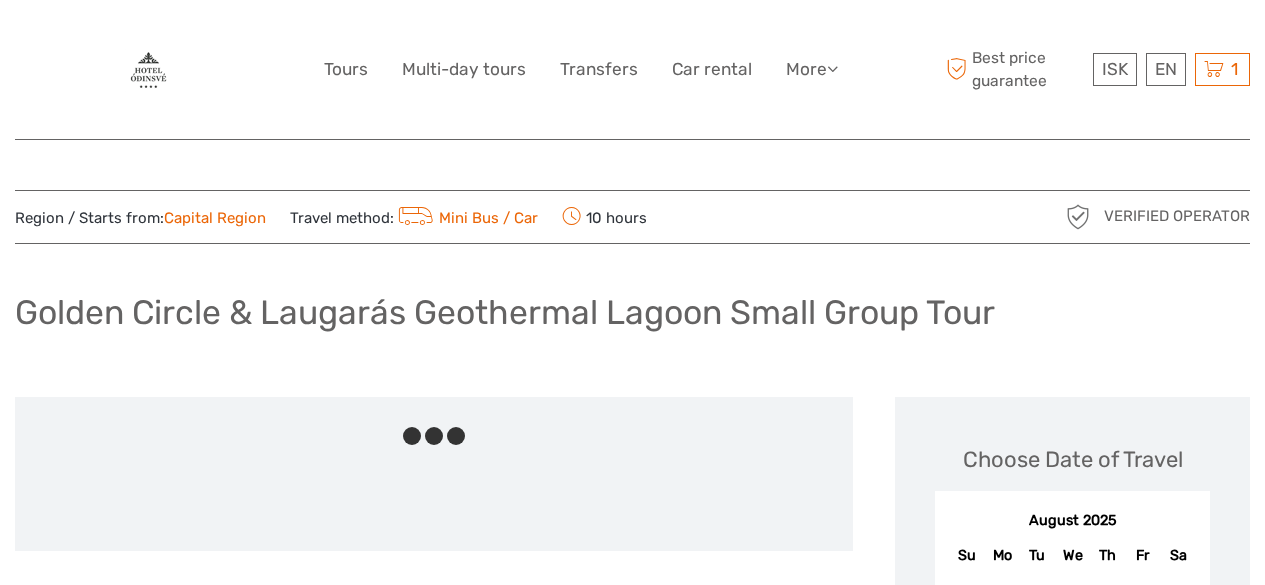 scroll, scrollTop: 0, scrollLeft: 0, axis: both 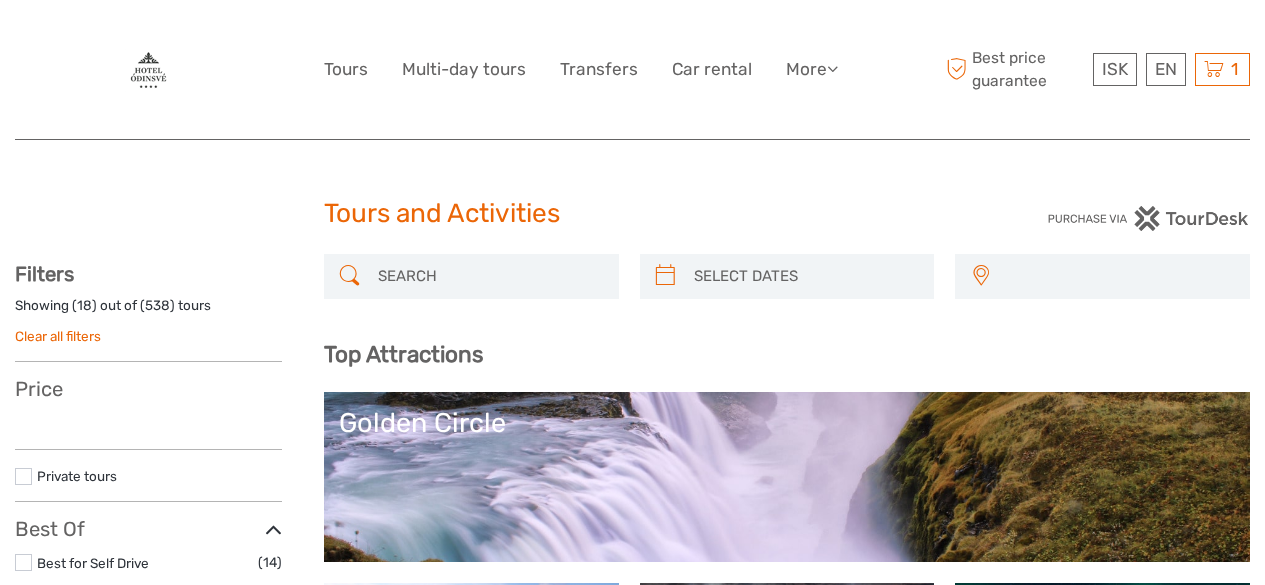 select 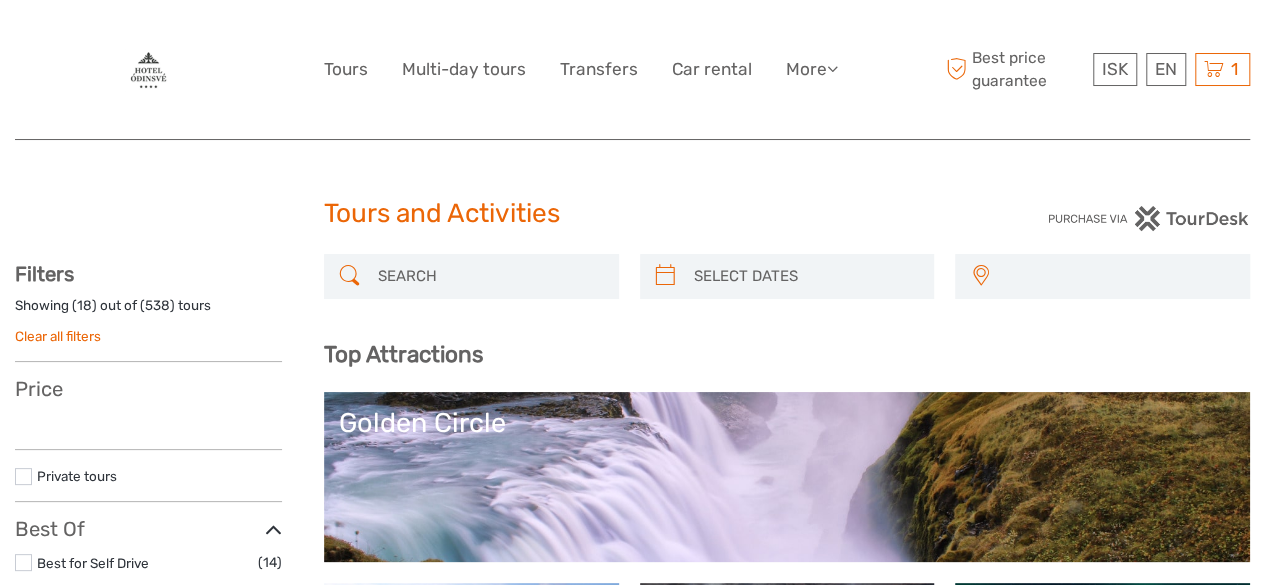 scroll, scrollTop: 3751, scrollLeft: 0, axis: vertical 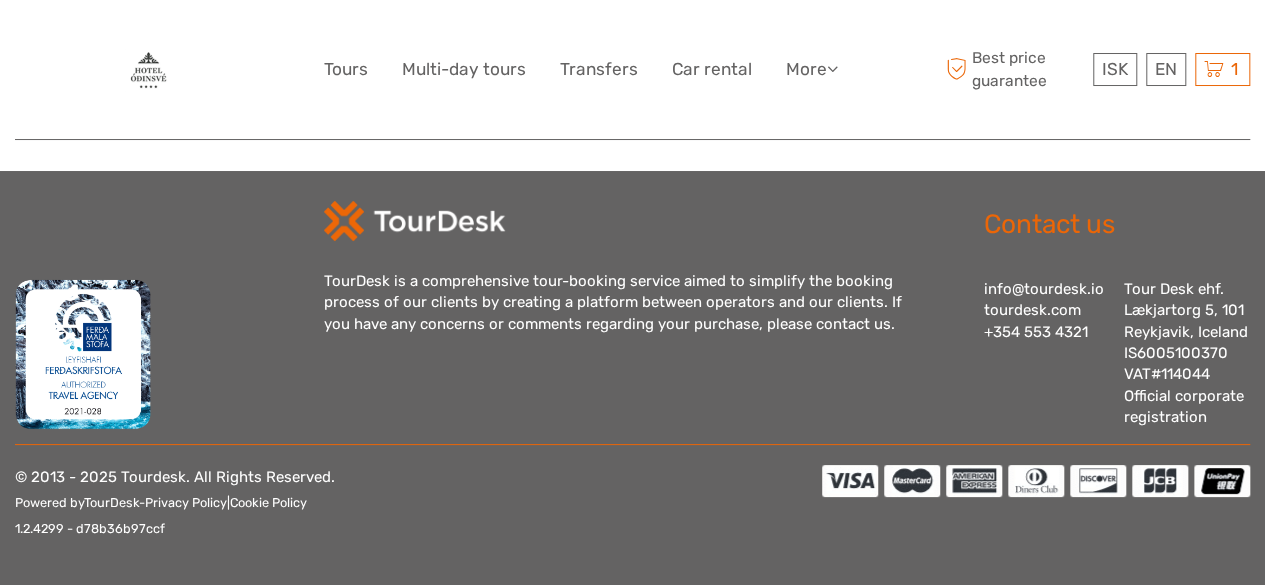 select 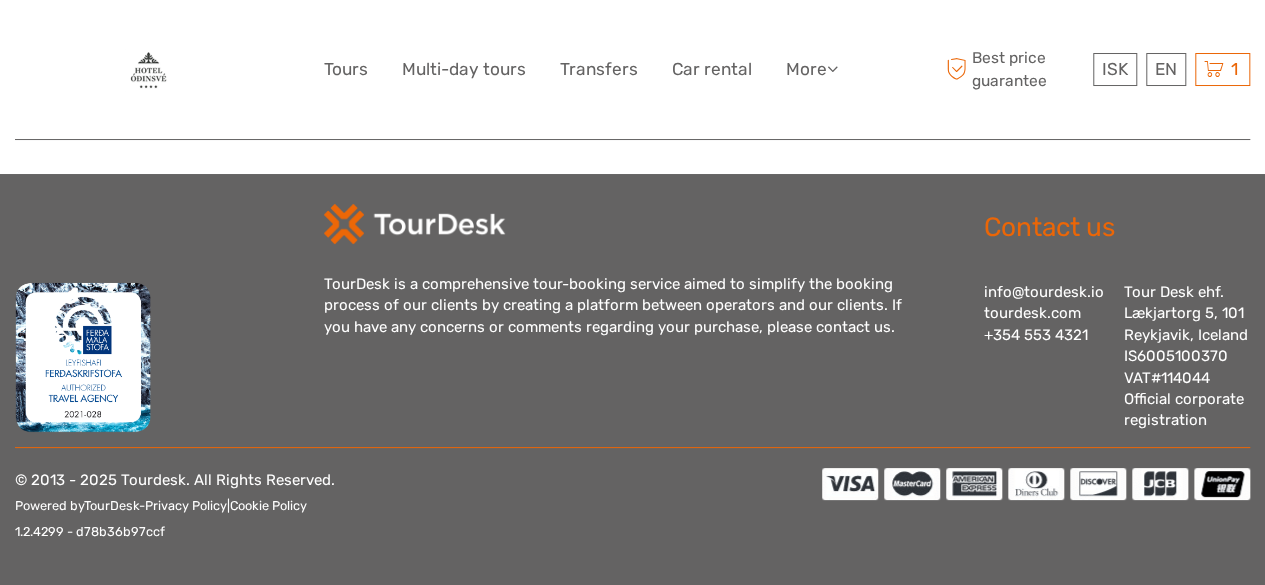 scroll, scrollTop: 0, scrollLeft: 0, axis: both 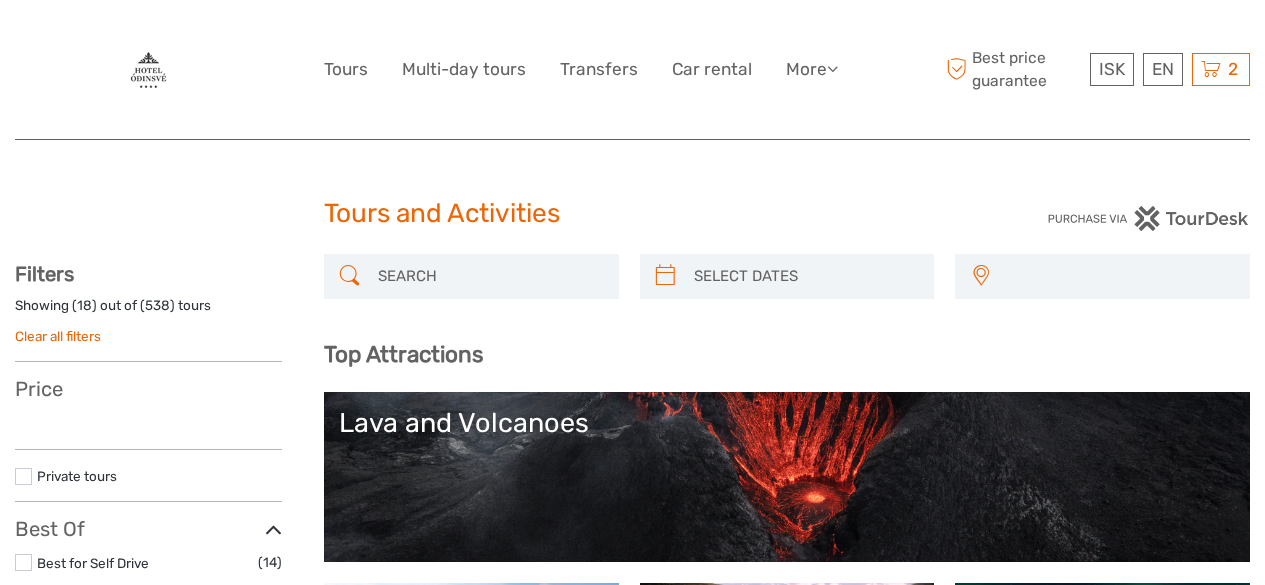 select 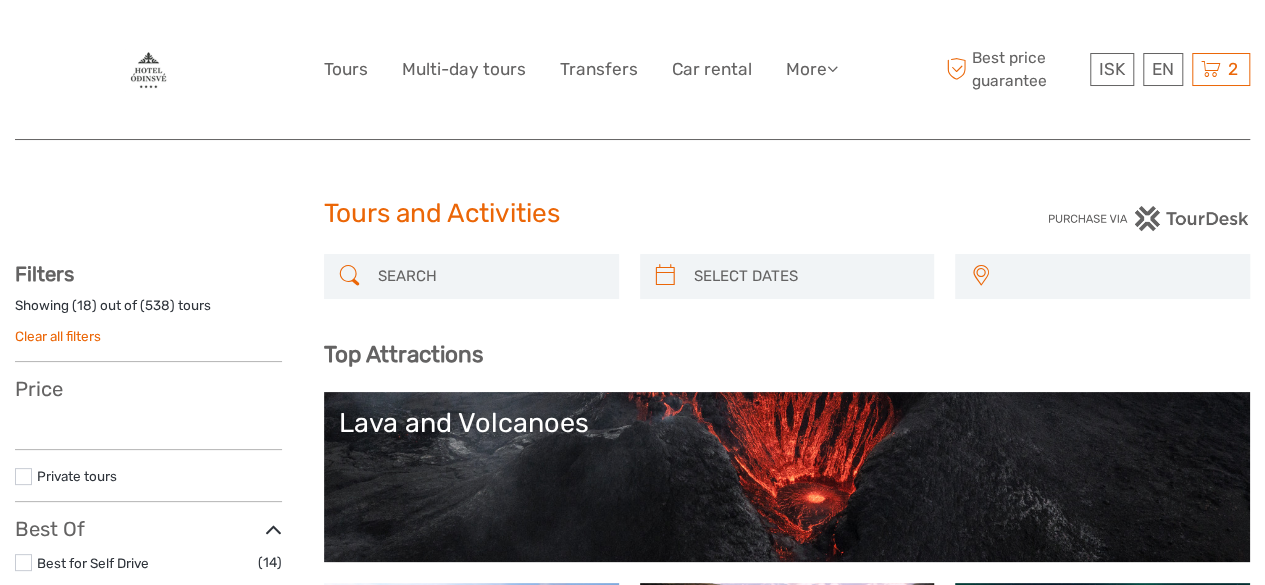 select 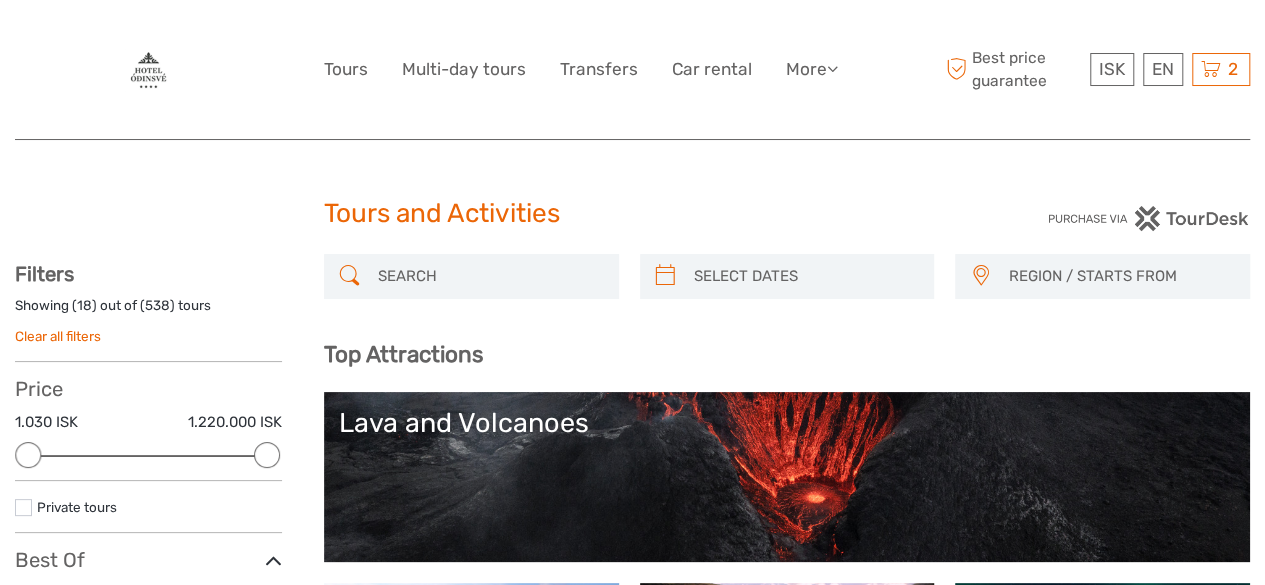scroll, scrollTop: 0, scrollLeft: 0, axis: both 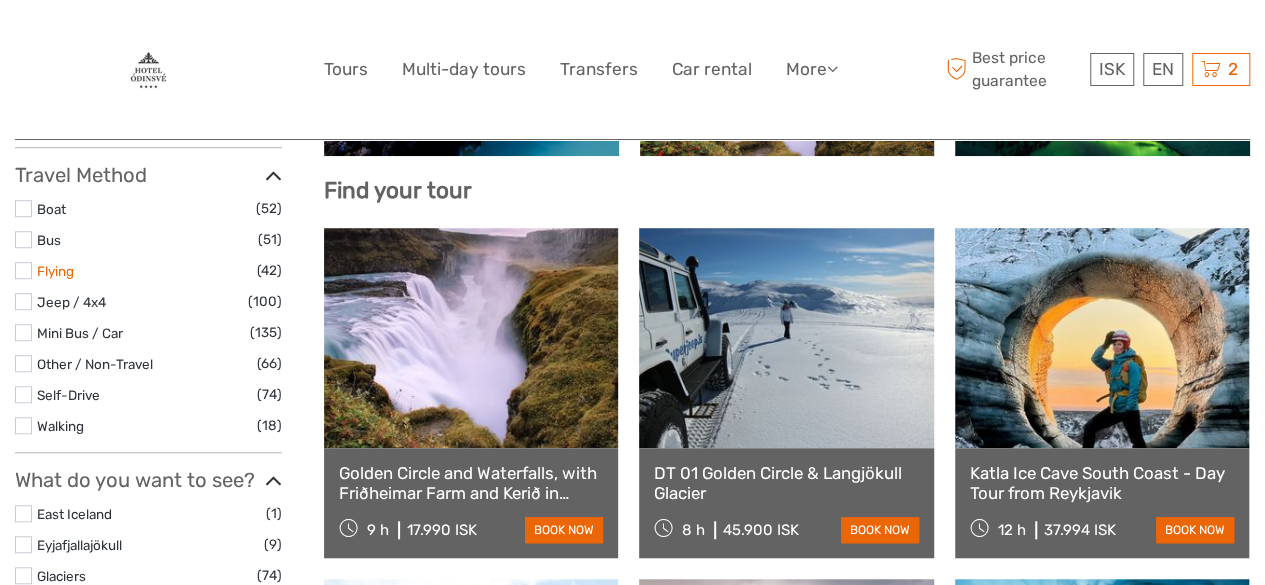 click on "Flying" at bounding box center [55, 271] 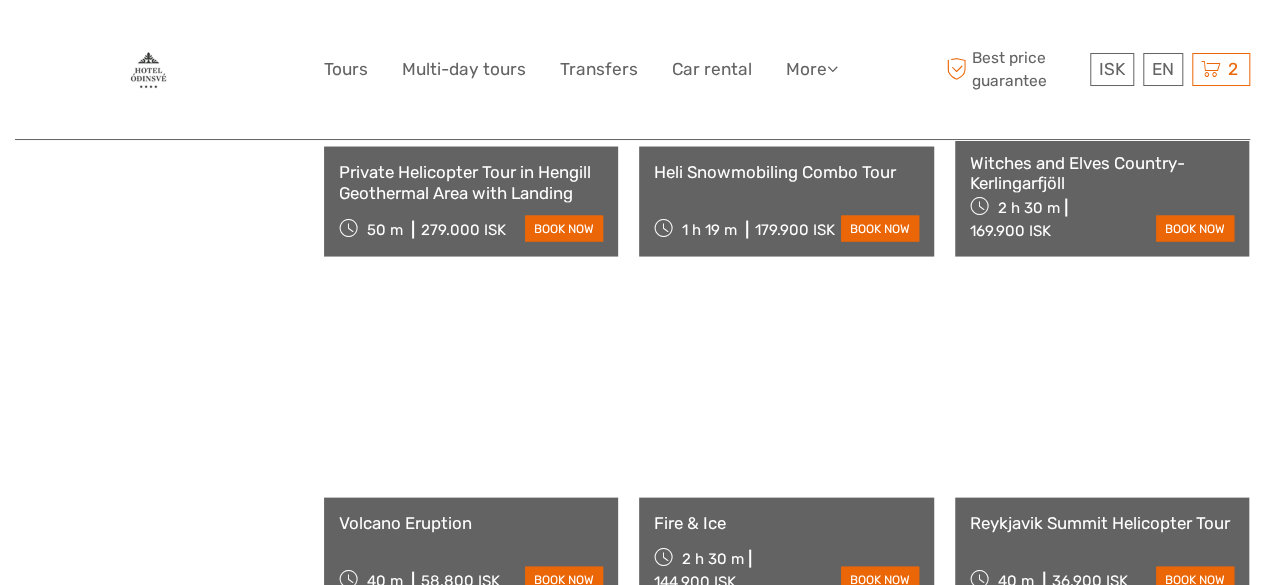 scroll, scrollTop: 1859, scrollLeft: 0, axis: vertical 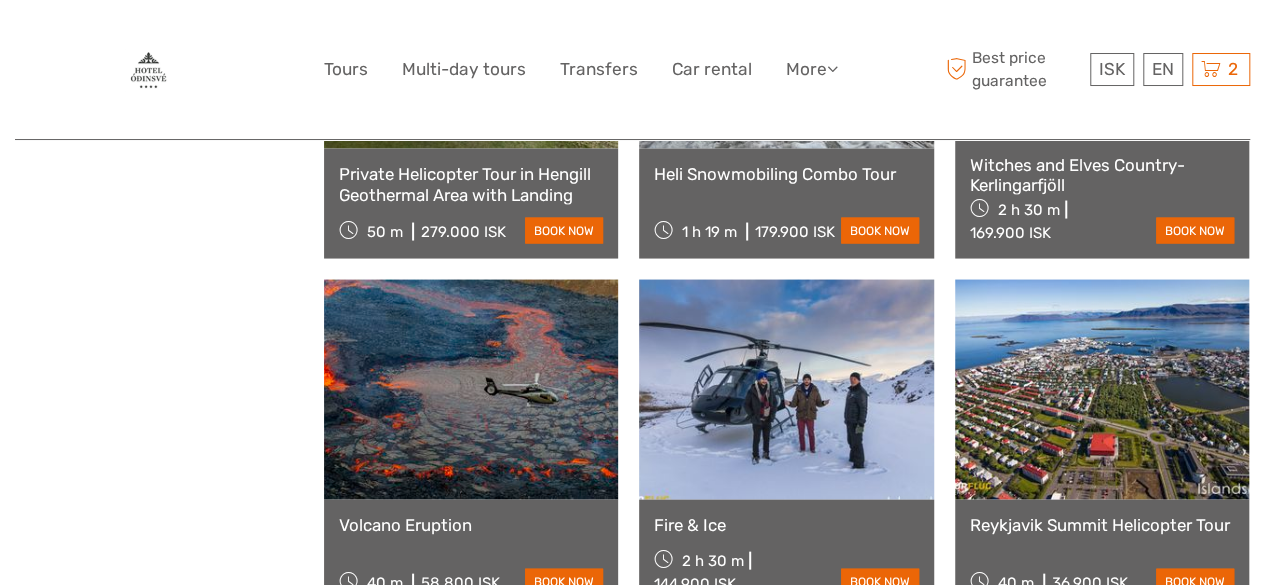 click at bounding box center (786, 389) 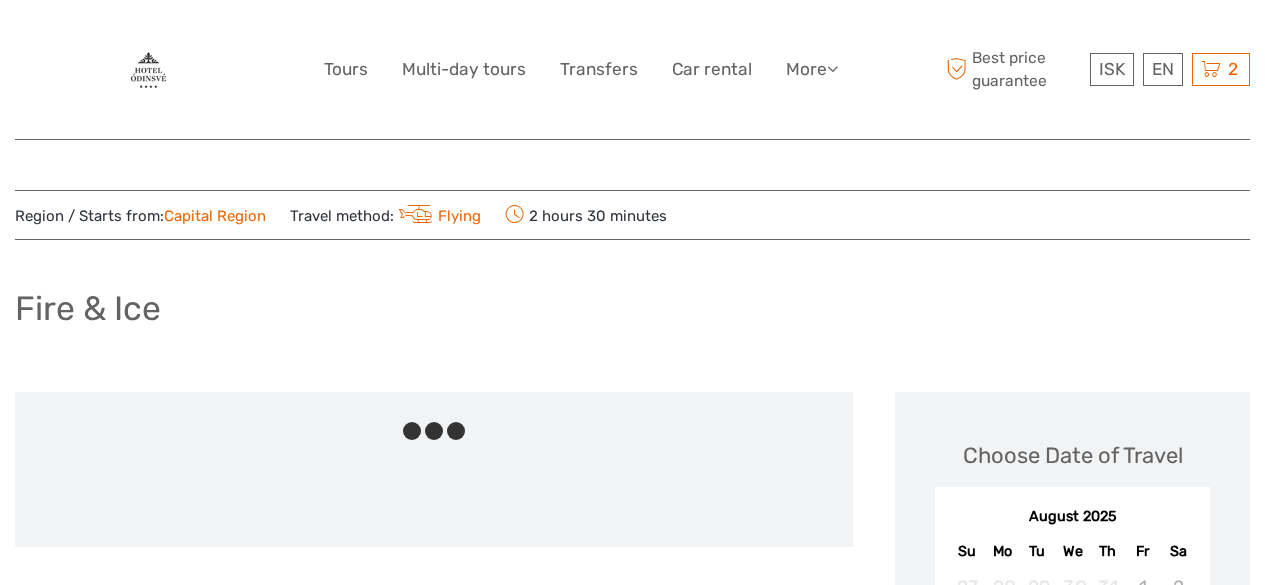 scroll, scrollTop: 0, scrollLeft: 0, axis: both 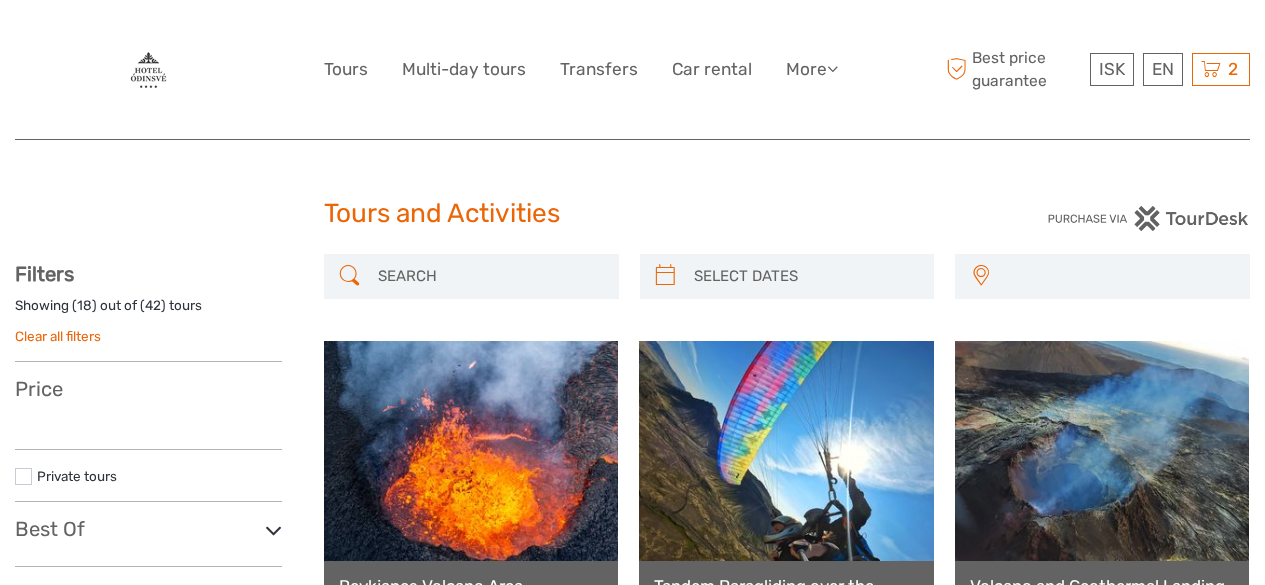 select 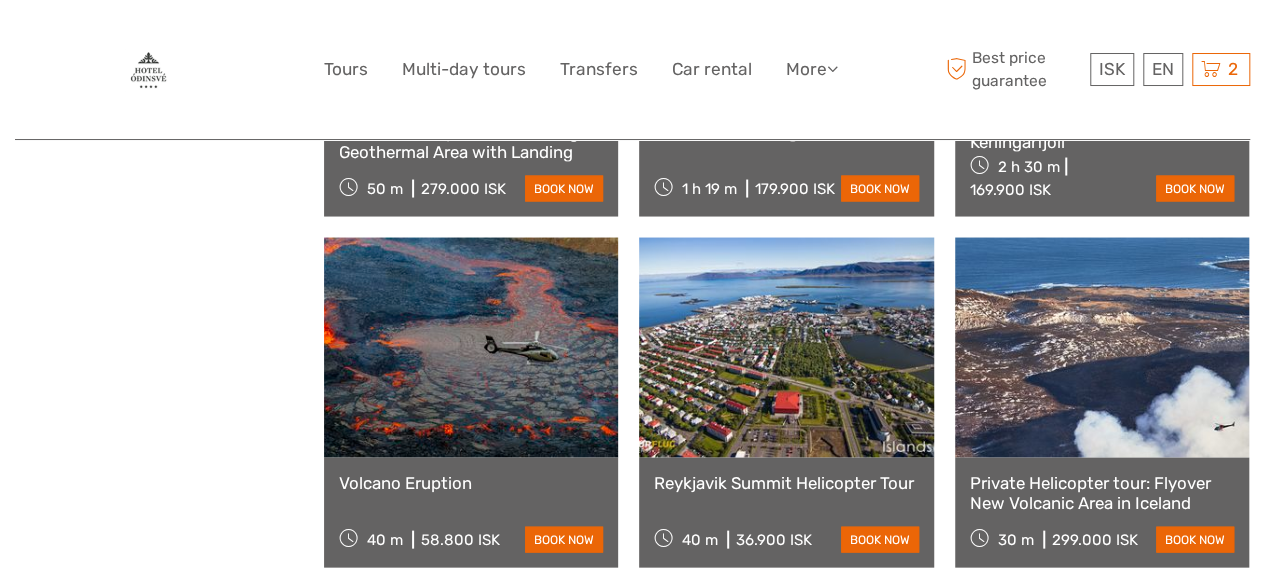 select 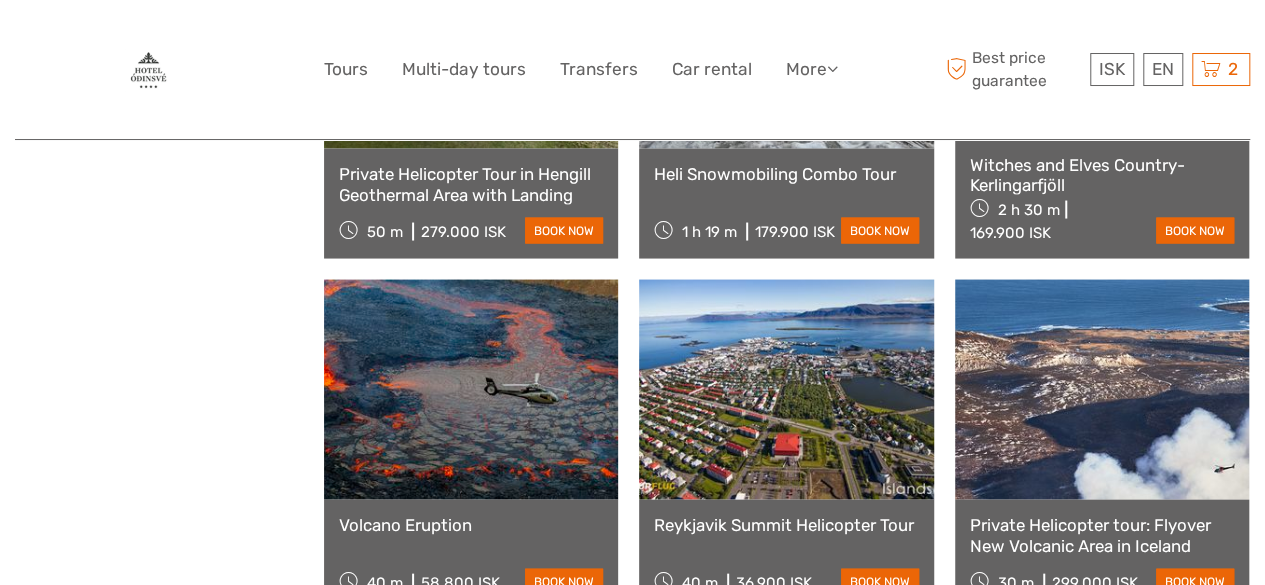 scroll, scrollTop: 0, scrollLeft: 0, axis: both 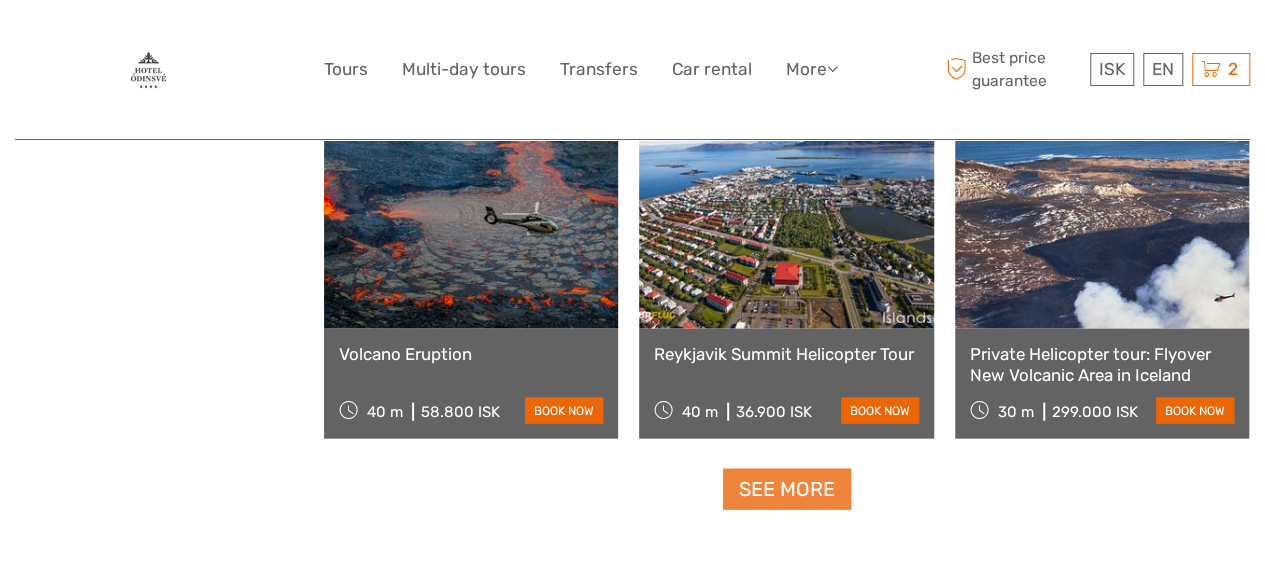 click on "See more" at bounding box center [787, 489] 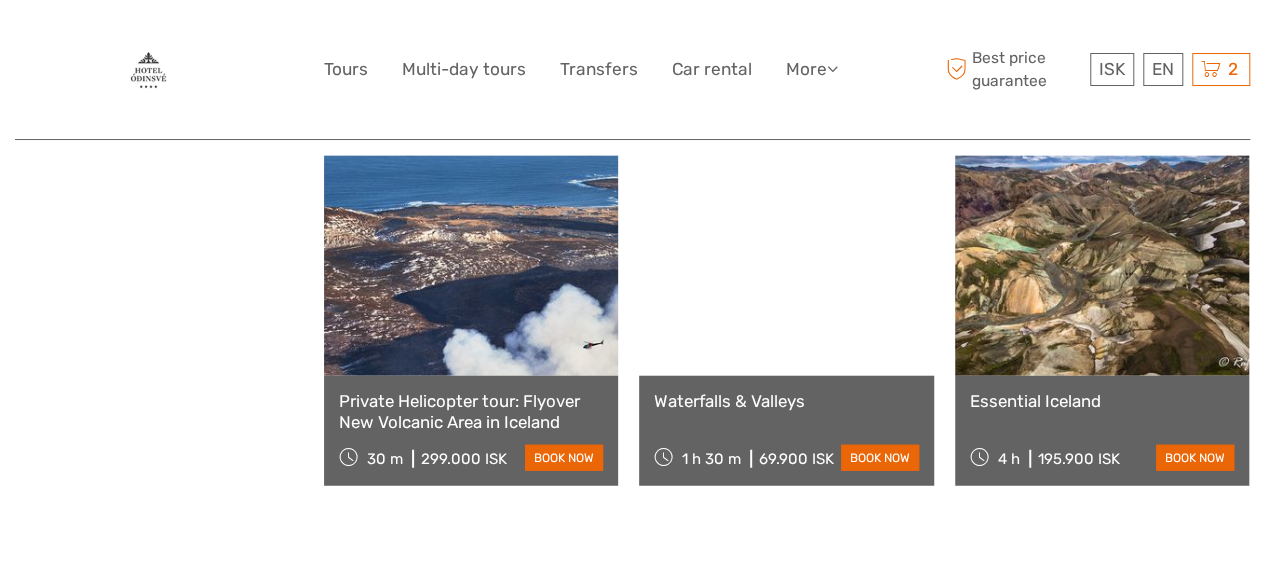 scroll, scrollTop: 2334, scrollLeft: 0, axis: vertical 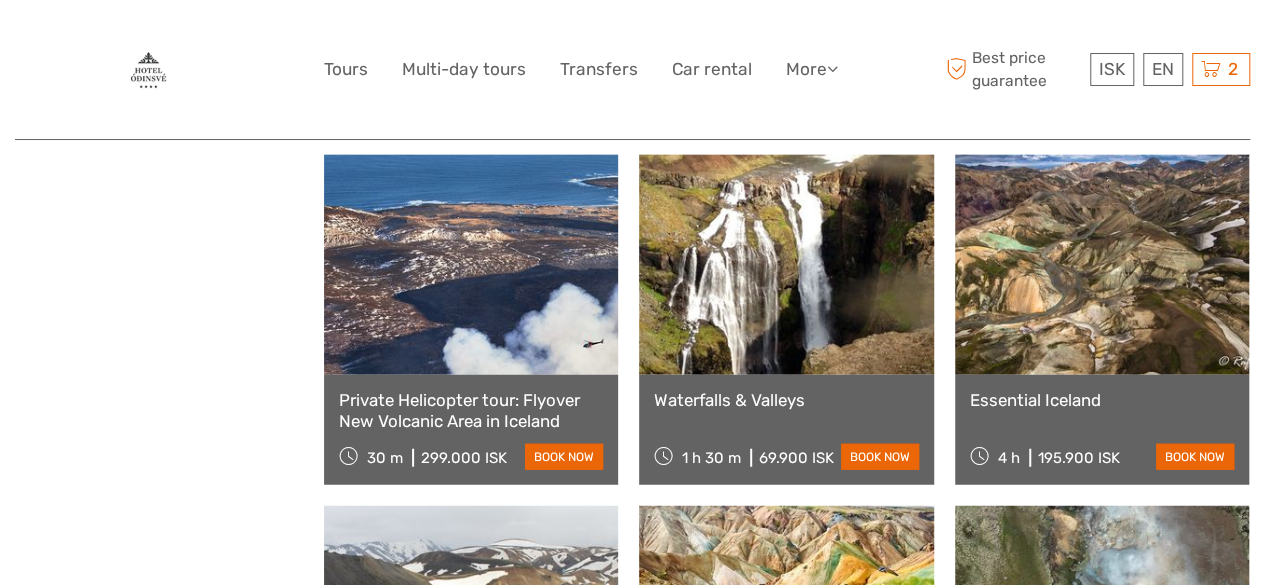 click at bounding box center (1102, 265) 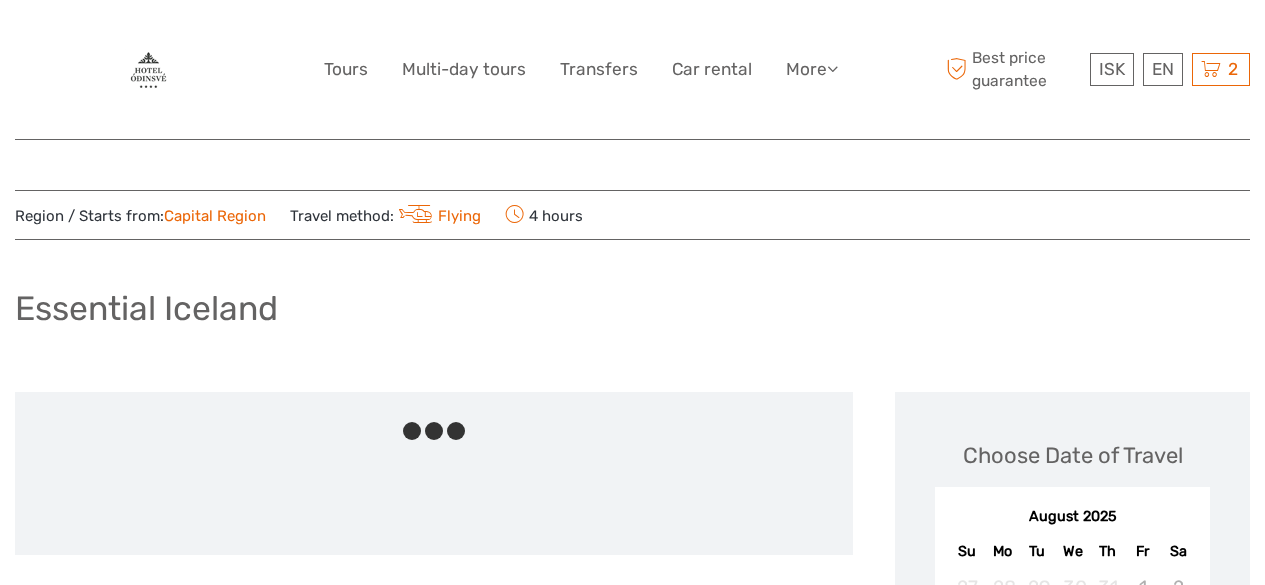 scroll, scrollTop: 0, scrollLeft: 0, axis: both 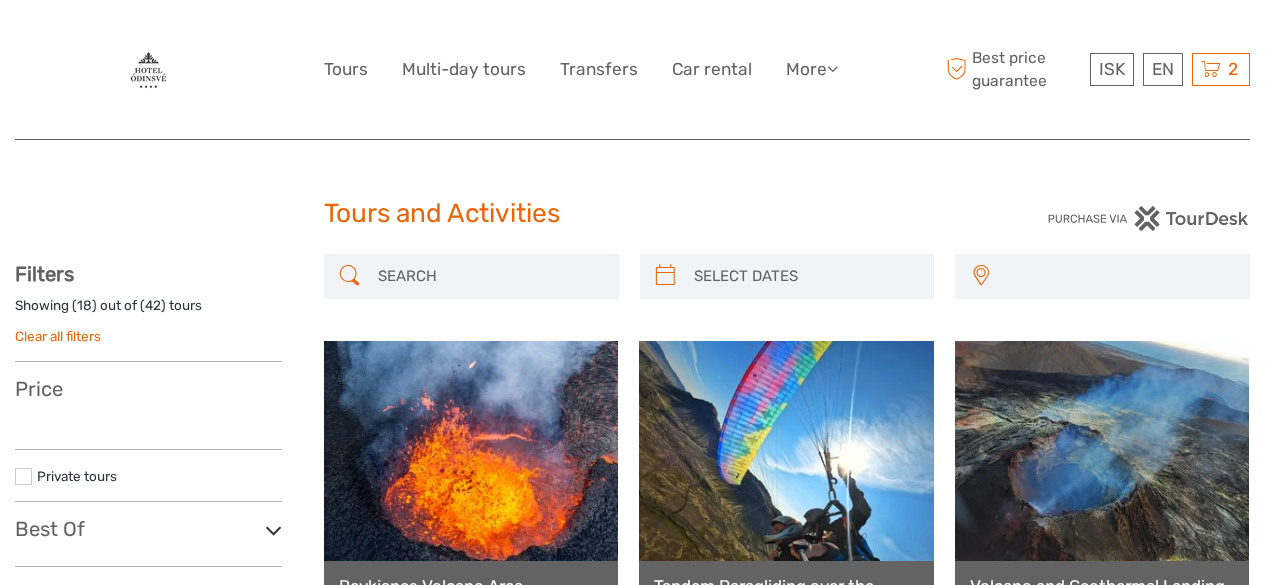 select 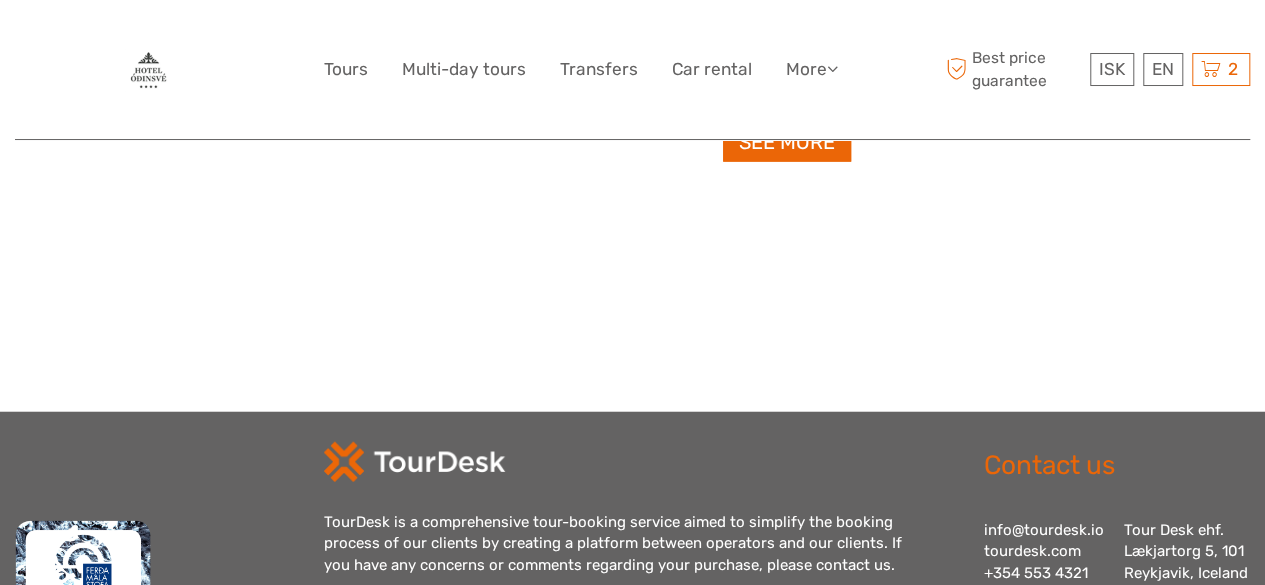 select 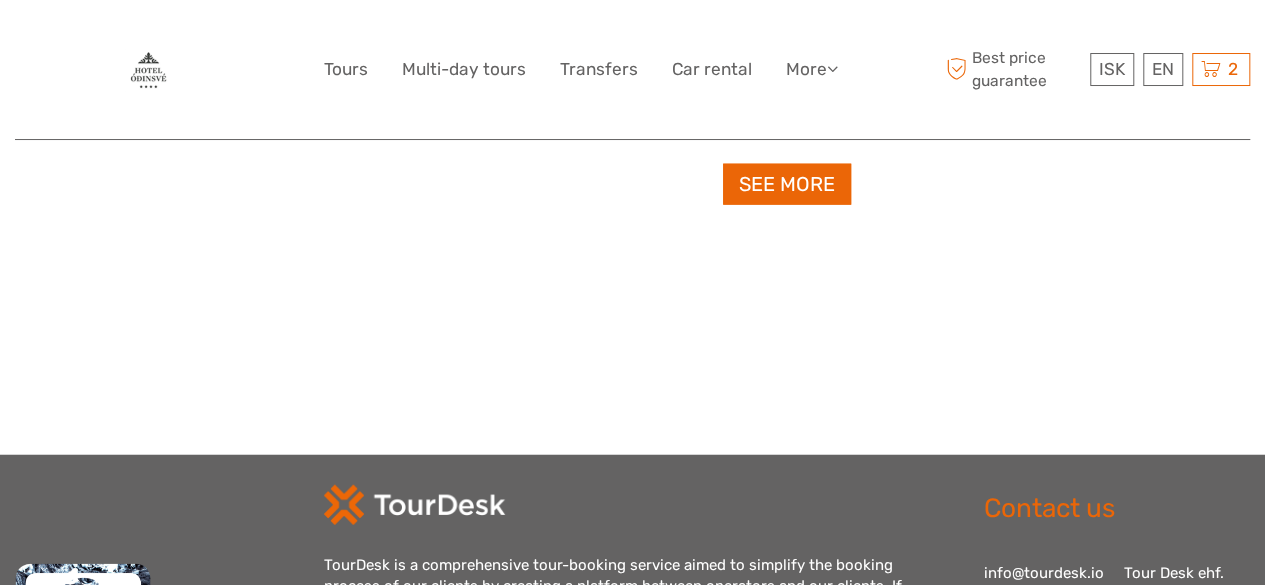 scroll, scrollTop: 0, scrollLeft: 0, axis: both 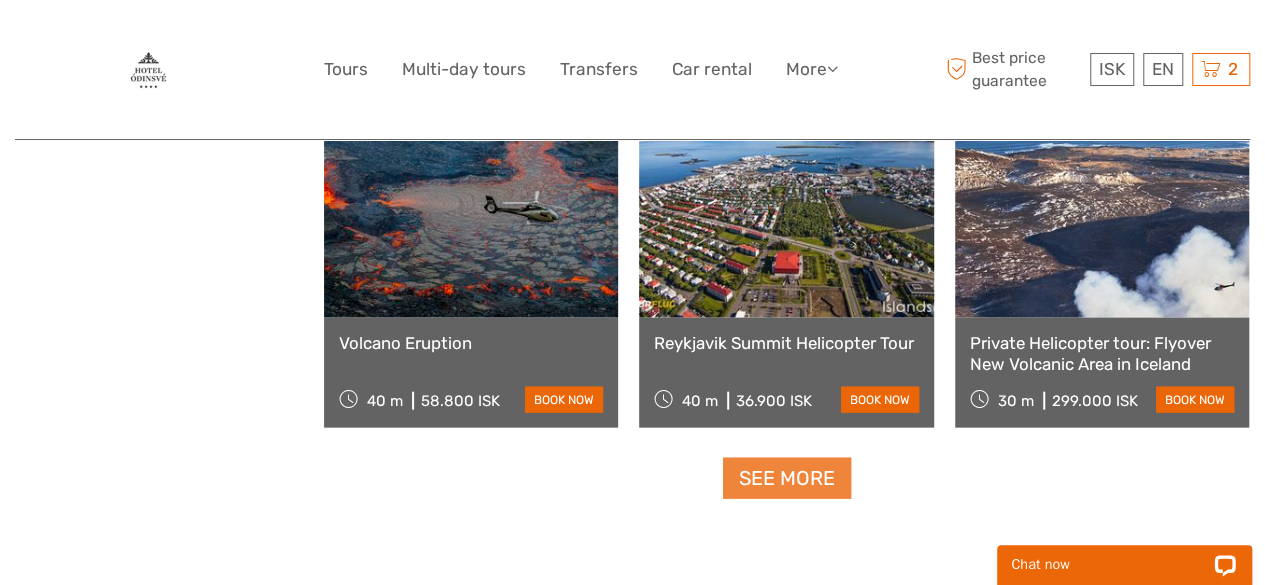 click on "See more" at bounding box center (787, 478) 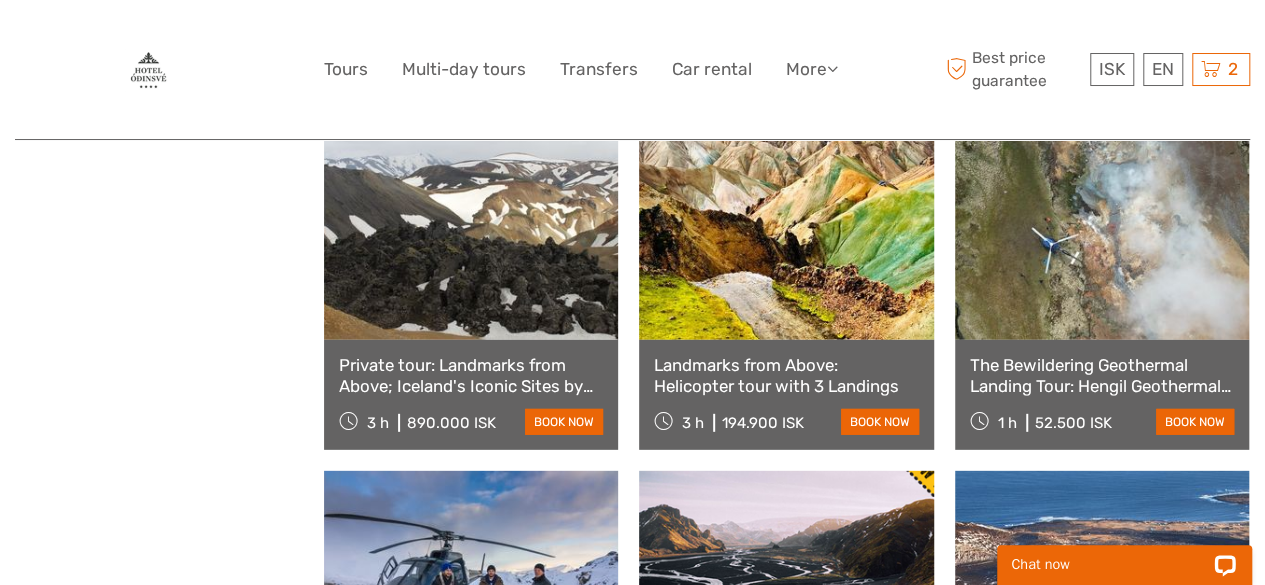 scroll, scrollTop: 2770, scrollLeft: 0, axis: vertical 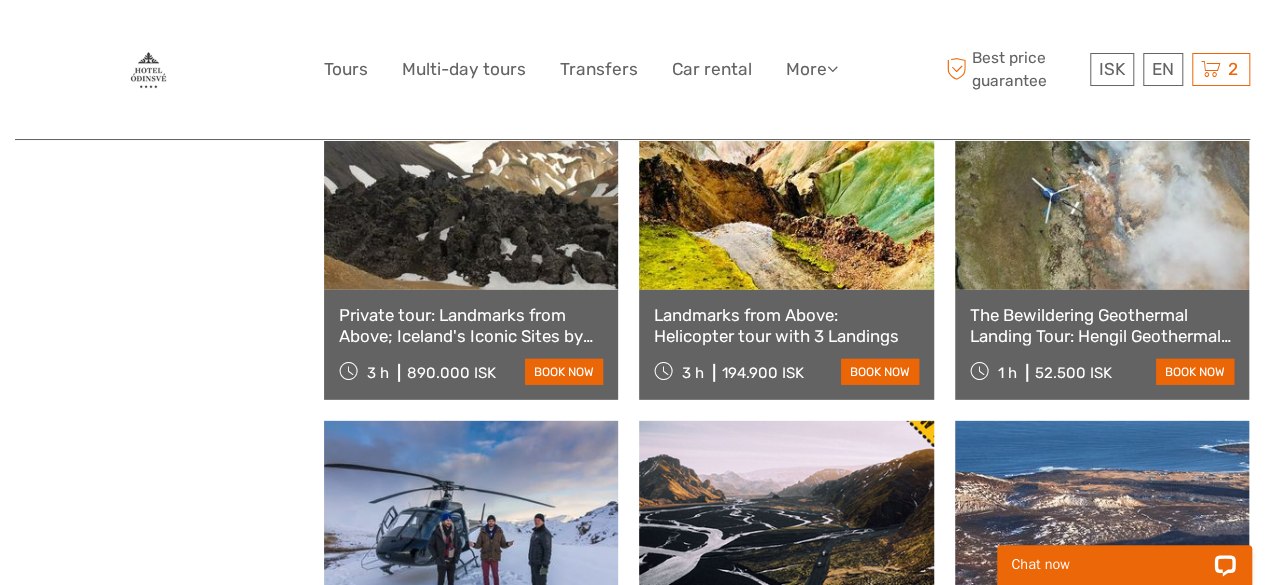 click at bounding box center [786, 180] 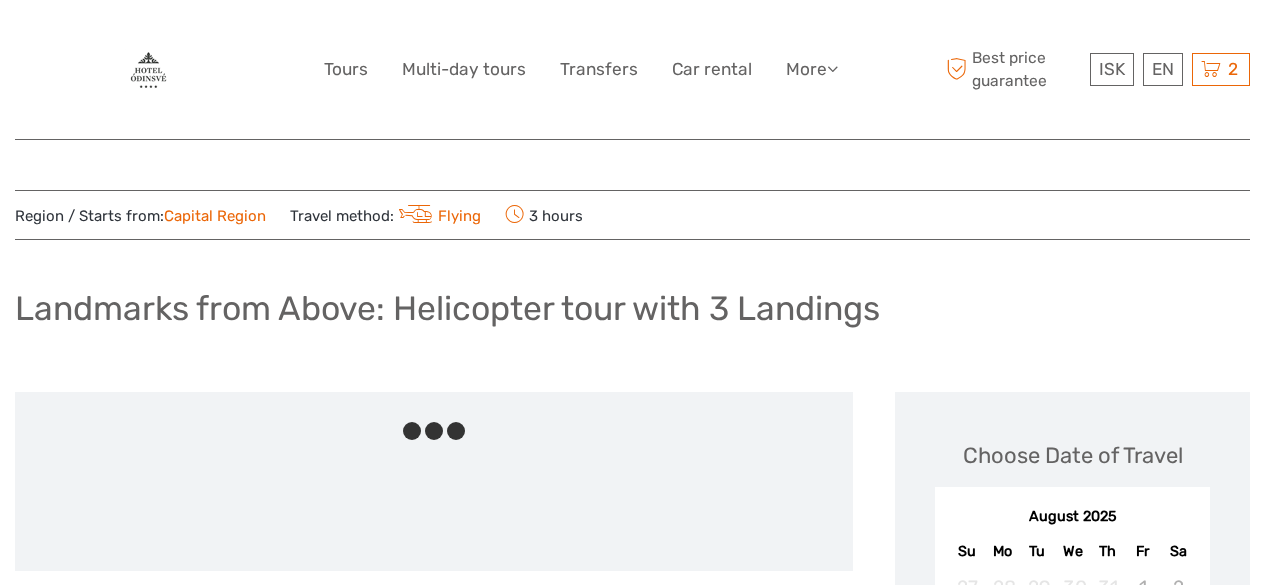 scroll, scrollTop: 0, scrollLeft: 0, axis: both 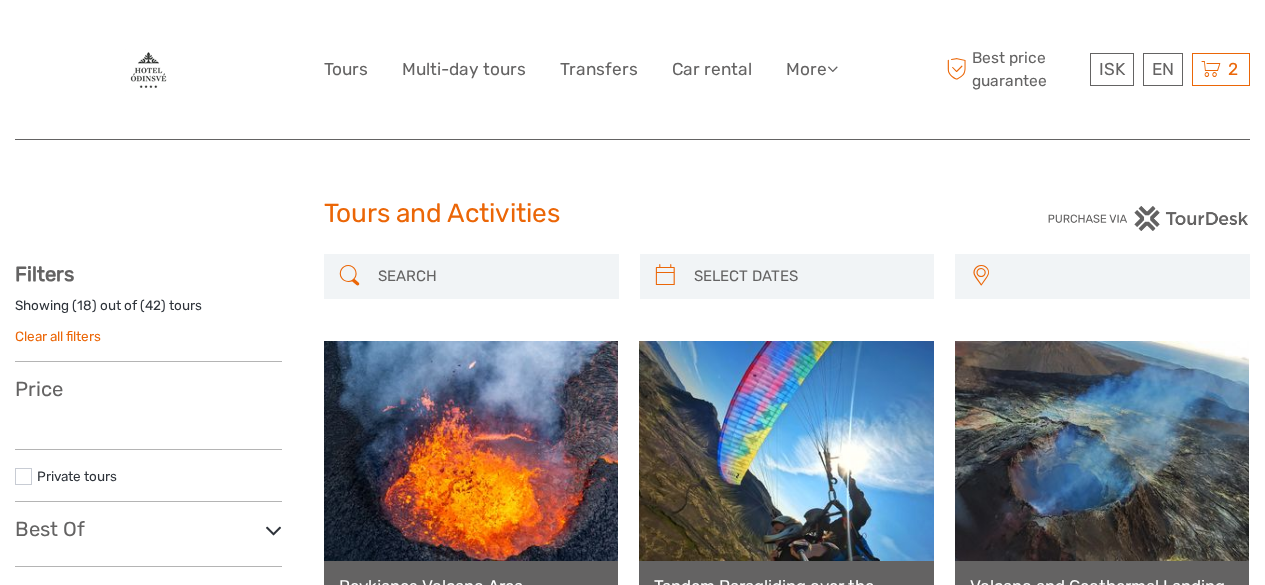 select 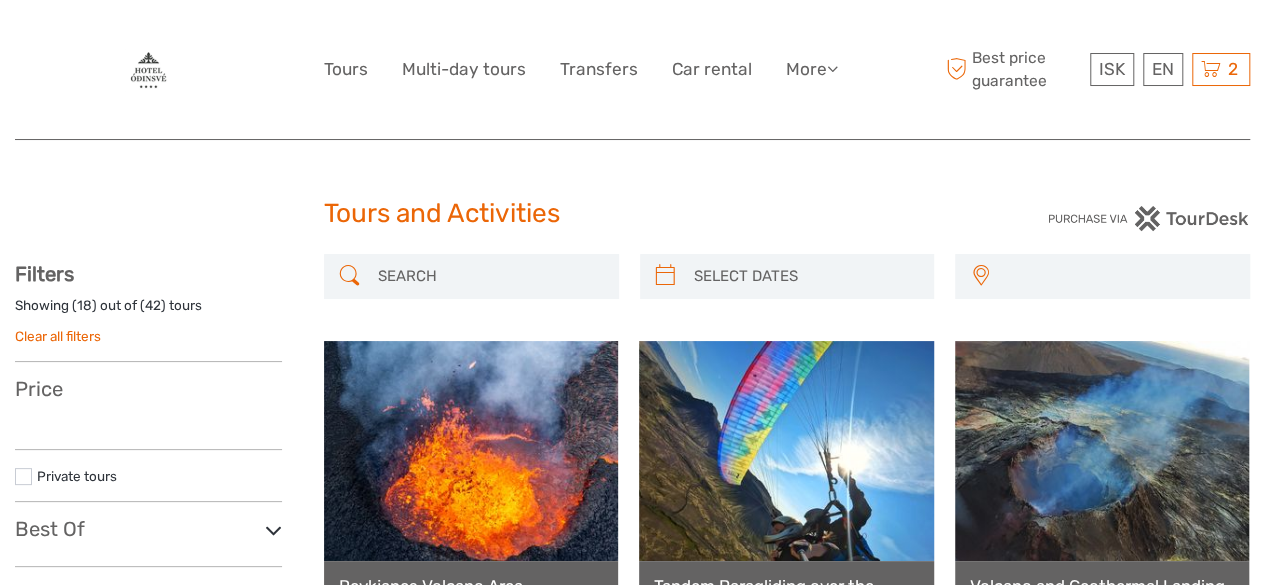 scroll, scrollTop: 2617, scrollLeft: 0, axis: vertical 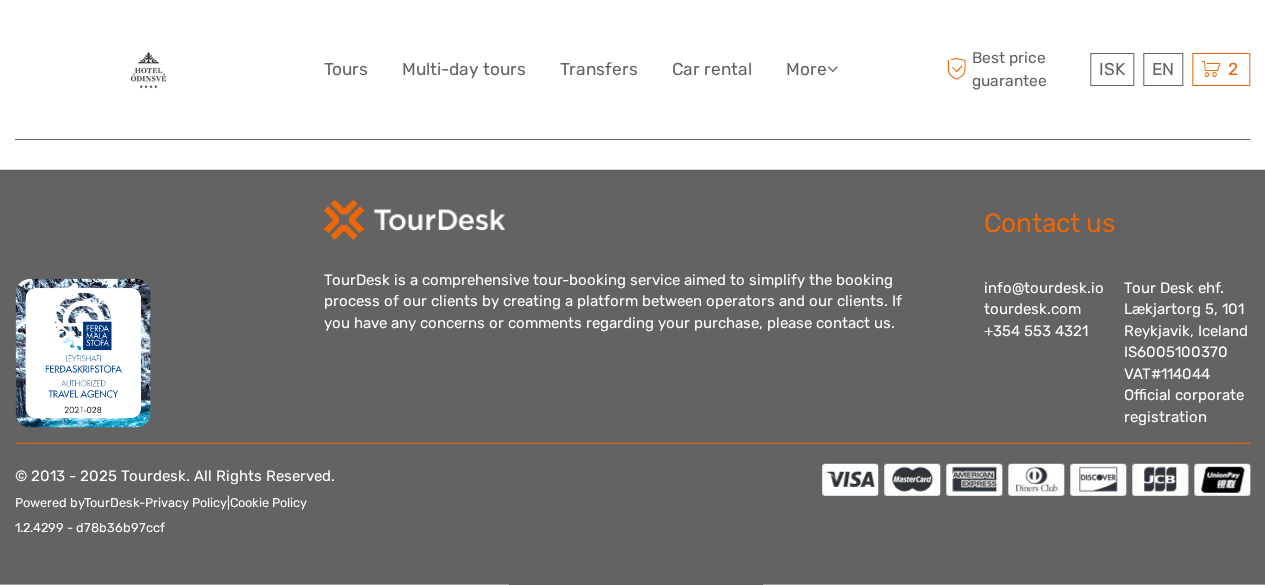 select 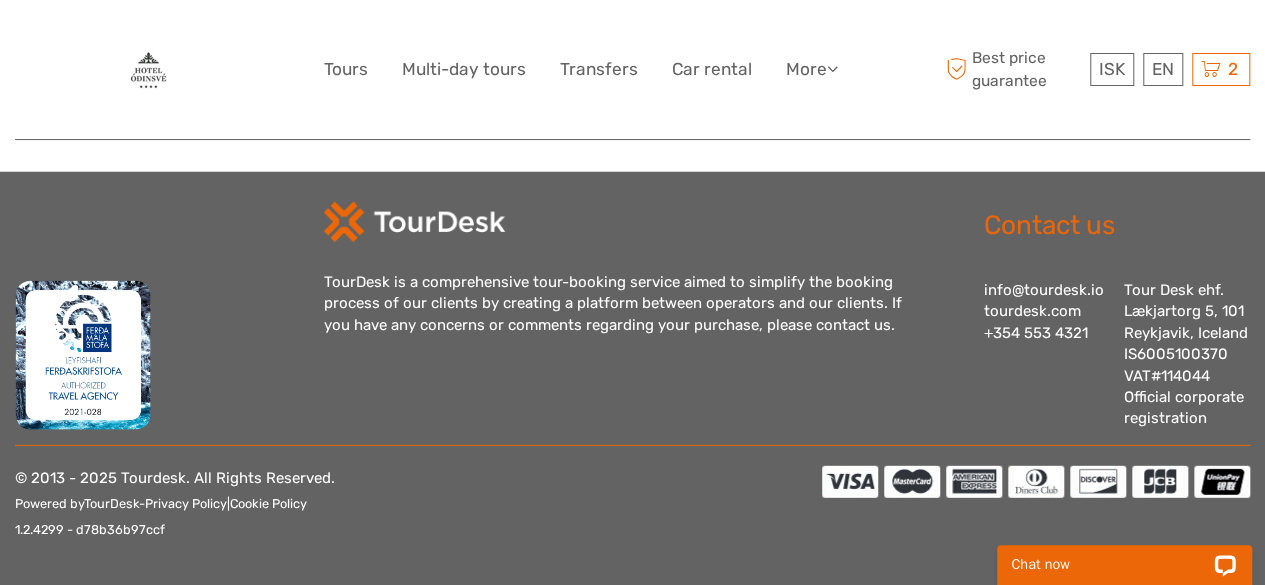 scroll, scrollTop: 0, scrollLeft: 0, axis: both 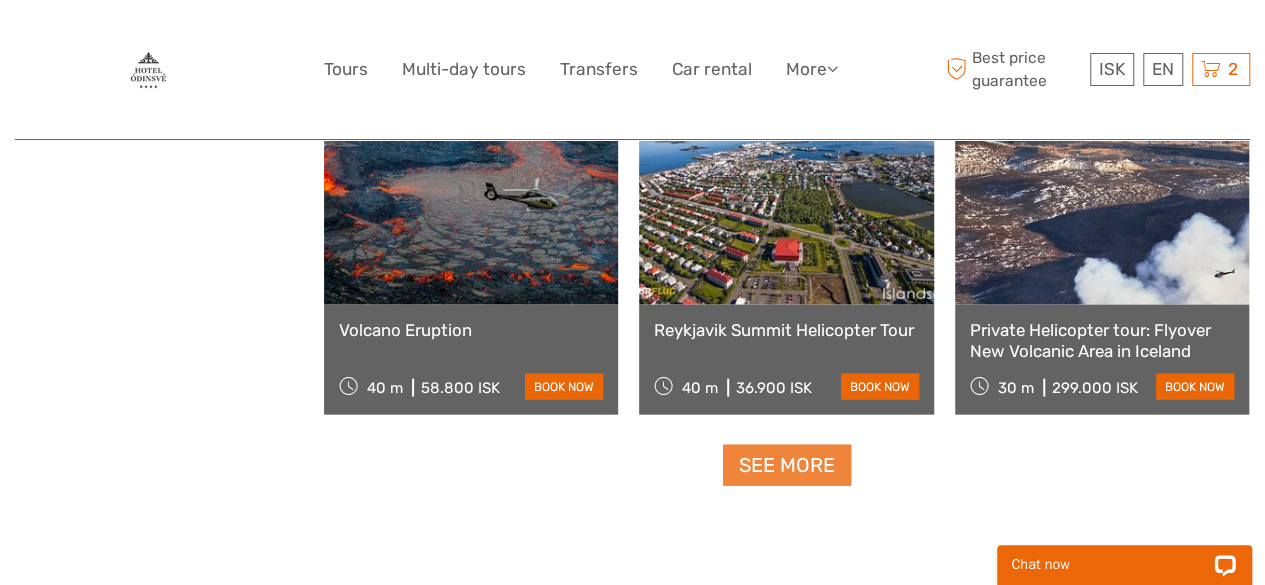 click on "See more" at bounding box center (787, 465) 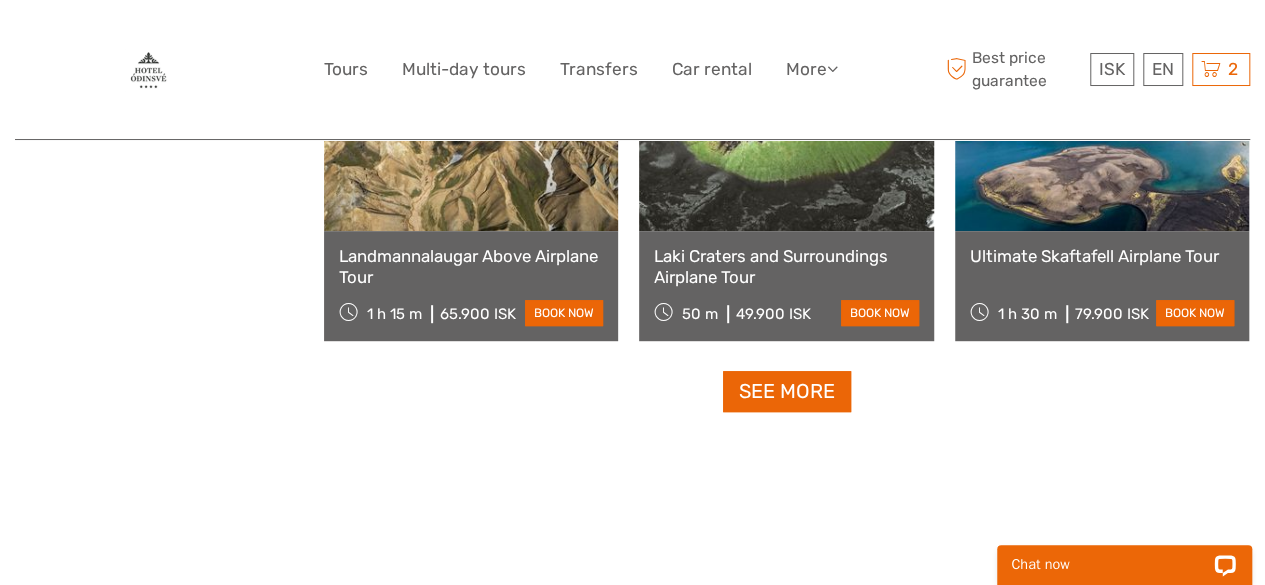 scroll, scrollTop: 4235, scrollLeft: 0, axis: vertical 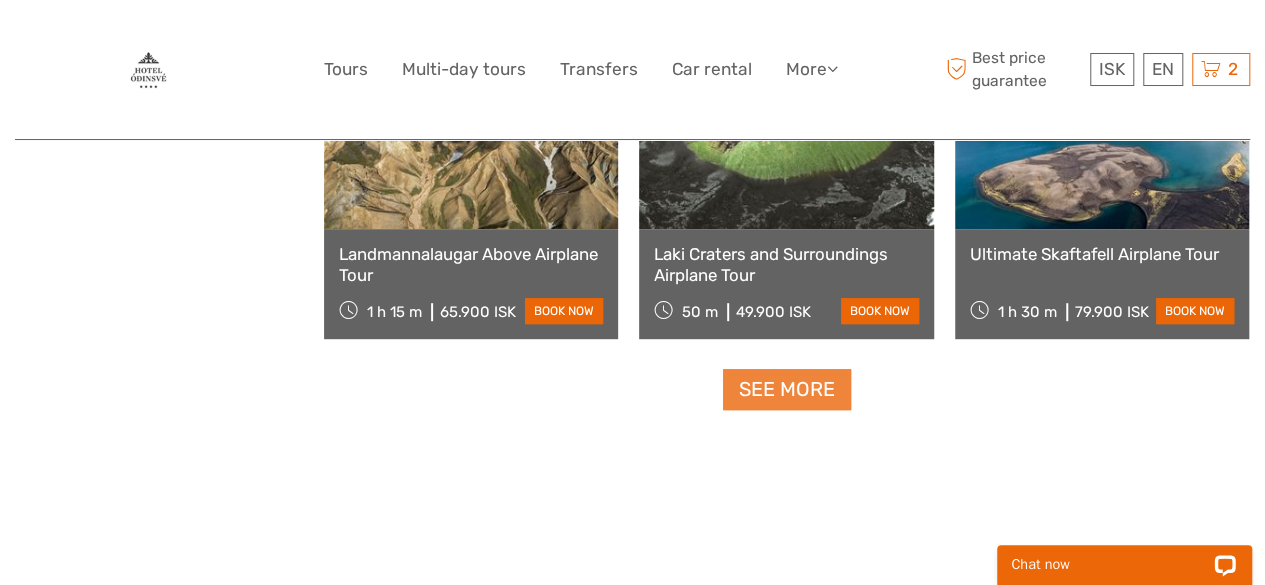 click on "See more" at bounding box center (787, 389) 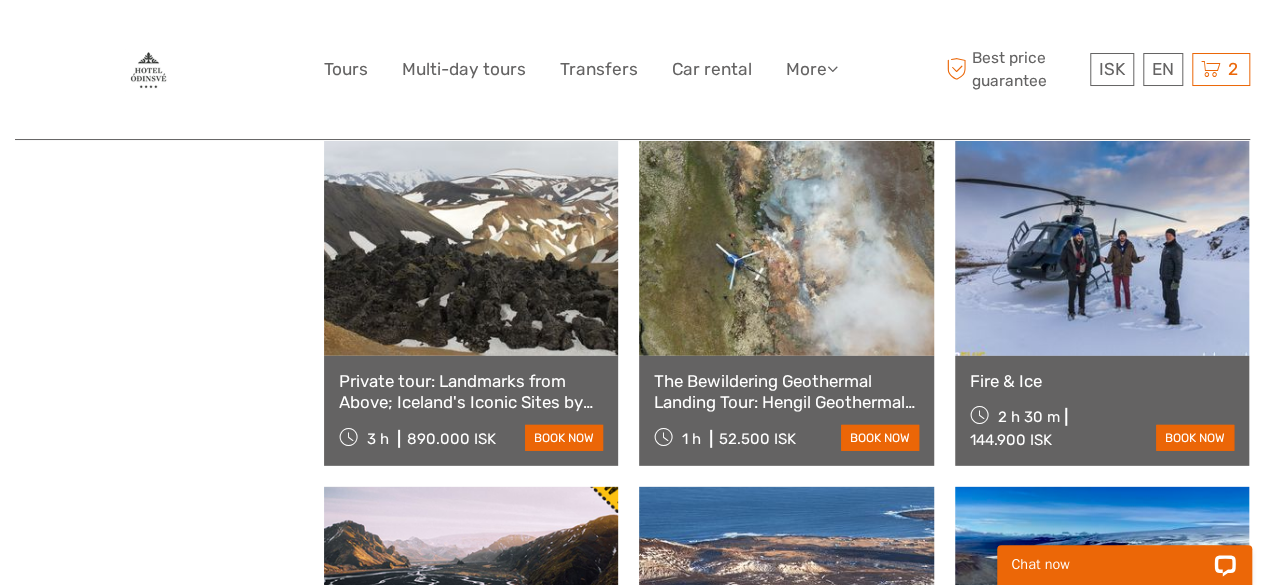 scroll, scrollTop: 2688, scrollLeft: 0, axis: vertical 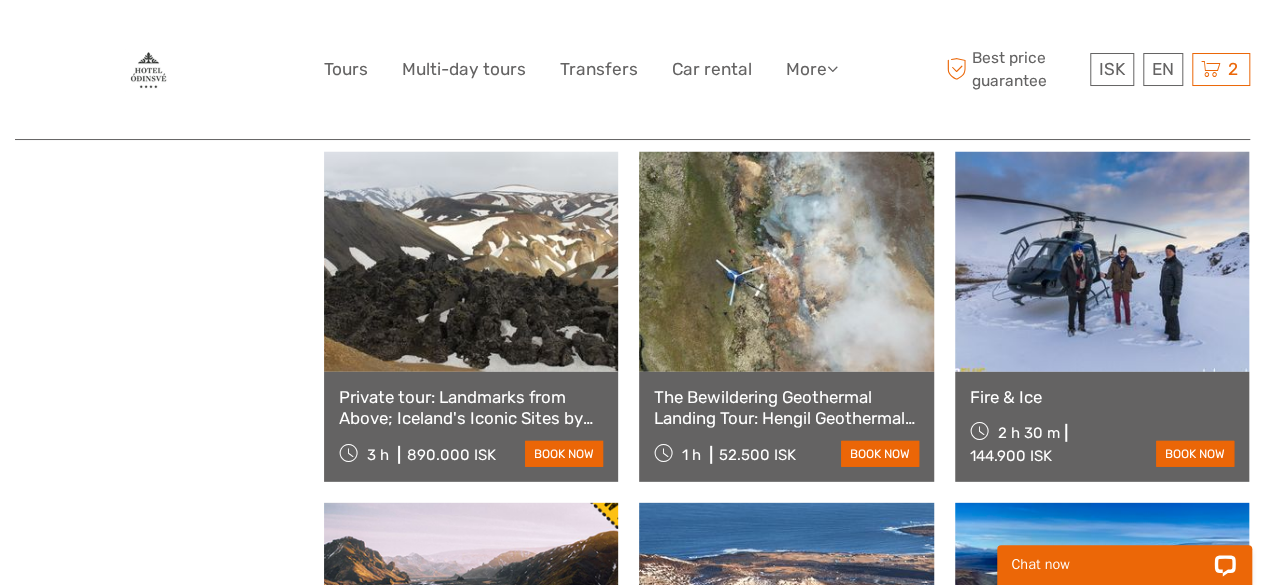 click at bounding box center (1102, 262) 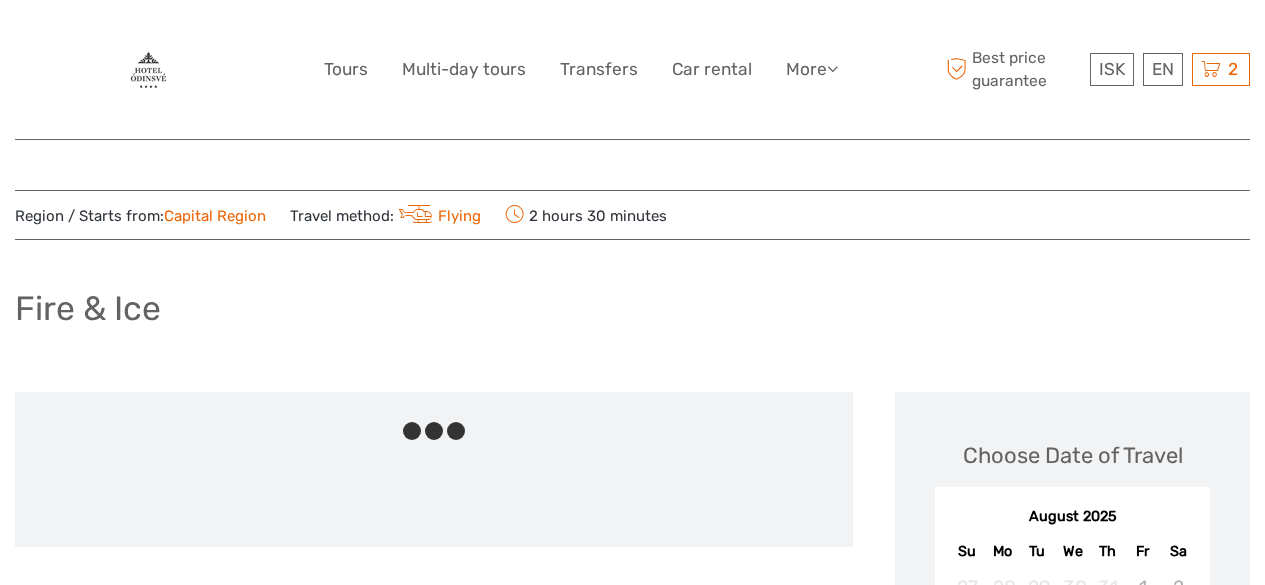 scroll, scrollTop: 0, scrollLeft: 0, axis: both 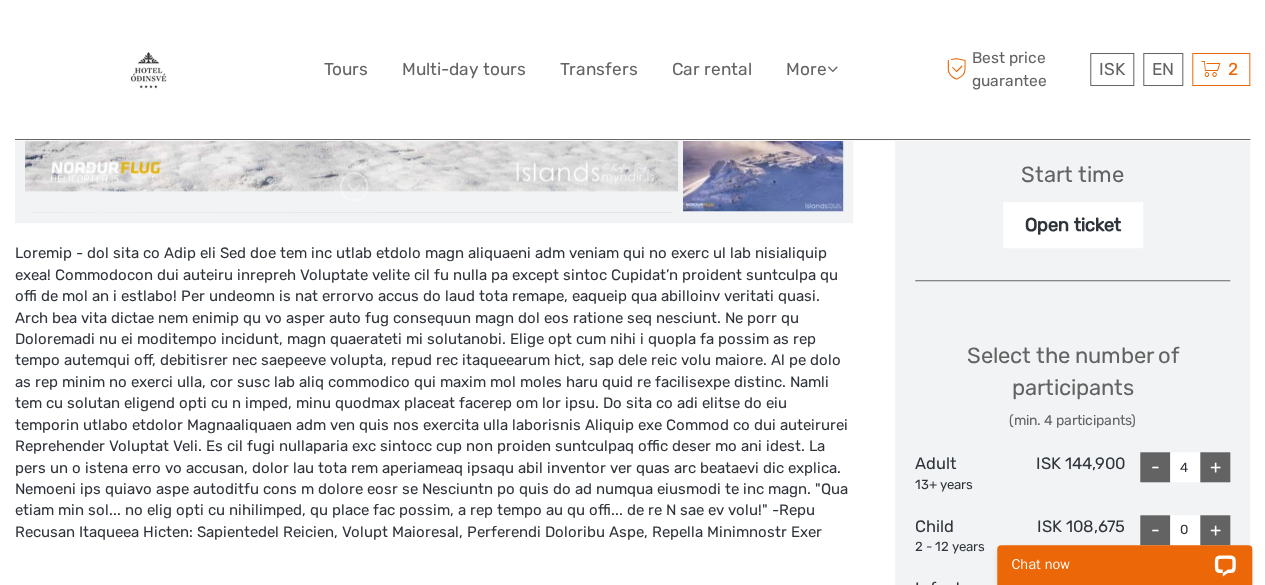 click on "ISK
ISK
€
$
£
EN
English
Español
Deutsch
Tours
Multi-day tours
Transfers
Car rental
More
Food & drink
Travel Articles
Food & drink
Travel Articles
Best price guarantee
Best price guarantee
ISK
ISK
€
$
£
EN
English
Español
Deutsch
2" at bounding box center (632, 704) 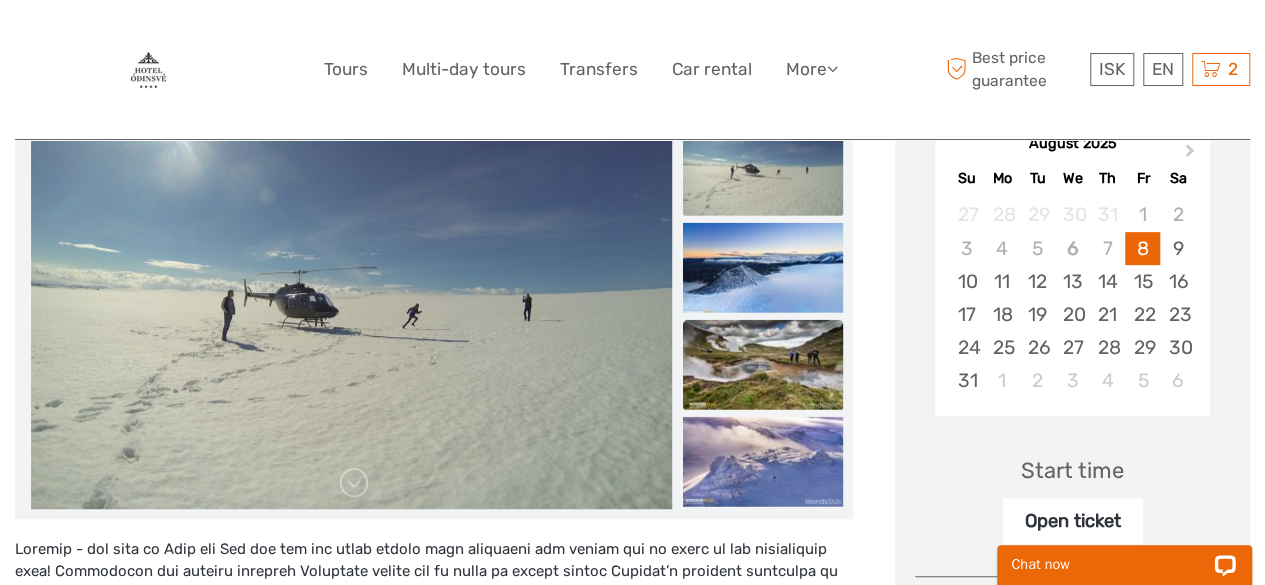 scroll, scrollTop: 304, scrollLeft: 0, axis: vertical 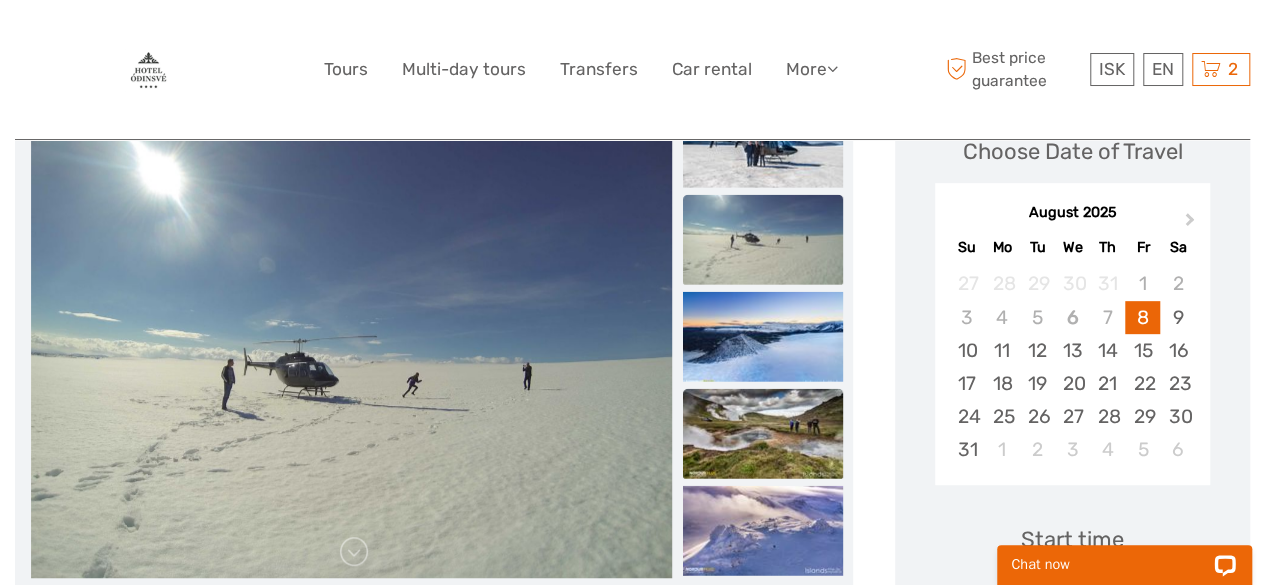 click at bounding box center (763, 434) 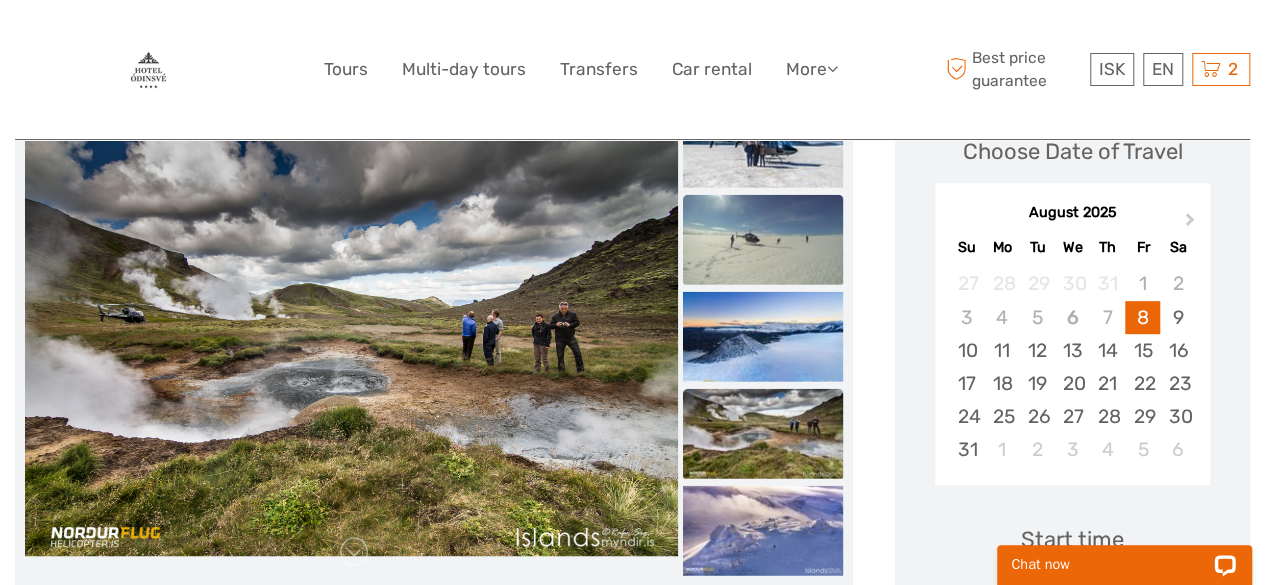 scroll, scrollTop: 220, scrollLeft: 0, axis: vertical 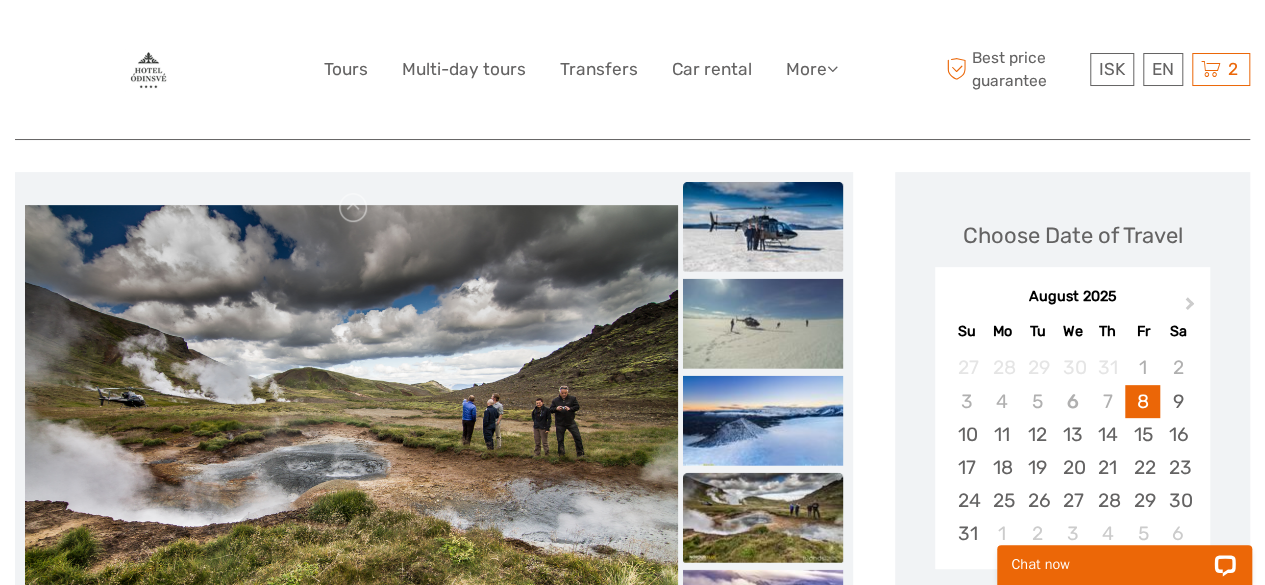 click at bounding box center (763, 227) 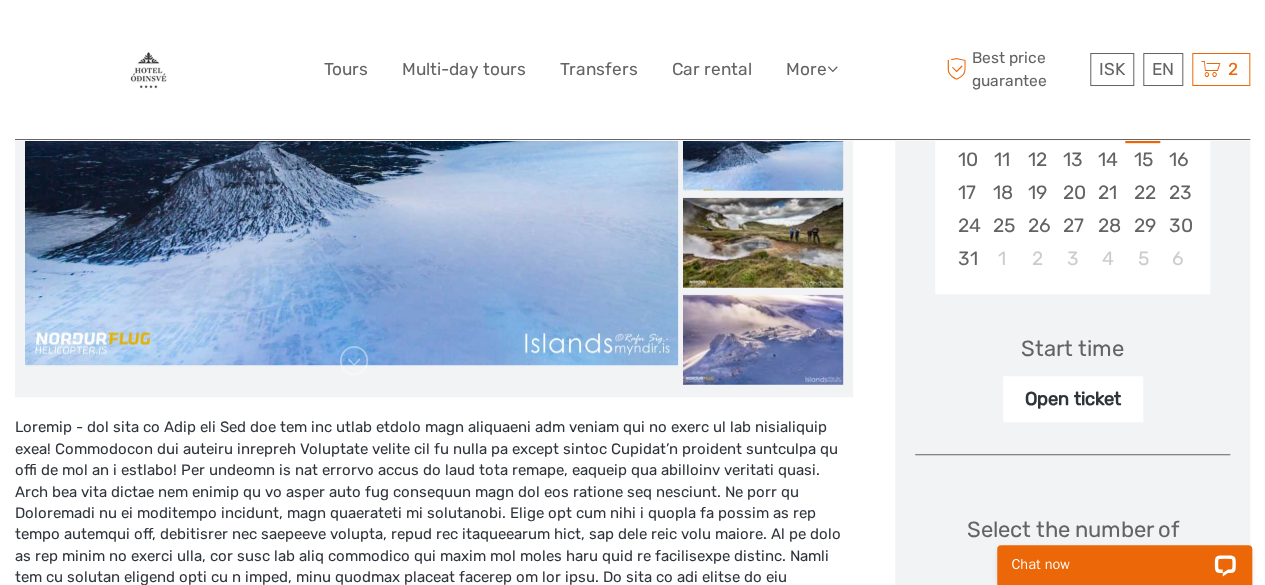 scroll, scrollTop: 0, scrollLeft: 0, axis: both 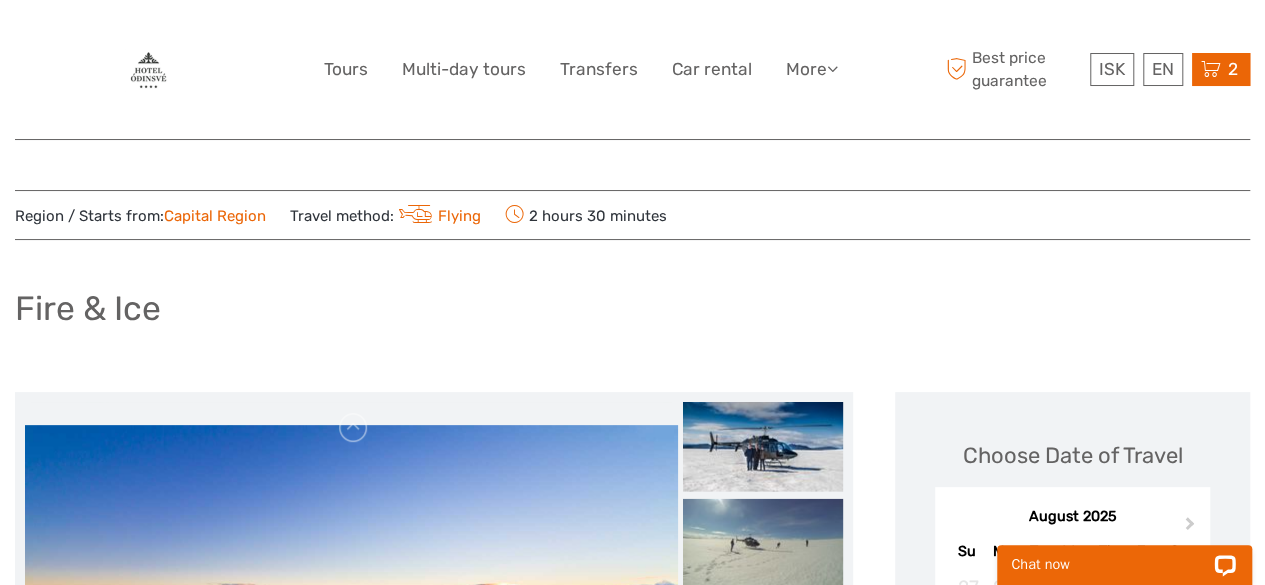 click on "2" at bounding box center [1233, 69] 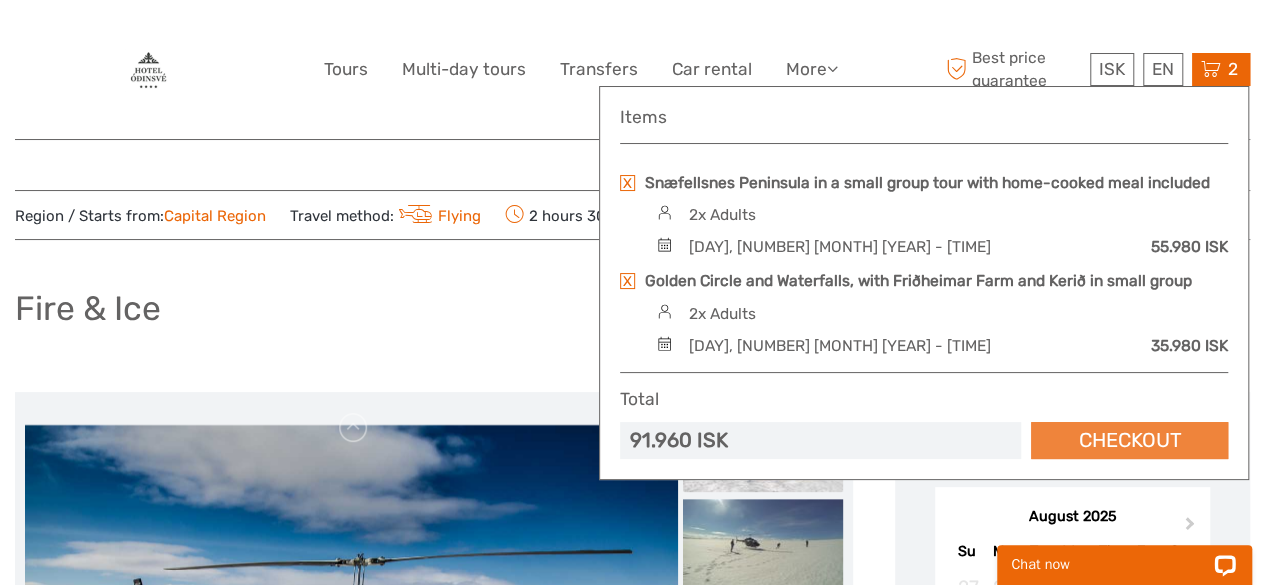 click on "Checkout" at bounding box center [1129, 440] 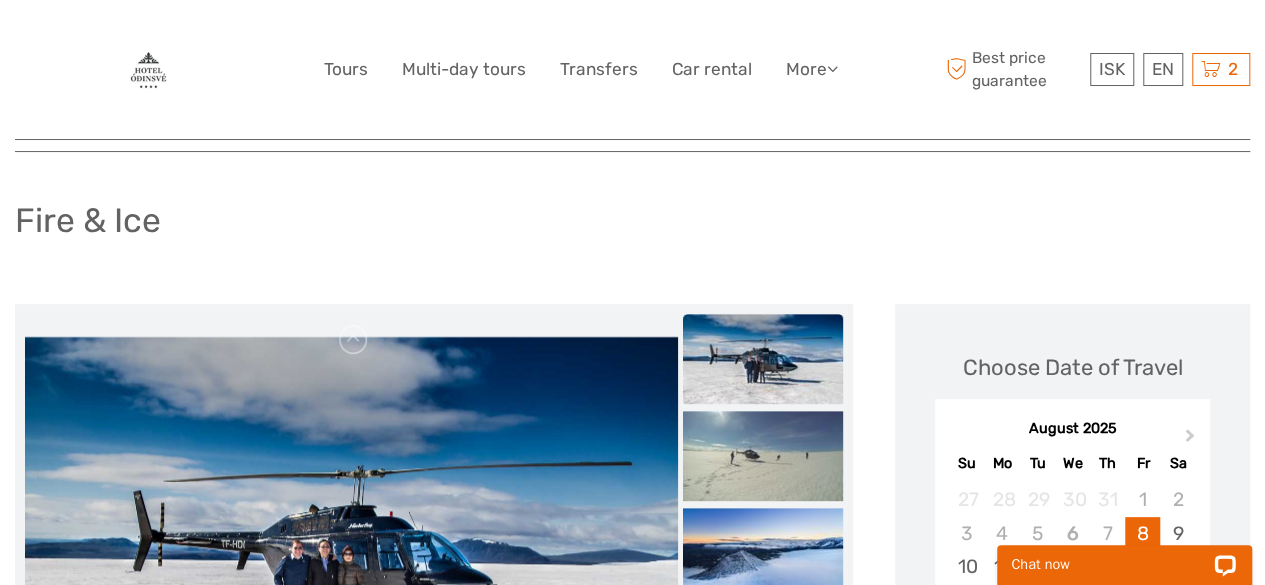 scroll, scrollTop: 89, scrollLeft: 0, axis: vertical 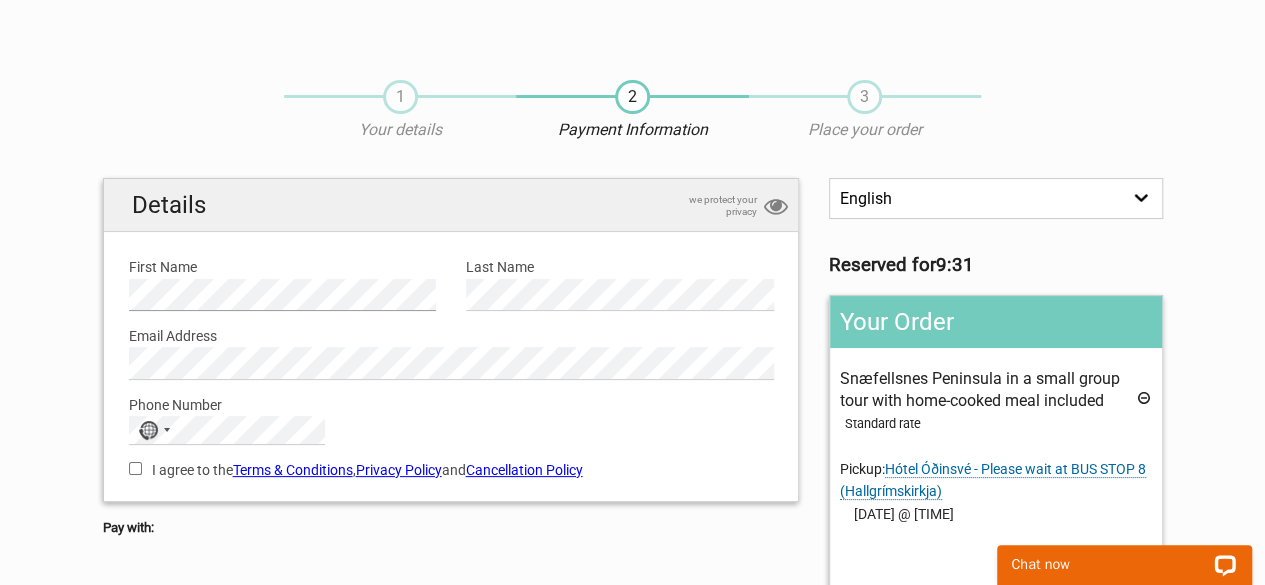click on "Details we protect your privacy
First Name
Please provide us with your name.
Last Name
Please provide us with your family name.
Email Address
Please provide us with a valid email address.
Phone Number
No country selected 244 results found Afghanistan +93 Albania +355 Algeria +213 American Samoa +1 Andorra +376 Angola +244 Anguilla +1 Antigua & Barbuda +1 Argentina +54 Armenia +374 Aruba +297 Ascension Island +247 Australia +61 Austria +43 Azerbaijan +994 Bahamas +1 Bahrain +973 Bangladesh +880 Barbados +1 Belarus +375 Belgium +32 Belize +501 Benin +229 Bermuda +1 Bhutan +975 Bolivia +591 Bosnia & Herzegovina +387 Botswana +267 Brazil +55 British Indian Ocean Territory +246 British Virgin Islands +1 Brunei +673 +359" at bounding box center (451, 621) 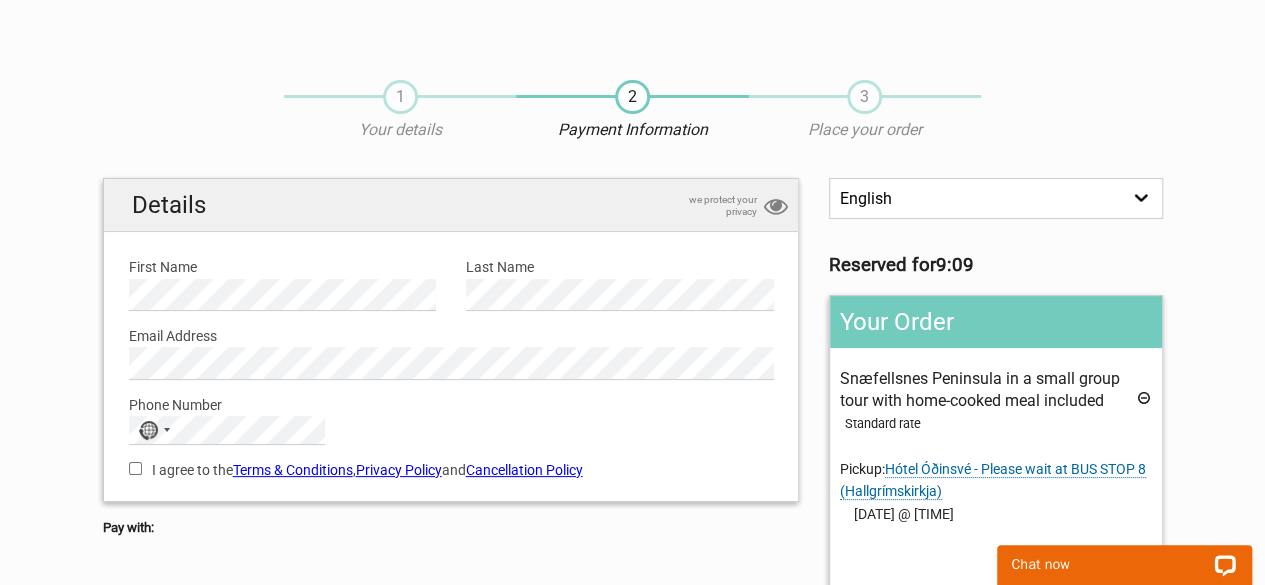 type 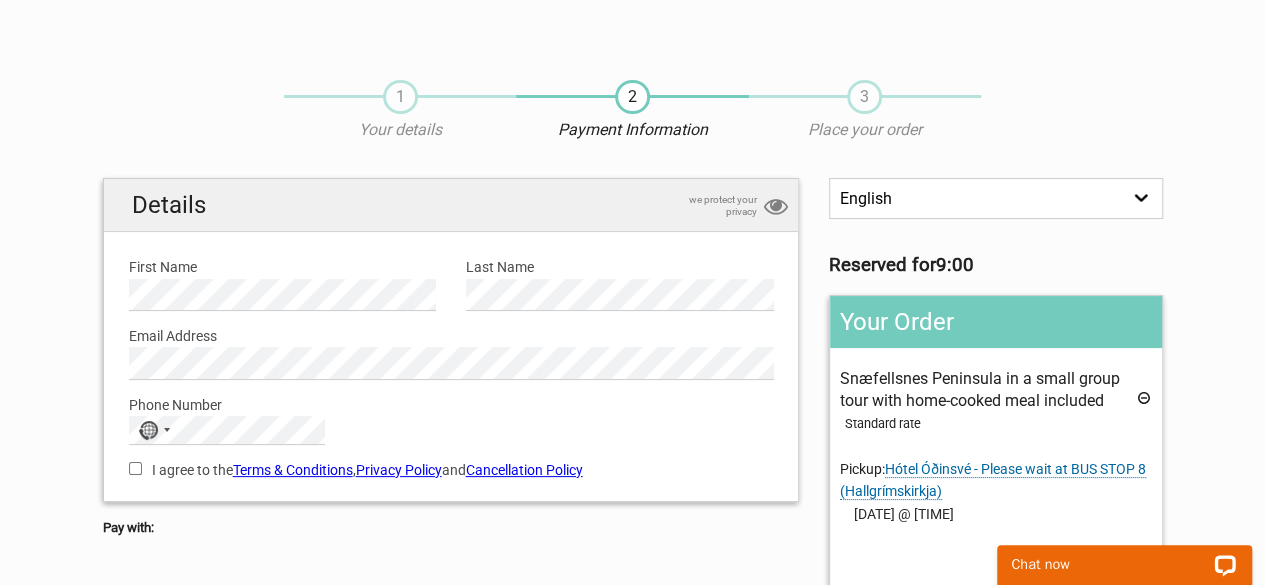 click on "I agree to the  Terms & Conditions ,  Privacy Policy  and  Cancellation Policy" at bounding box center [135, 468] 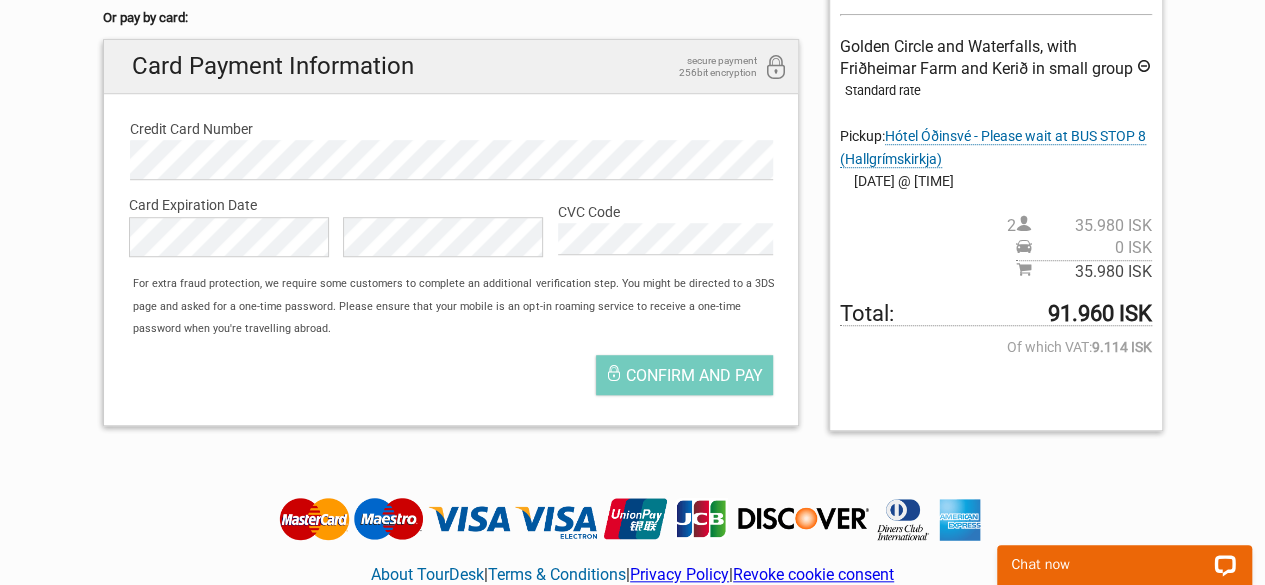 scroll, scrollTop: 623, scrollLeft: 0, axis: vertical 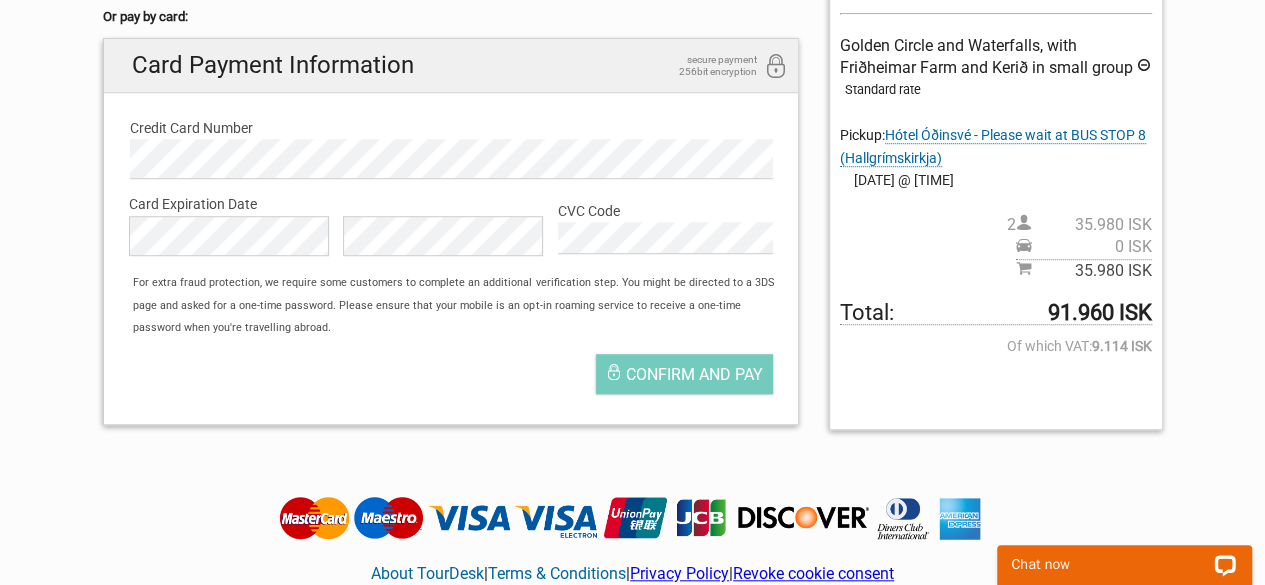 click on "For extra fraud protection, we require some customers to complete an additional verification step. You might be directed to a 3DS page and asked for a one-time password.  Please ensure that your mobile is an opt-in roaming service to receive a one-time password when you're travelling abroad." at bounding box center (460, 305) 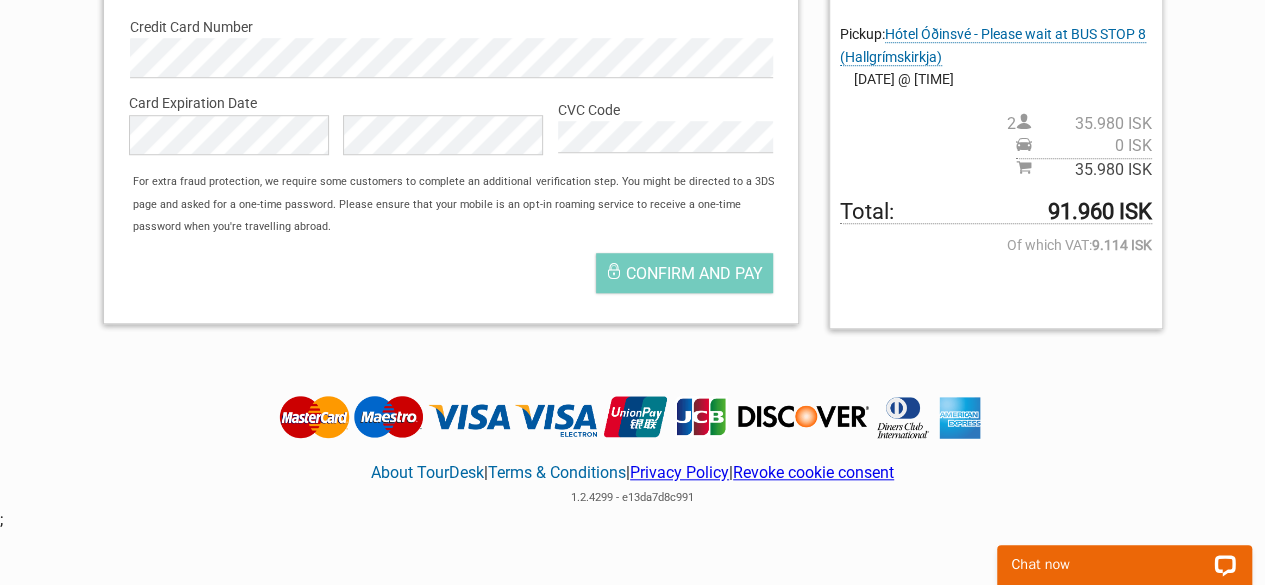 scroll, scrollTop: 725, scrollLeft: 0, axis: vertical 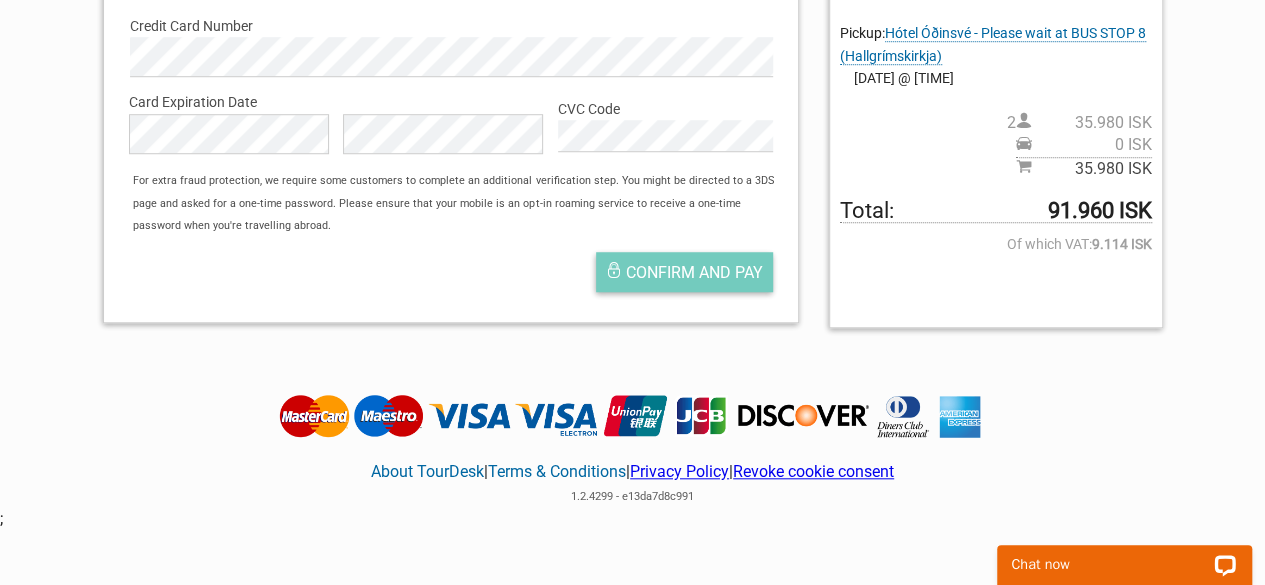 click on "Confirm and pay" at bounding box center [694, 272] 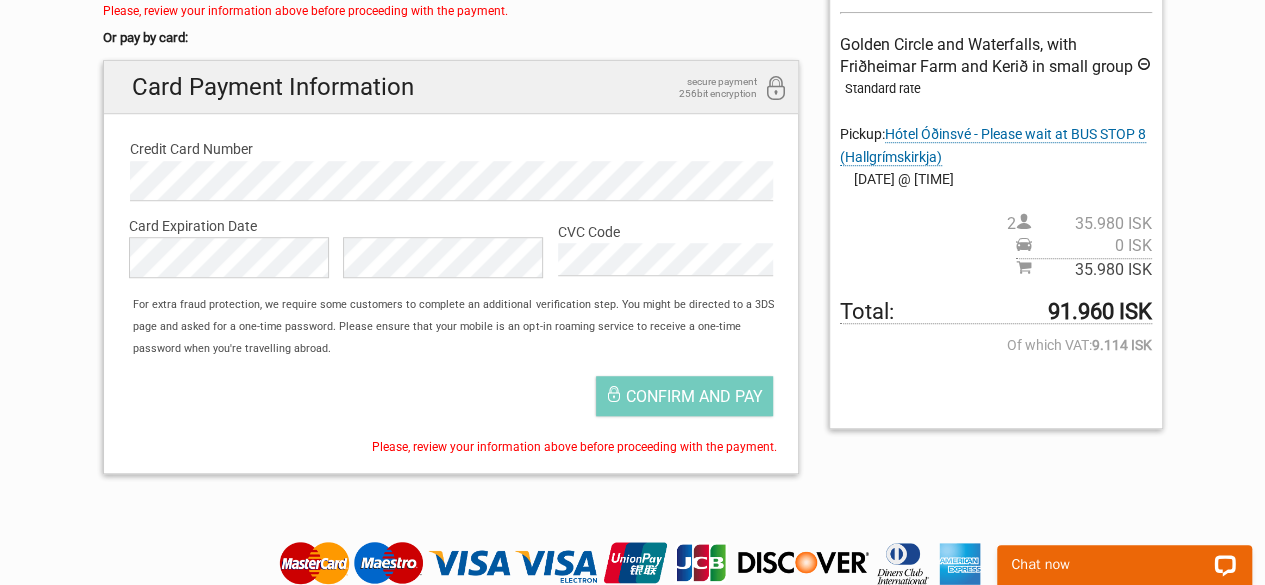 scroll, scrollTop: 657, scrollLeft: 0, axis: vertical 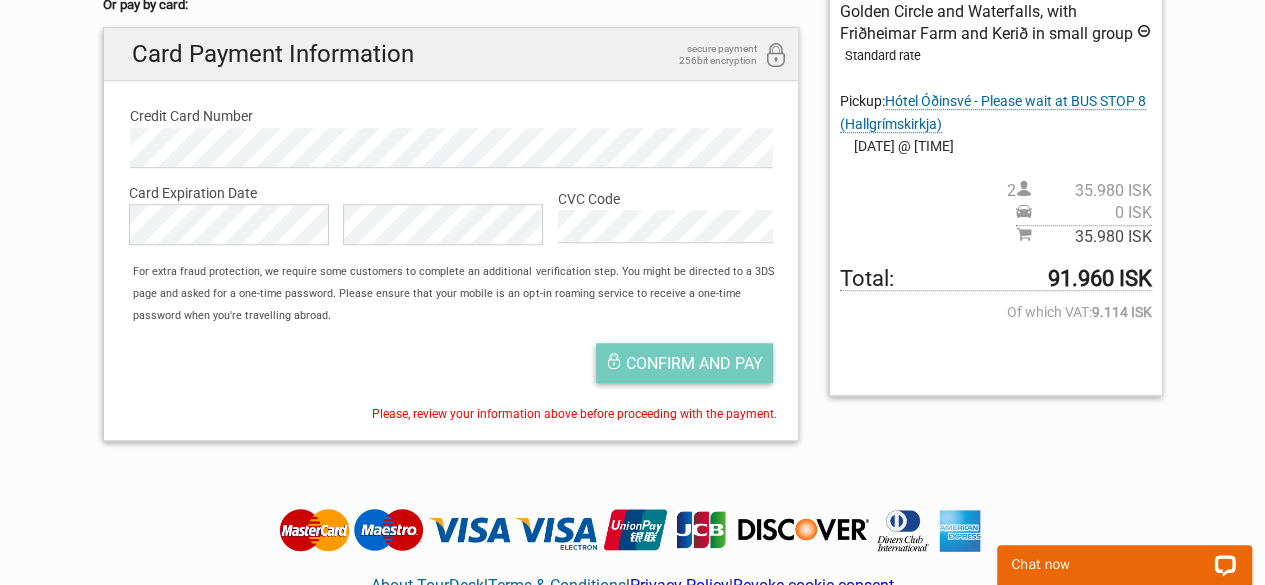 click on "Confirm and pay" at bounding box center (694, 363) 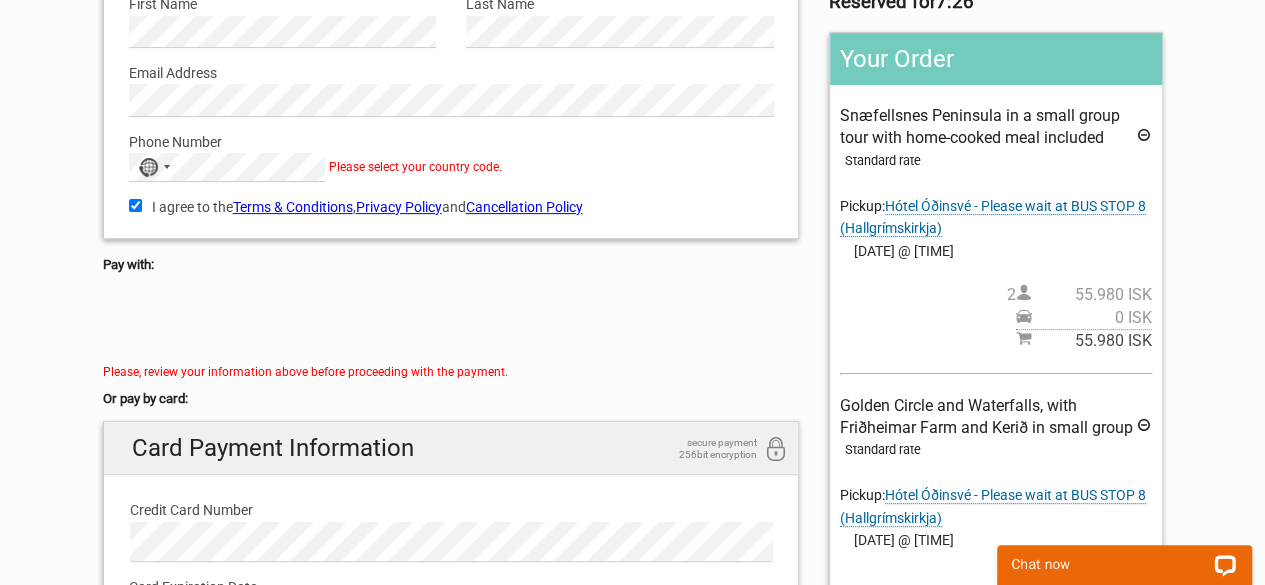 scroll, scrollTop: 264, scrollLeft: 0, axis: vertical 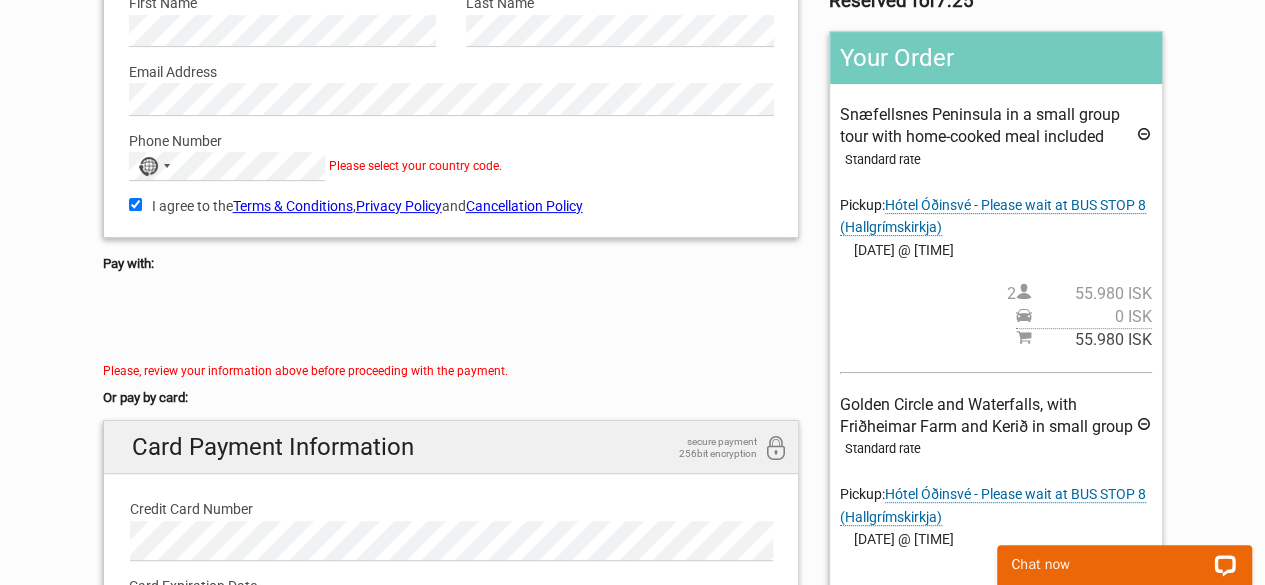 click on "Please select your country code." at bounding box center [415, 166] 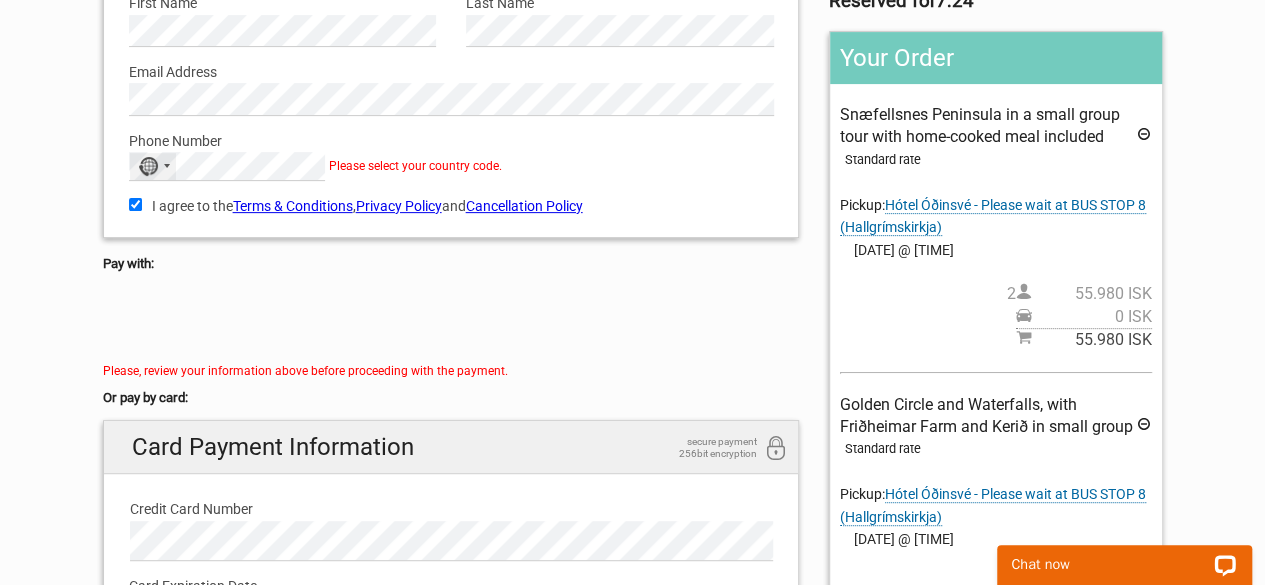click at bounding box center (167, 166) 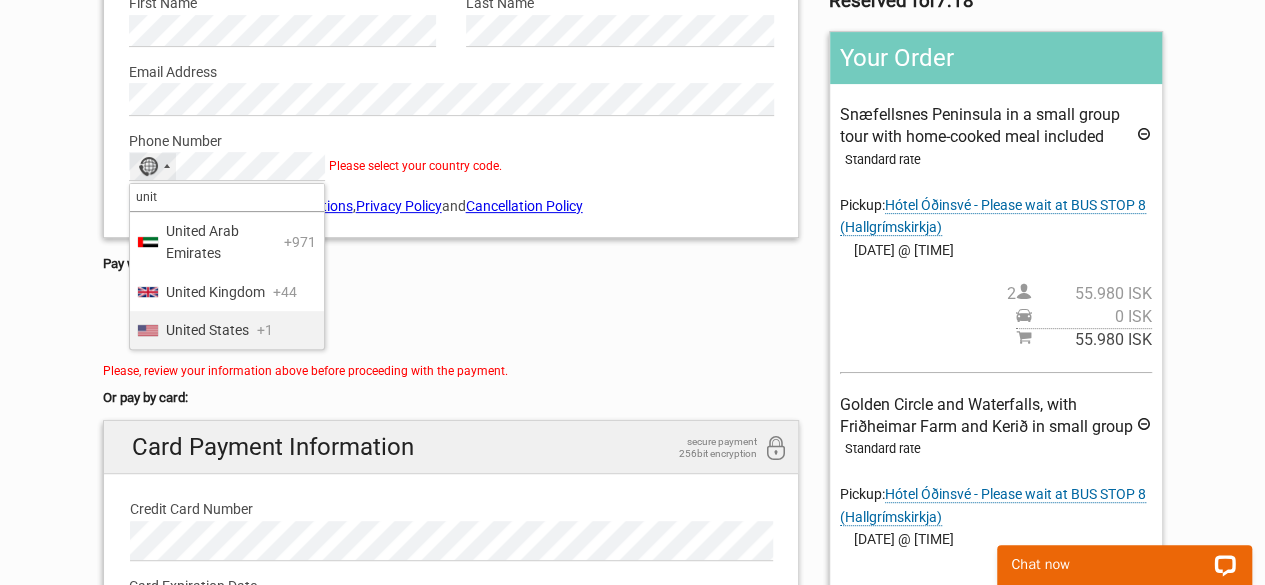 type on "unit" 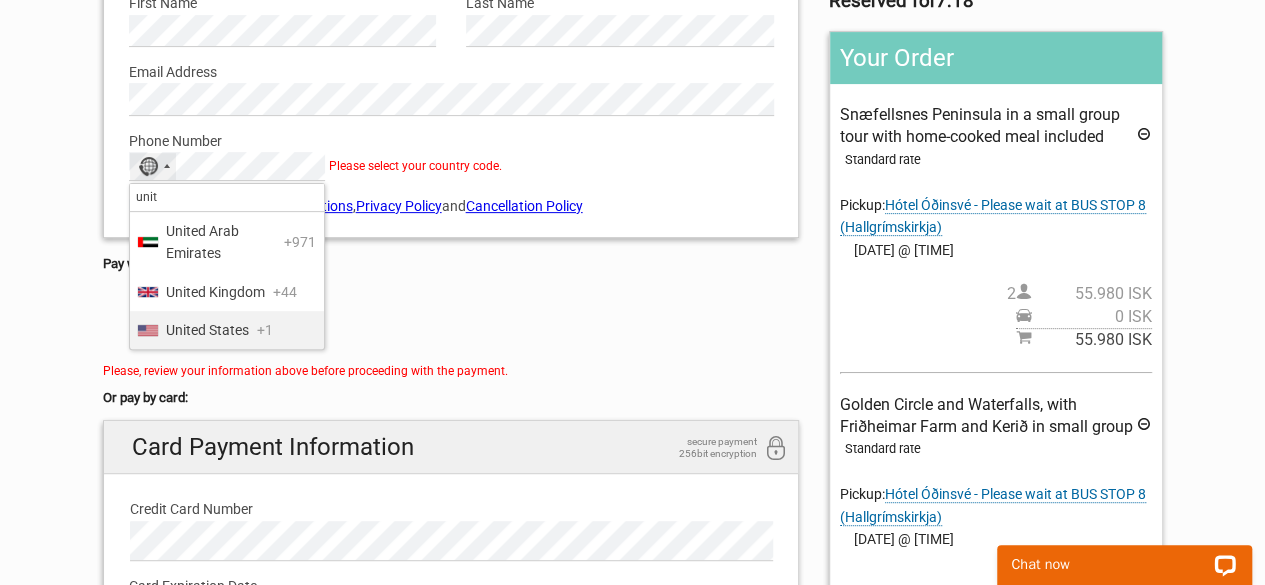 click on "United States" at bounding box center [207, 330] 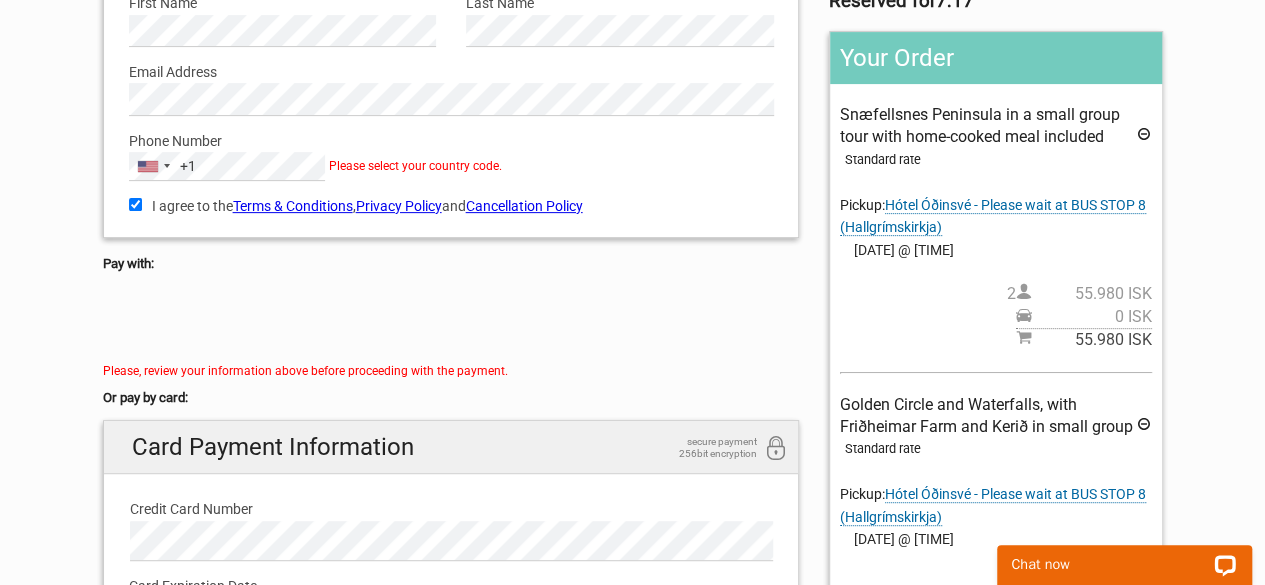 click at bounding box center [451, 320] 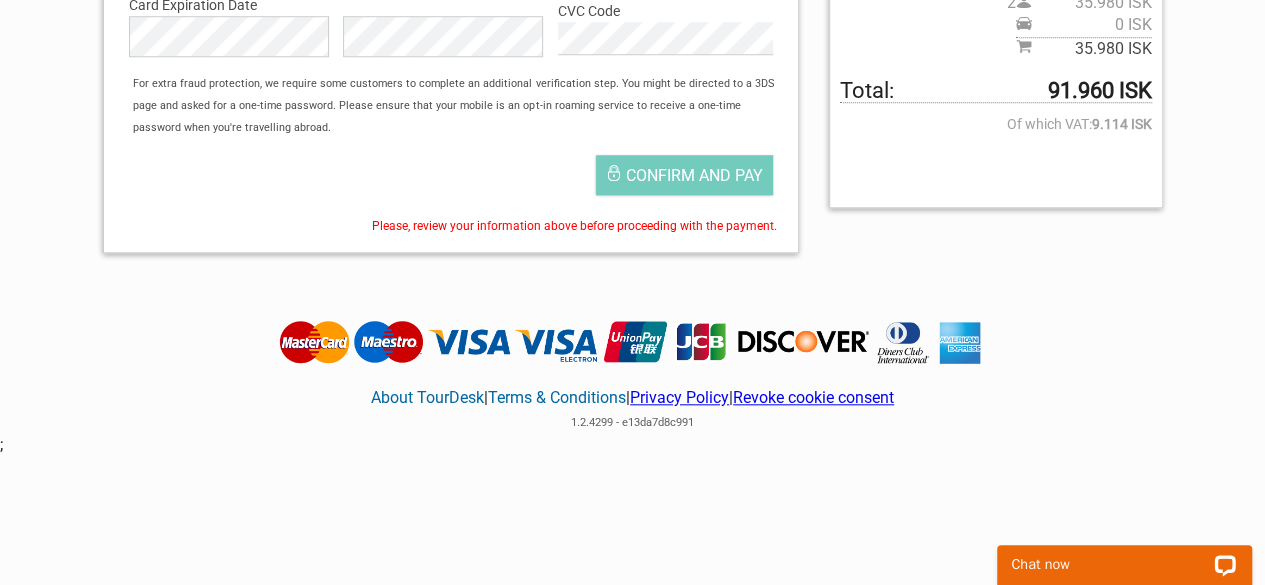scroll, scrollTop: 818, scrollLeft: 0, axis: vertical 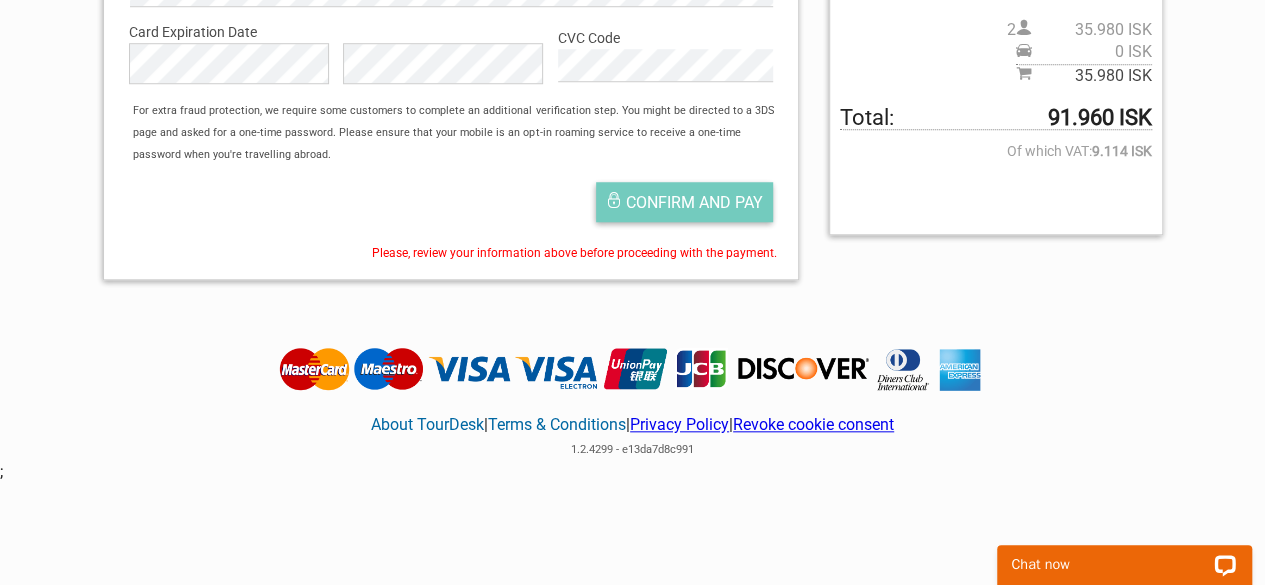 click on "Confirm and pay" at bounding box center [694, 202] 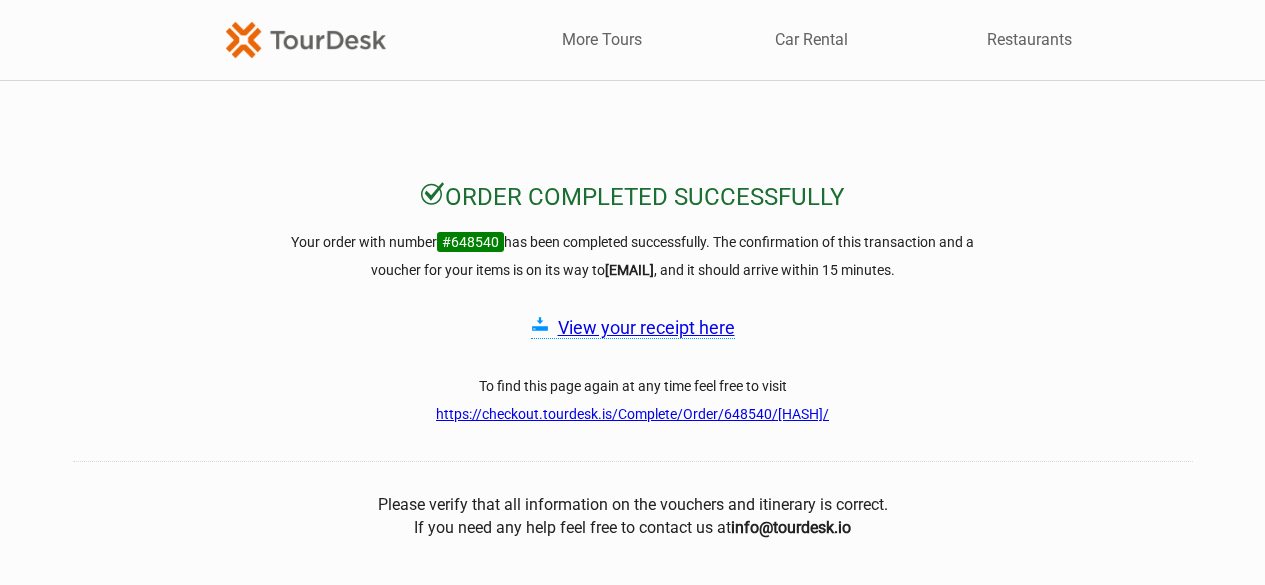 scroll, scrollTop: 0, scrollLeft: 0, axis: both 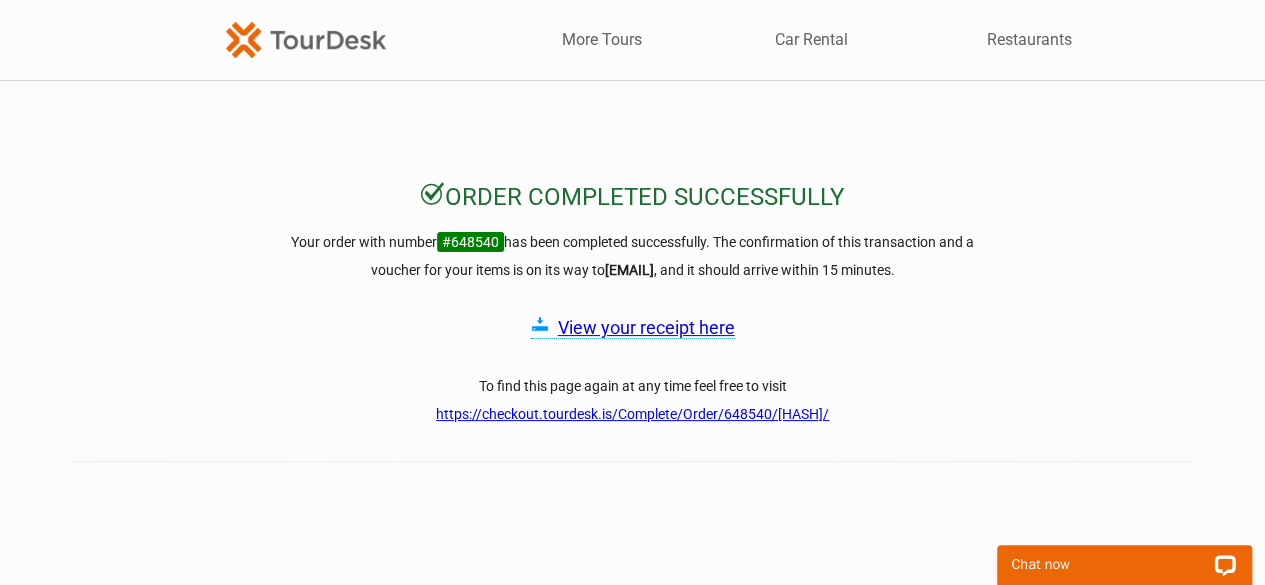 click on "View your receipt here" at bounding box center [646, 327] 